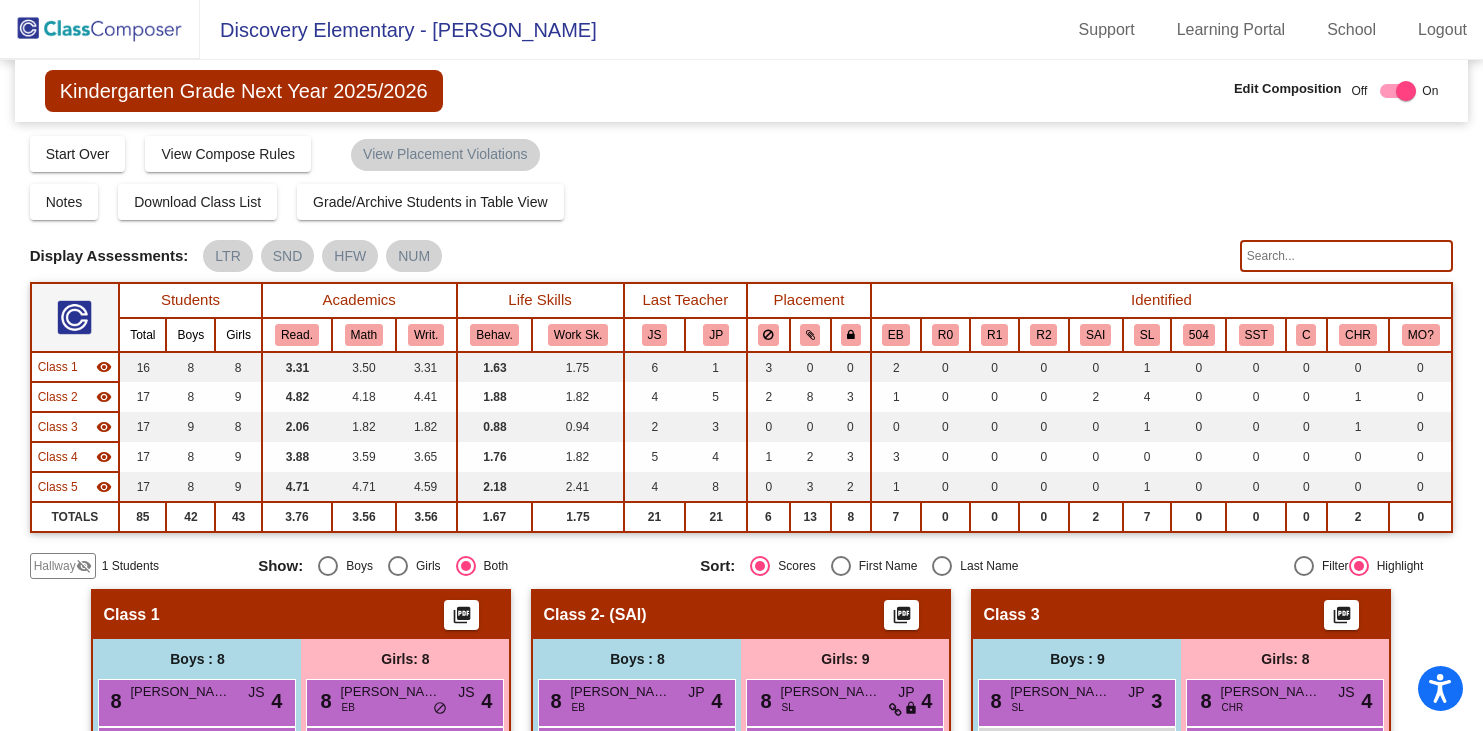 scroll, scrollTop: 0, scrollLeft: 0, axis: both 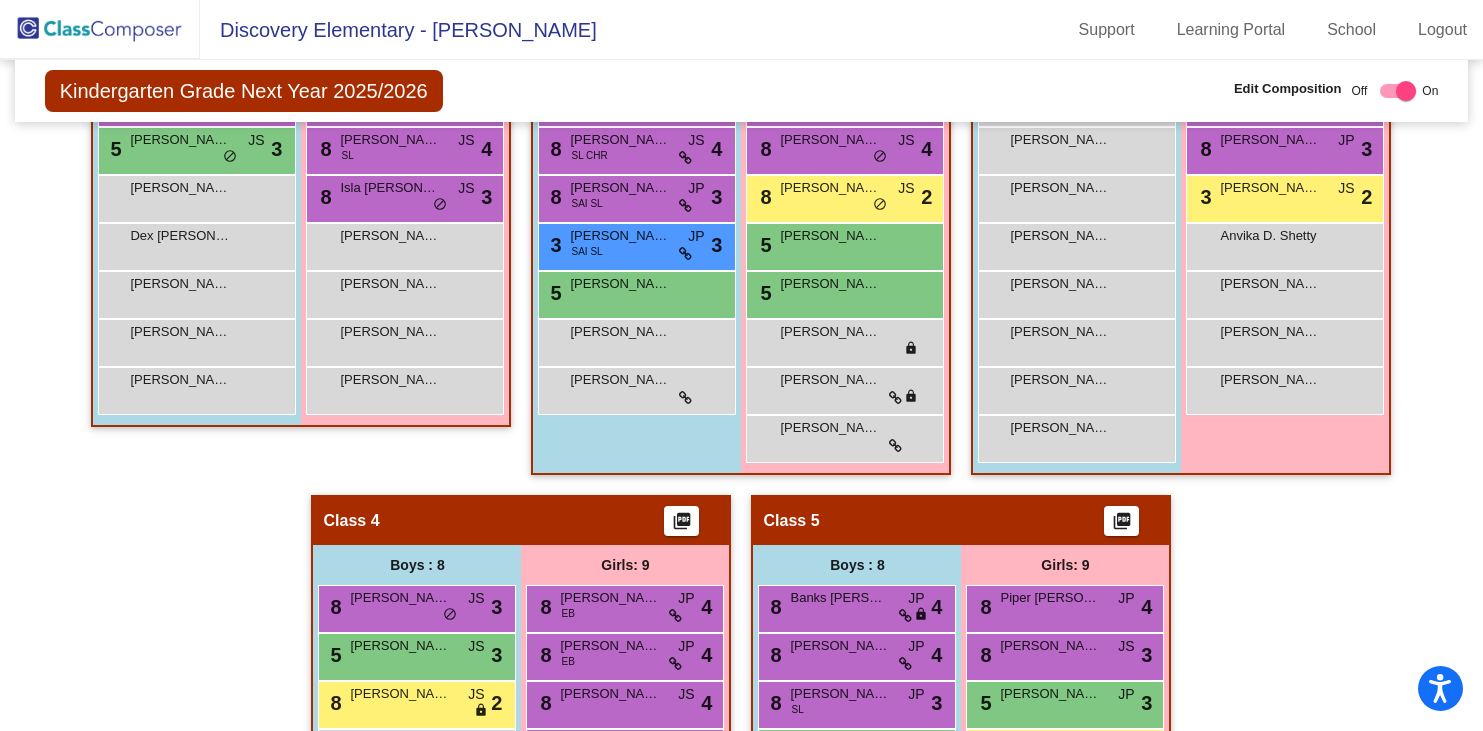 click 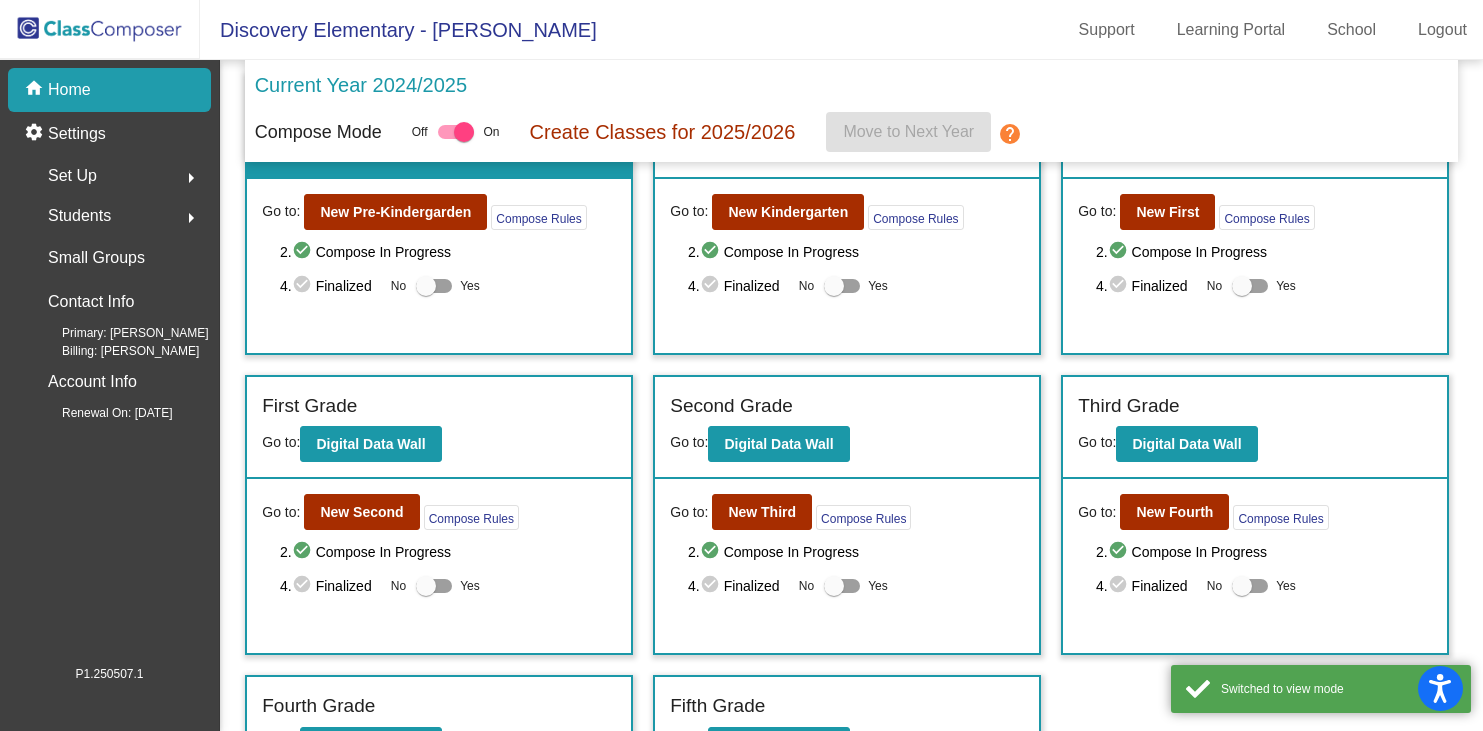 scroll, scrollTop: 121, scrollLeft: 0, axis: vertical 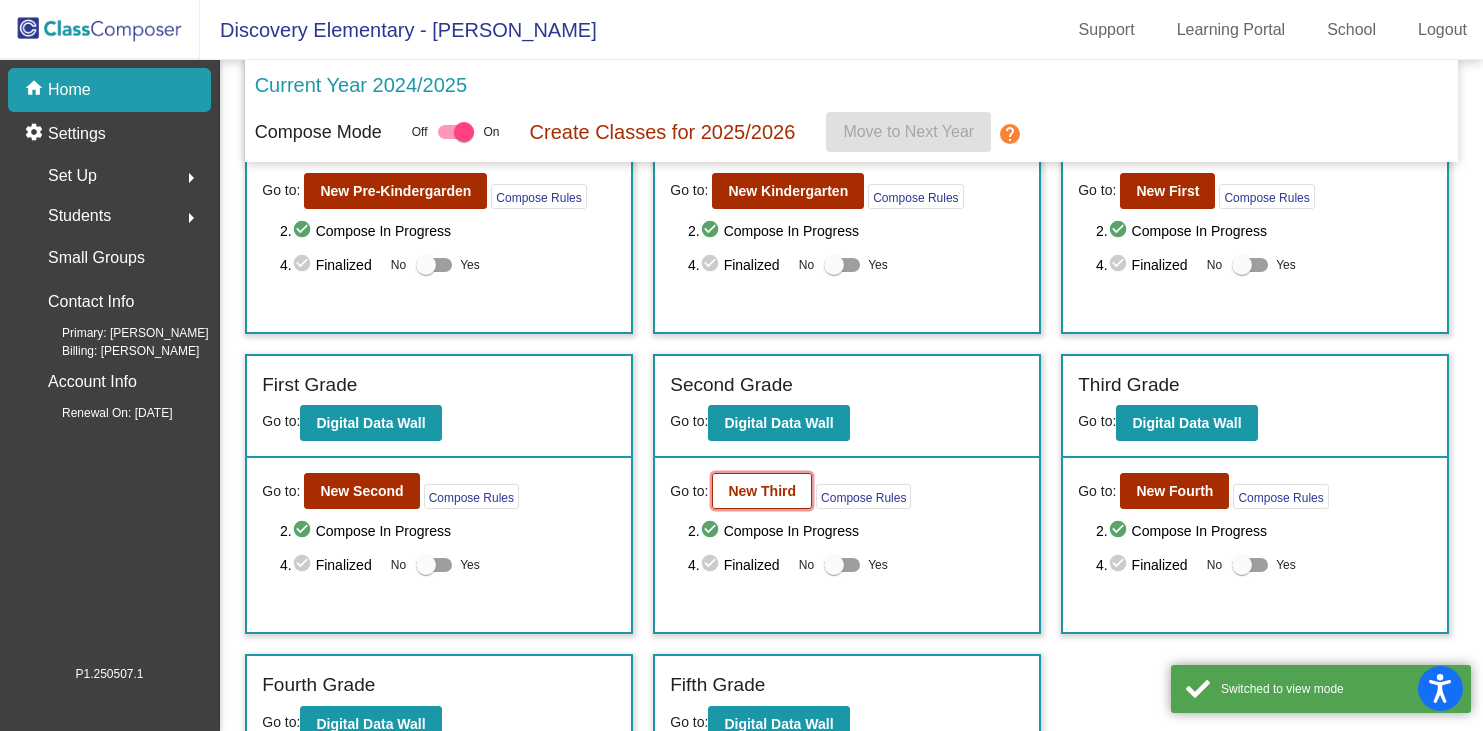 click on "New Third" 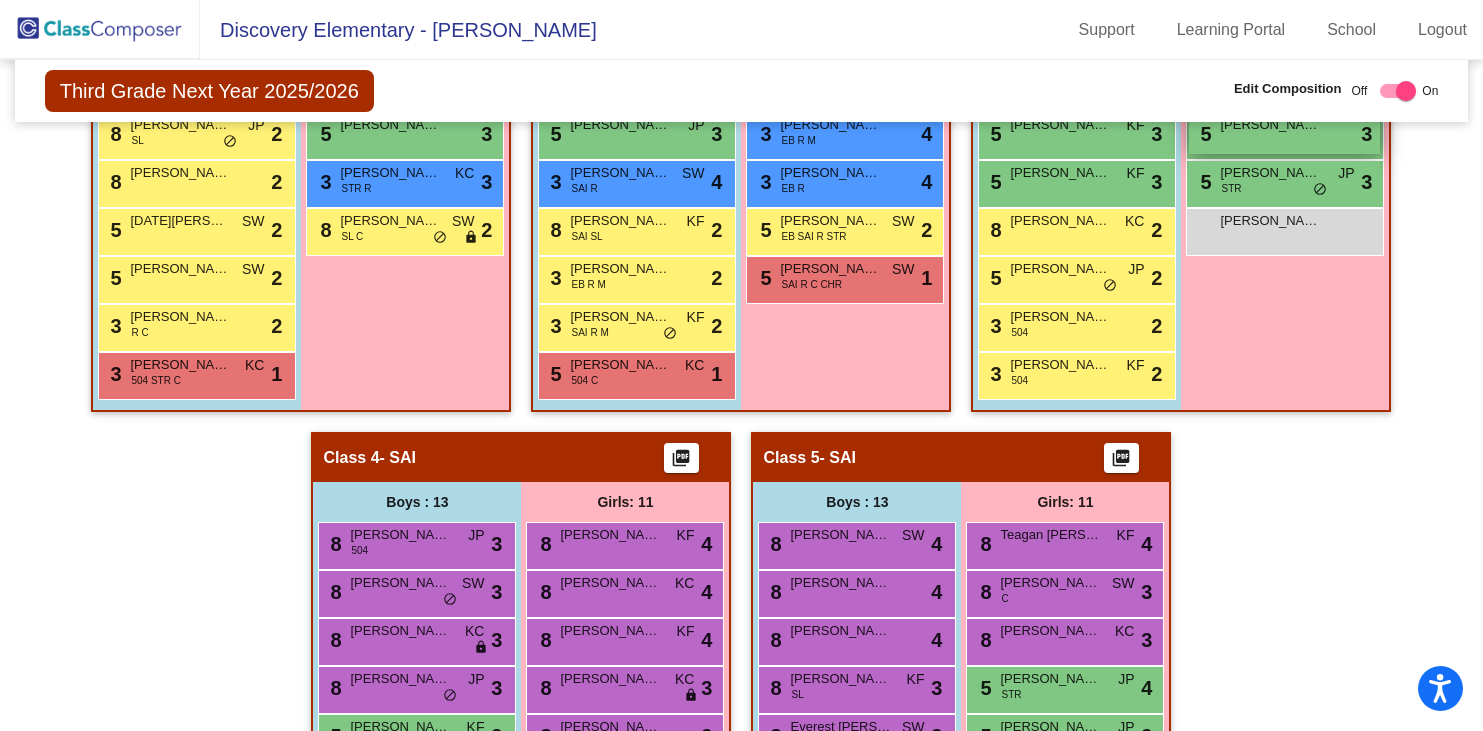 scroll, scrollTop: 957, scrollLeft: 0, axis: vertical 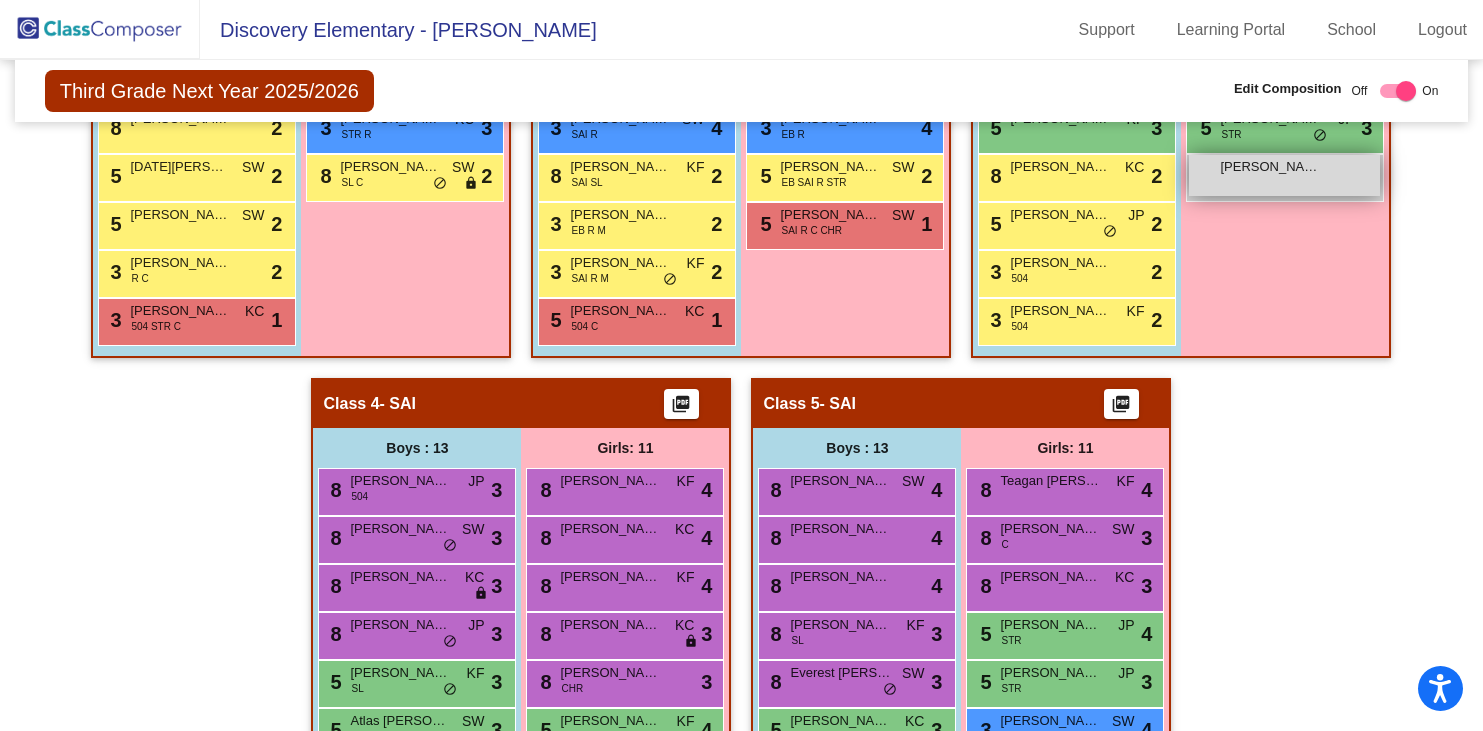 click on "[PERSON_NAME] [PERSON_NAME] lock do_not_disturb_alt" at bounding box center [1284, 175] 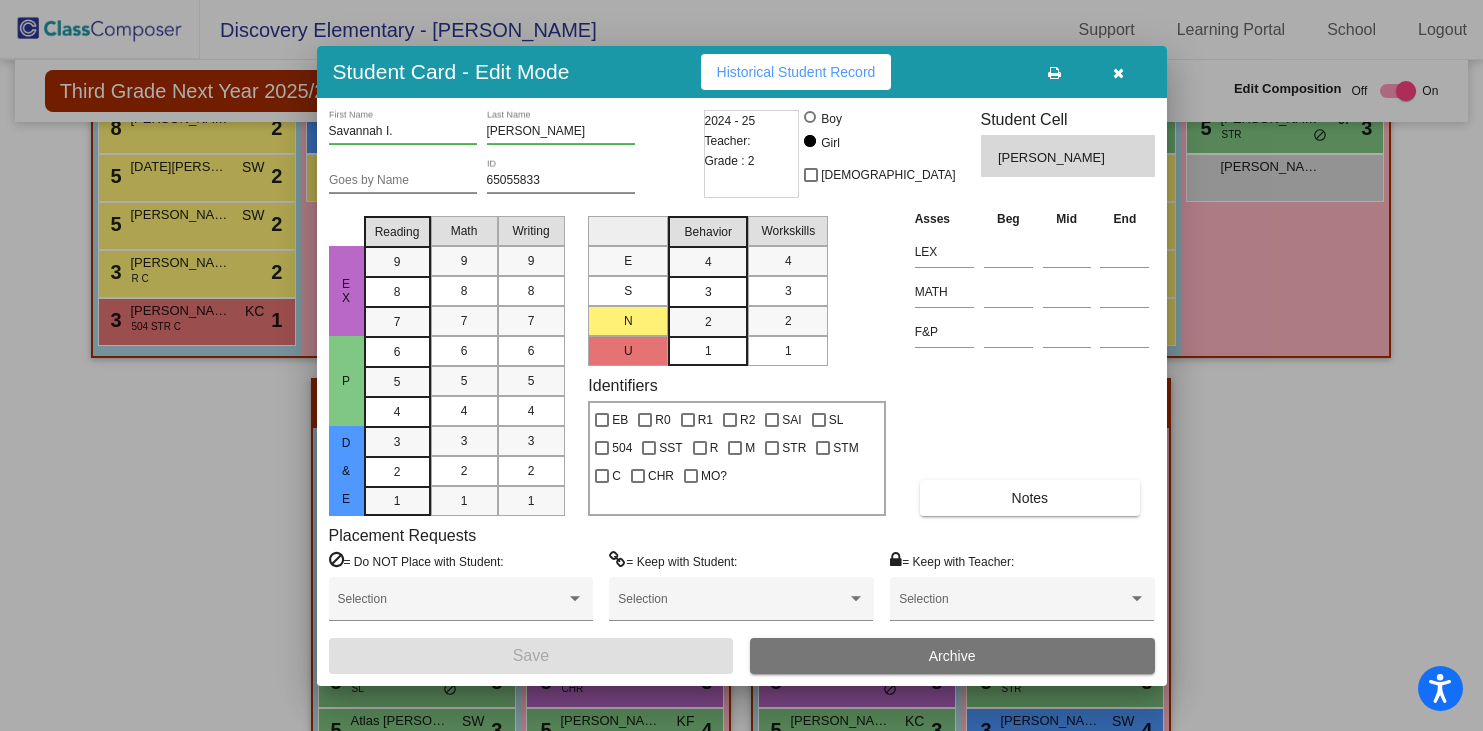 click at bounding box center (1118, 73) 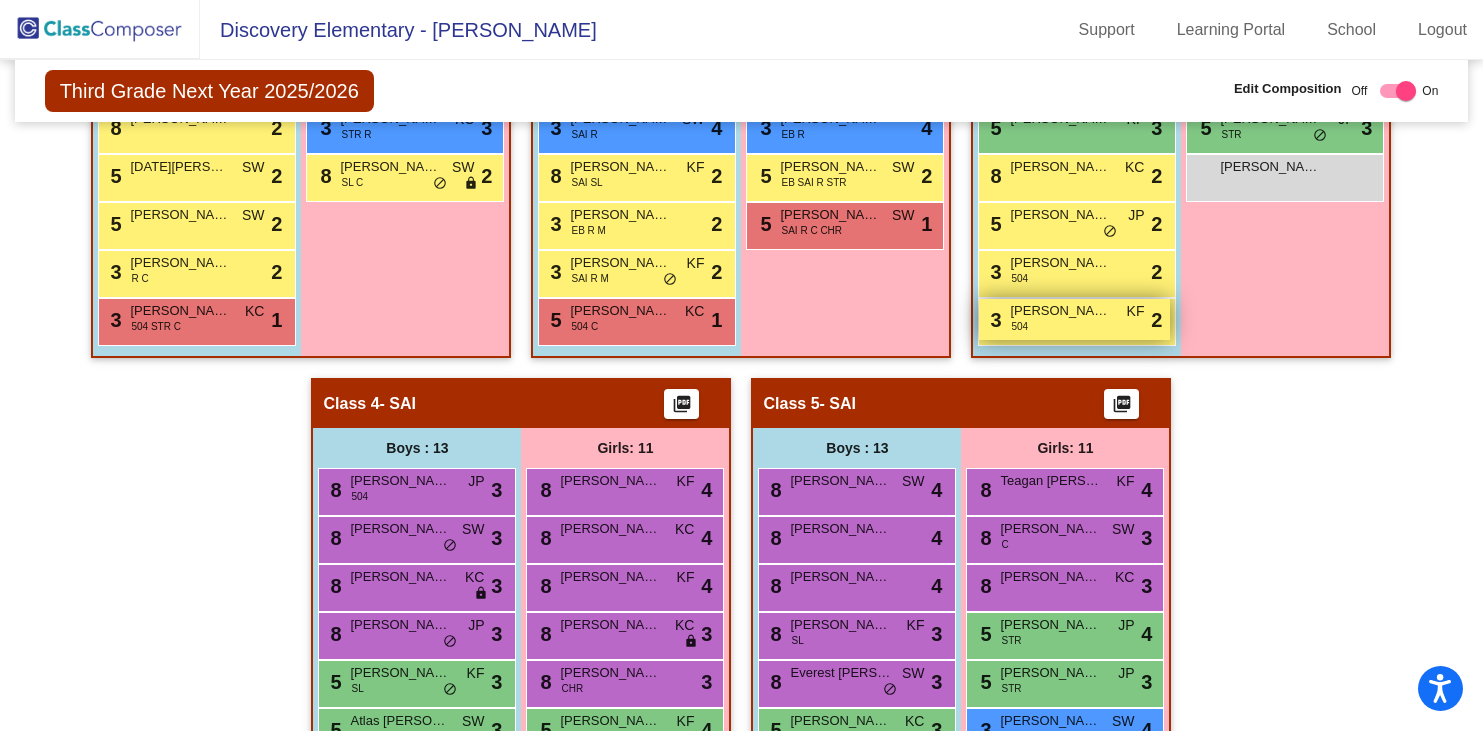 scroll, scrollTop: 964, scrollLeft: 0, axis: vertical 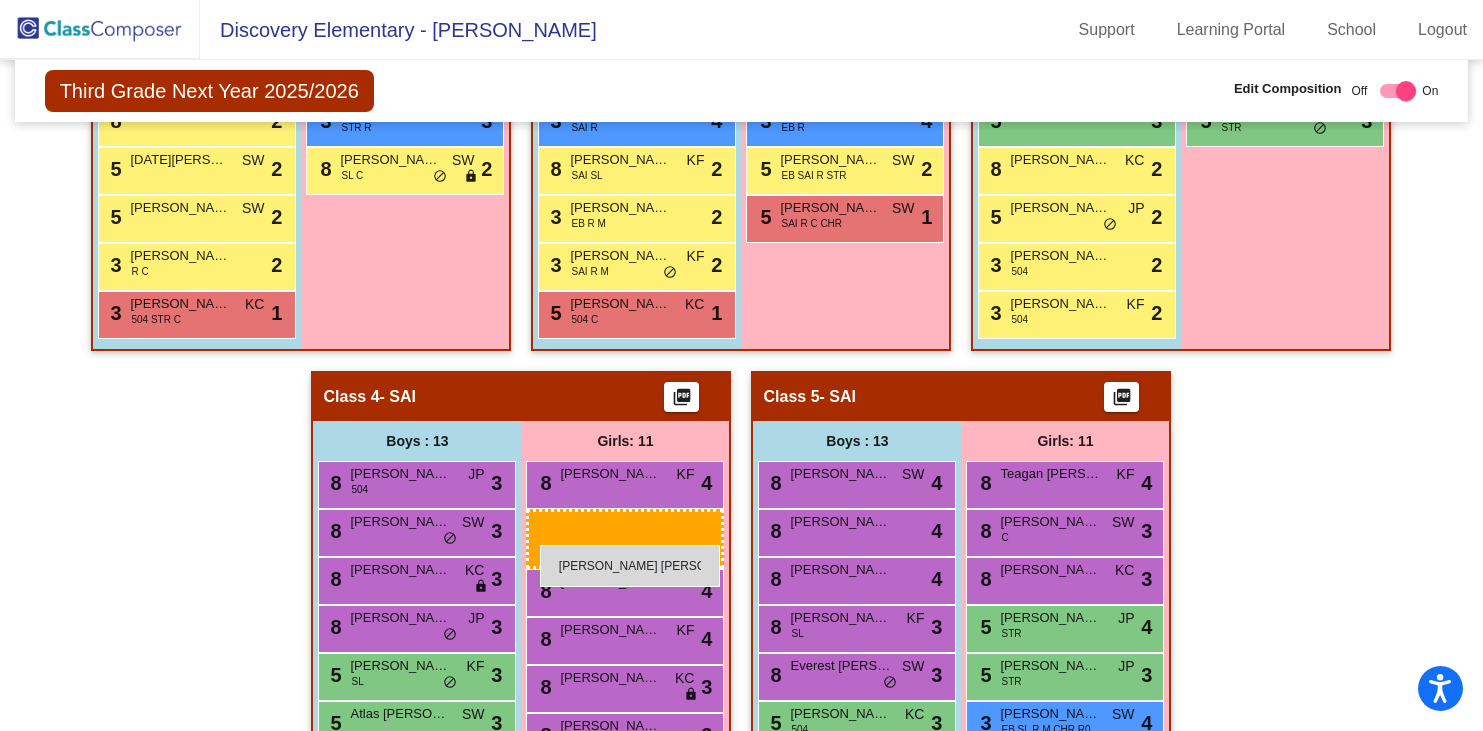 drag, startPoint x: 1268, startPoint y: 167, endPoint x: 540, endPoint y: 544, distance: 819.82495 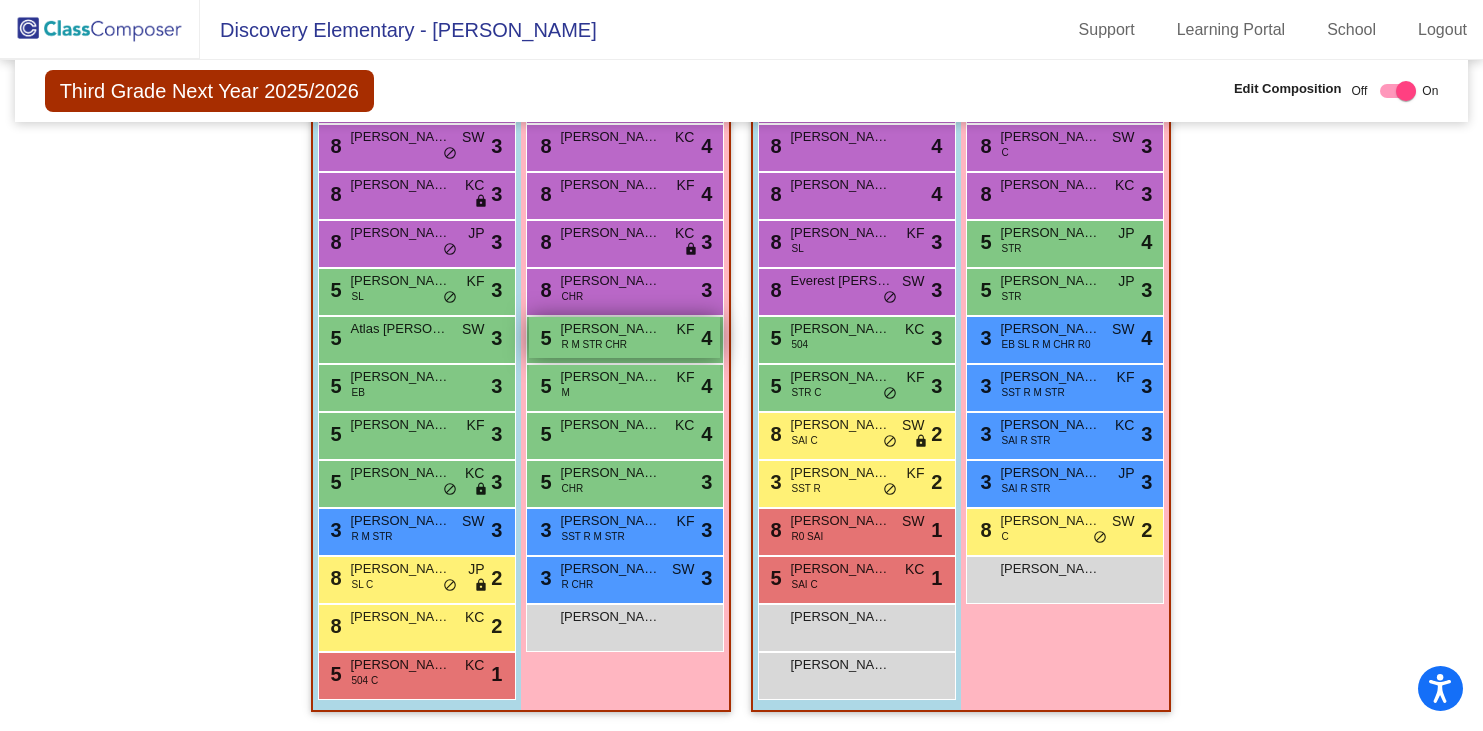 scroll, scrollTop: 1345, scrollLeft: 0, axis: vertical 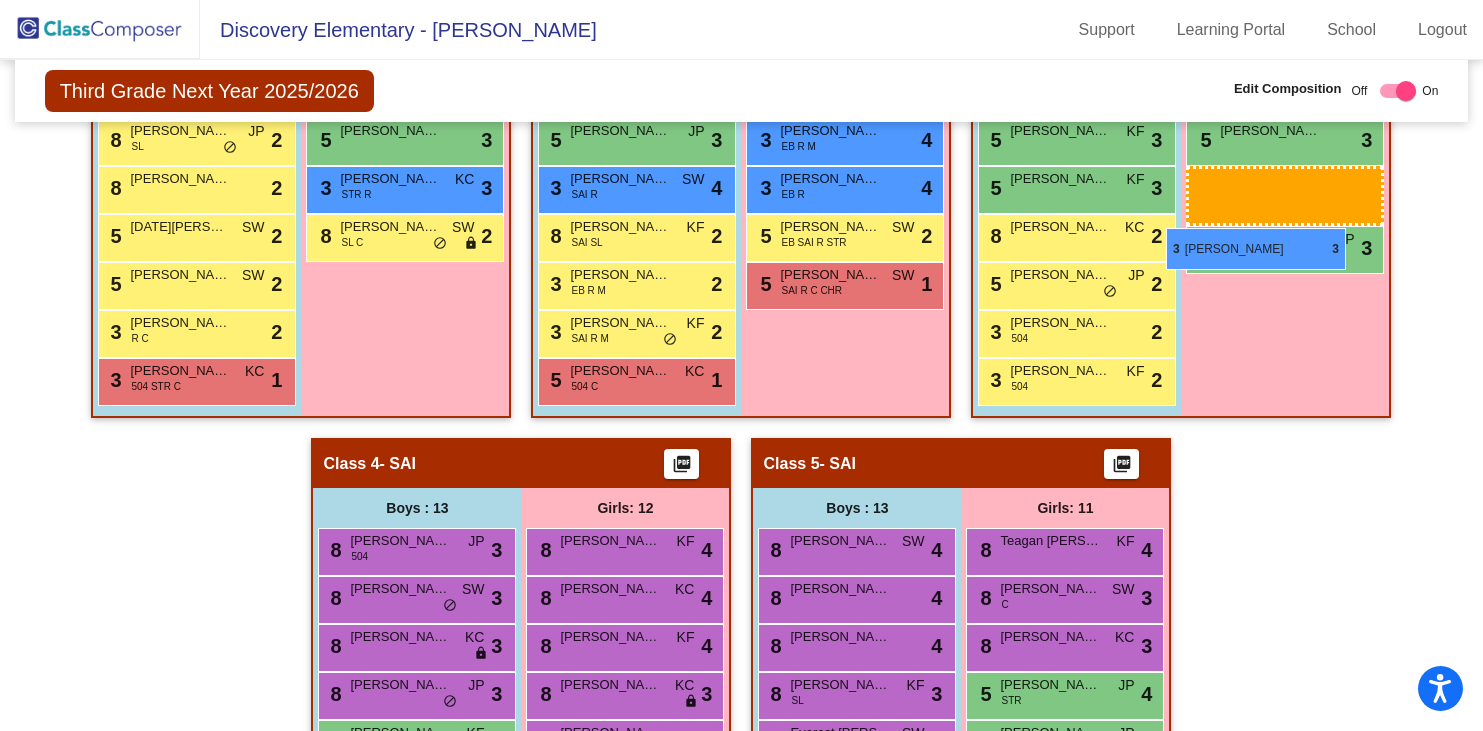 drag, startPoint x: 623, startPoint y: 586, endPoint x: 1168, endPoint y: 228, distance: 652.0652 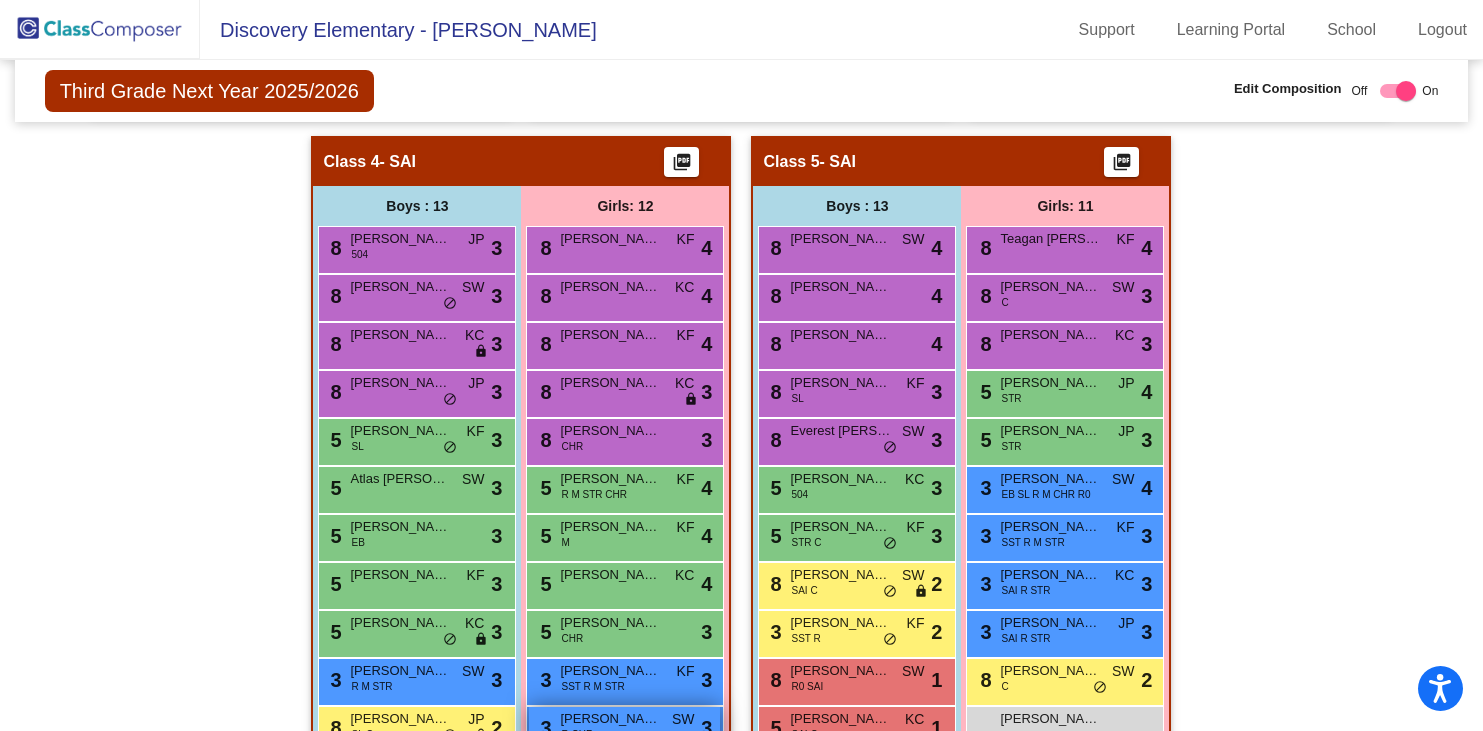 scroll, scrollTop: 1349, scrollLeft: 0, axis: vertical 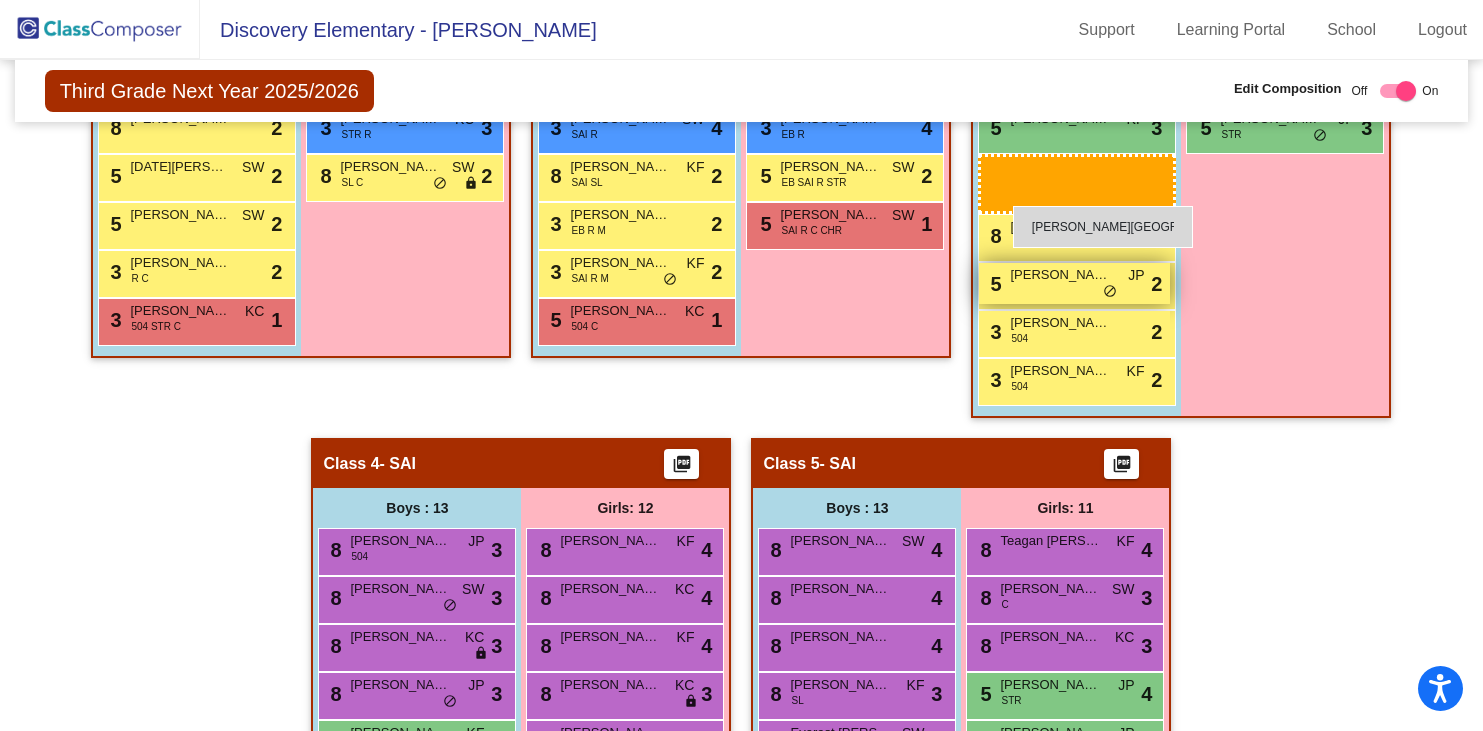 drag, startPoint x: 880, startPoint y: 681, endPoint x: 1015, endPoint y: 207, distance: 492.84988 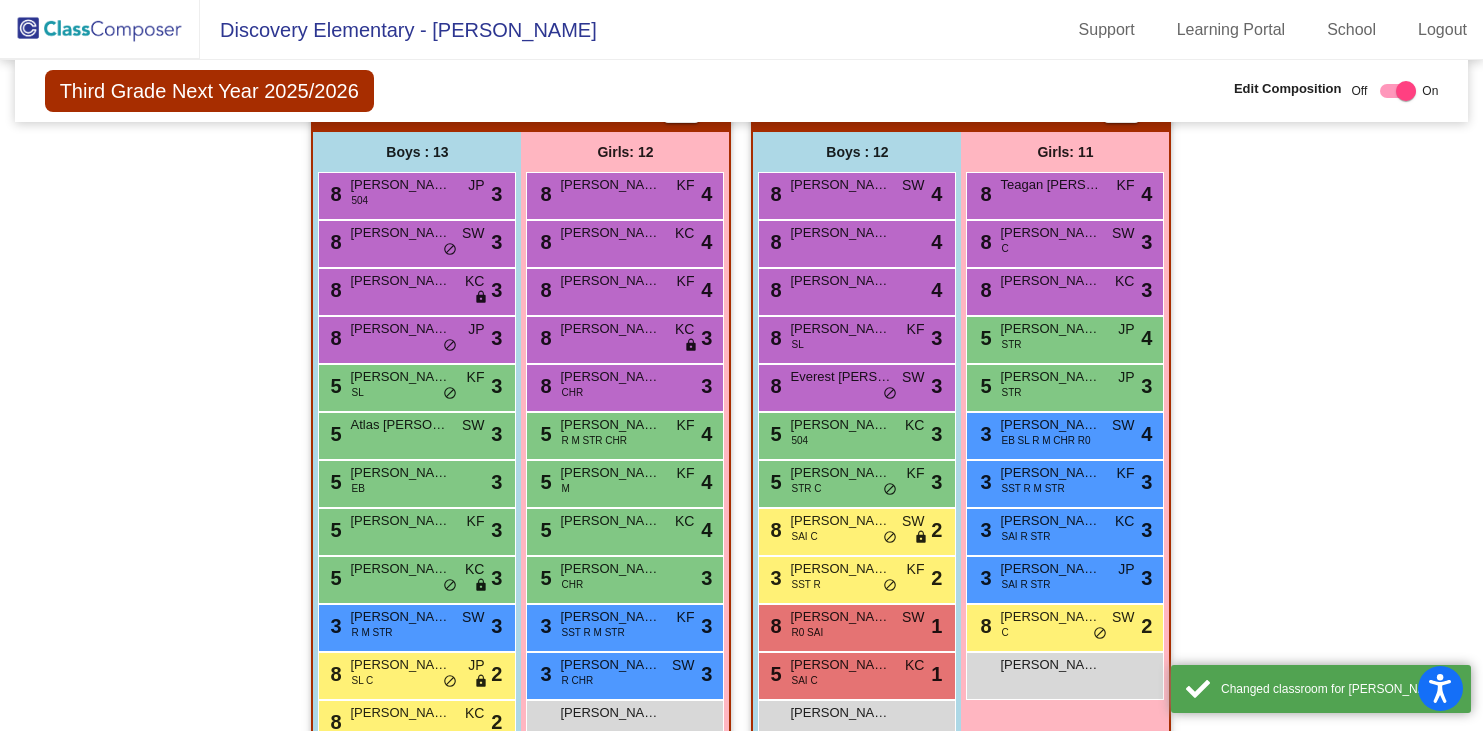 scroll, scrollTop: 1397, scrollLeft: 0, axis: vertical 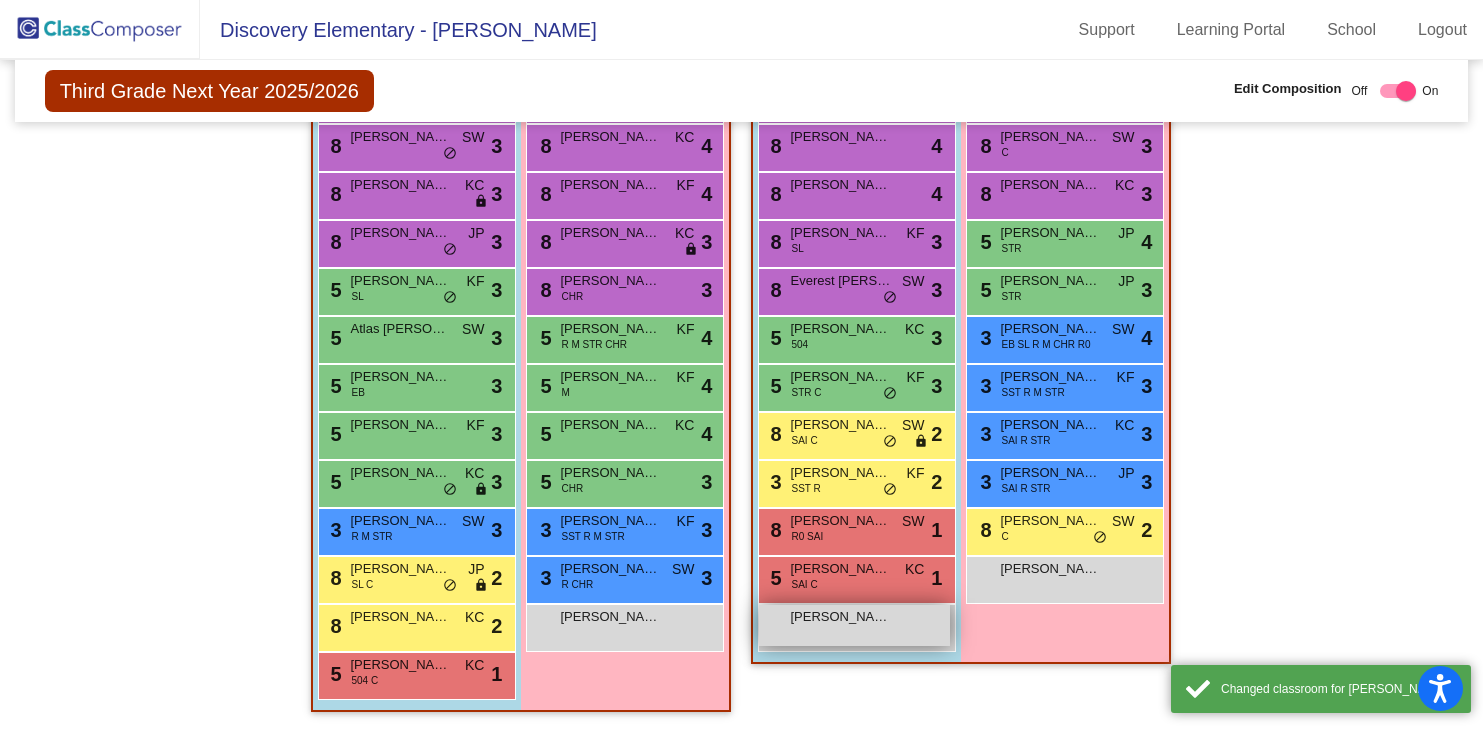 click on "[PERSON_NAME] lock do_not_disturb_alt" at bounding box center [854, 625] 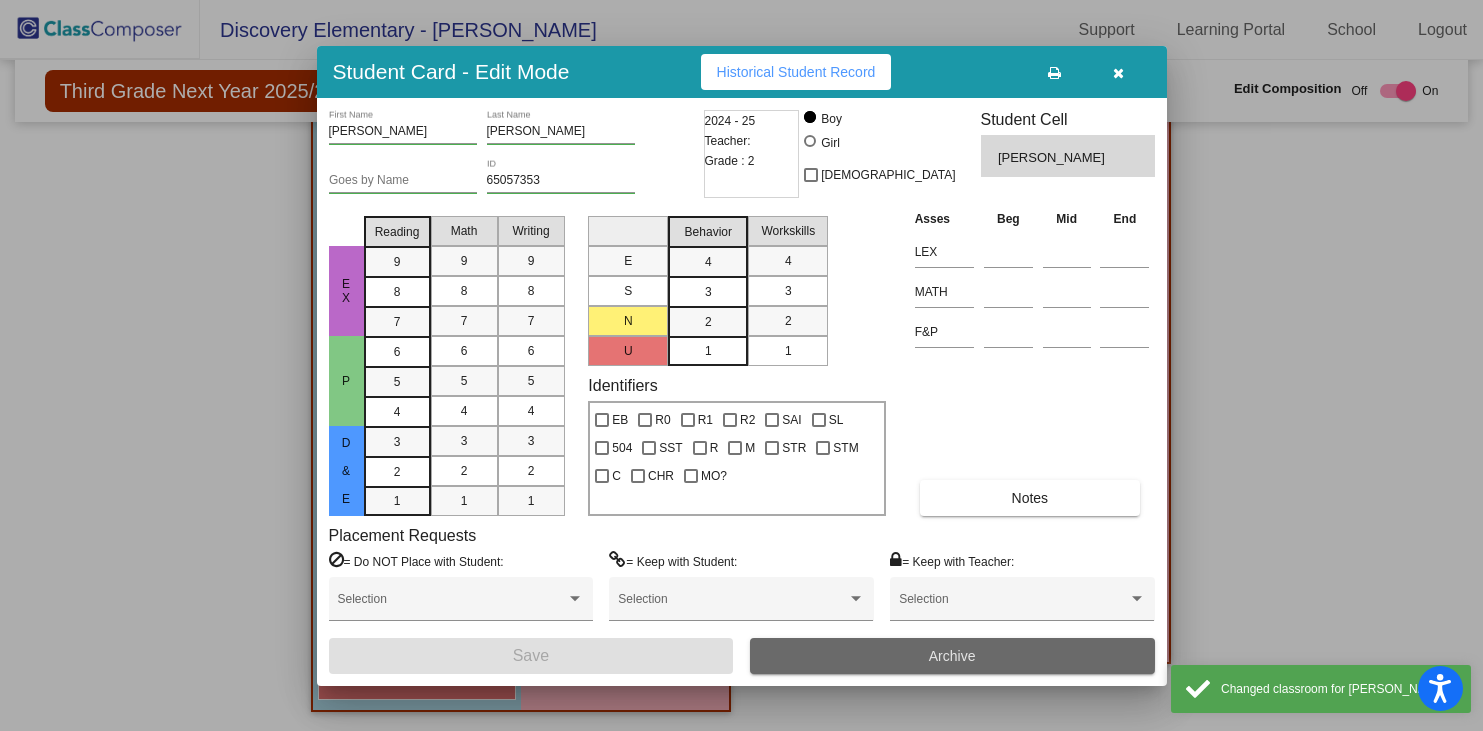 drag, startPoint x: 895, startPoint y: 419, endPoint x: 899, endPoint y: 405, distance: 14.56022 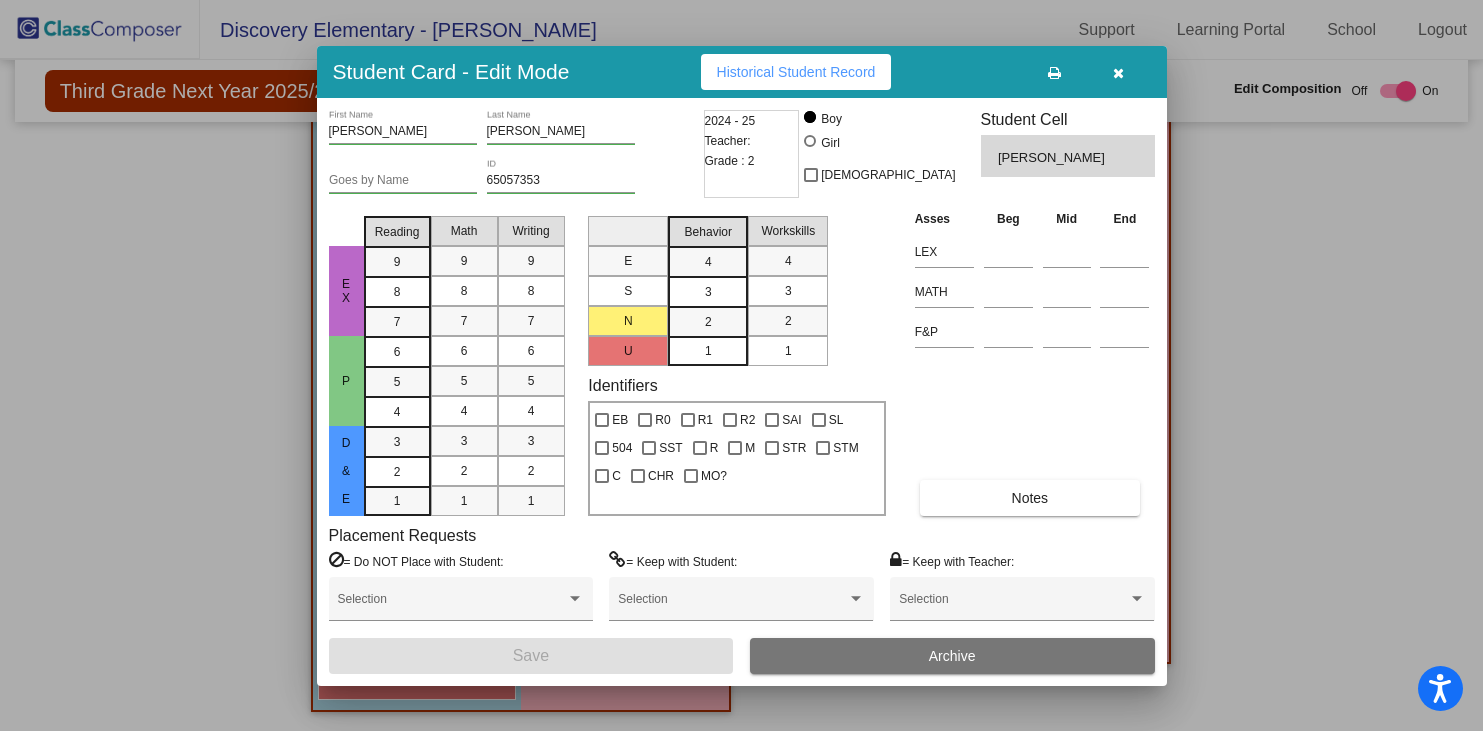 click at bounding box center [1118, 73] 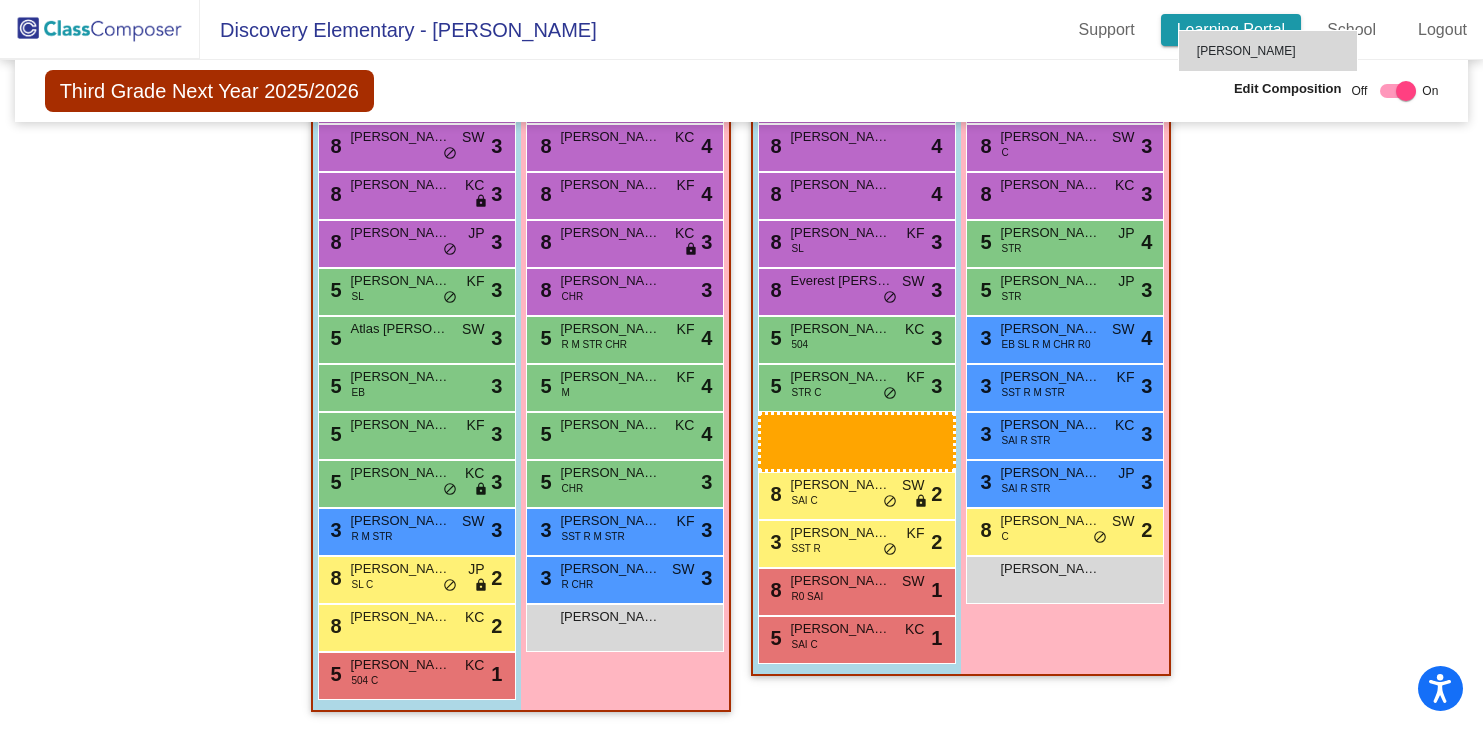 scroll, scrollTop: 1365, scrollLeft: 0, axis: vertical 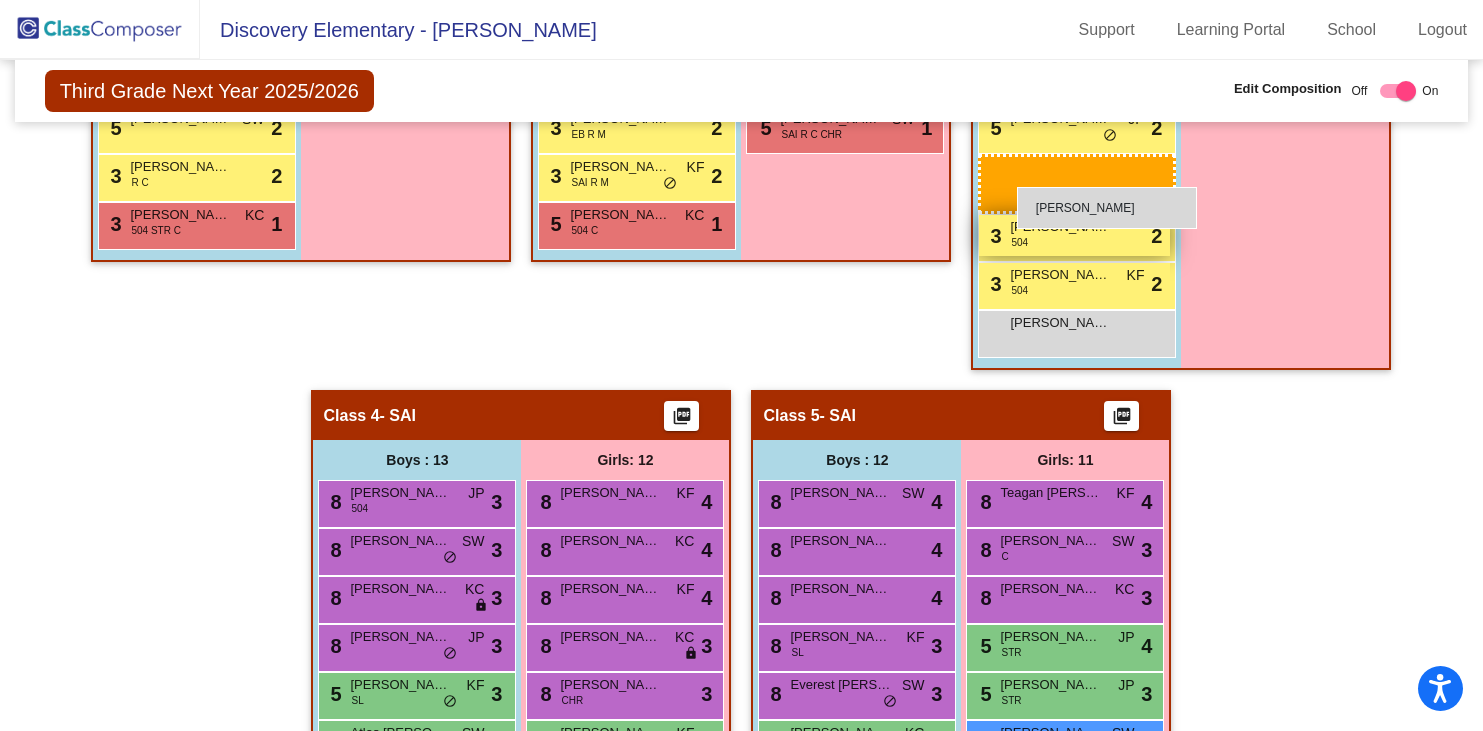 drag, startPoint x: 847, startPoint y: 617, endPoint x: 1017, endPoint y: 186, distance: 463.31522 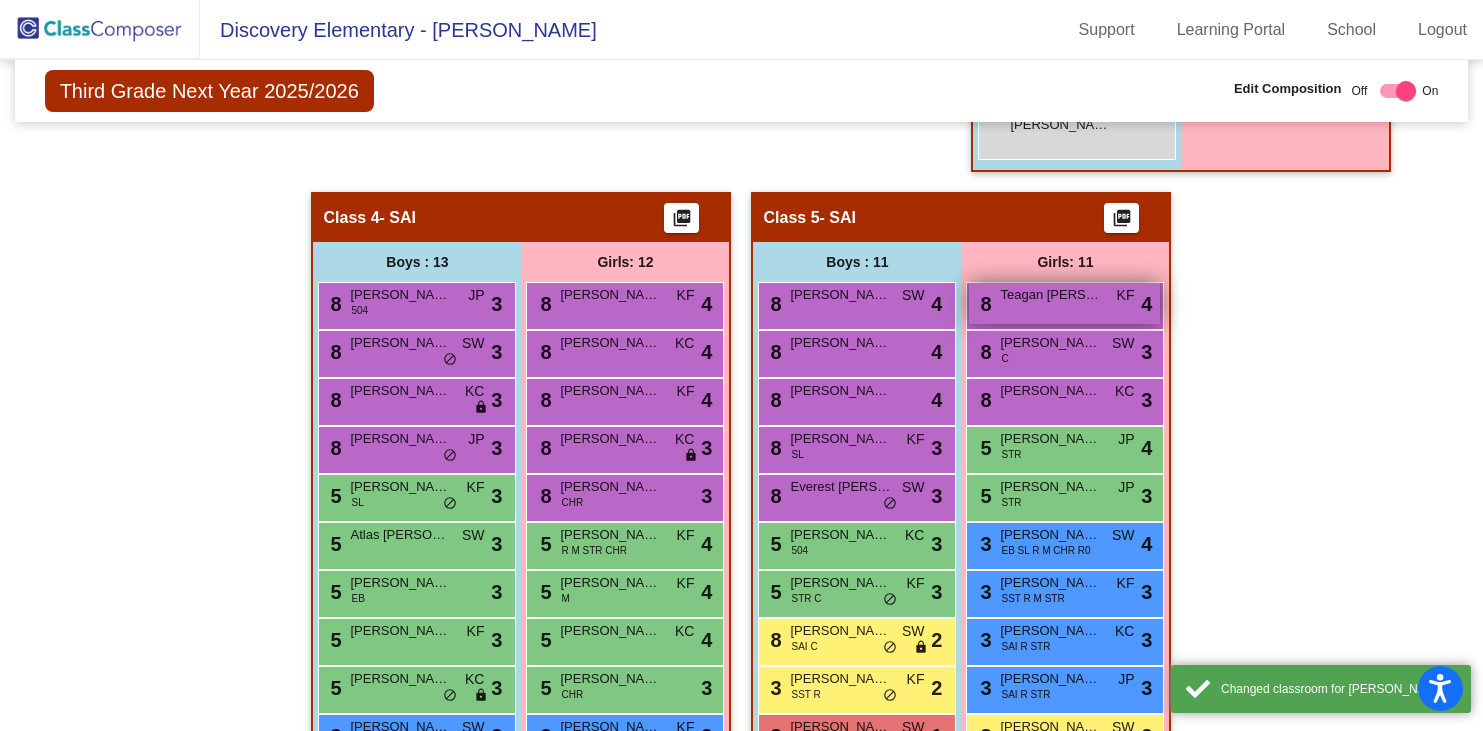 scroll, scrollTop: 1445, scrollLeft: 0, axis: vertical 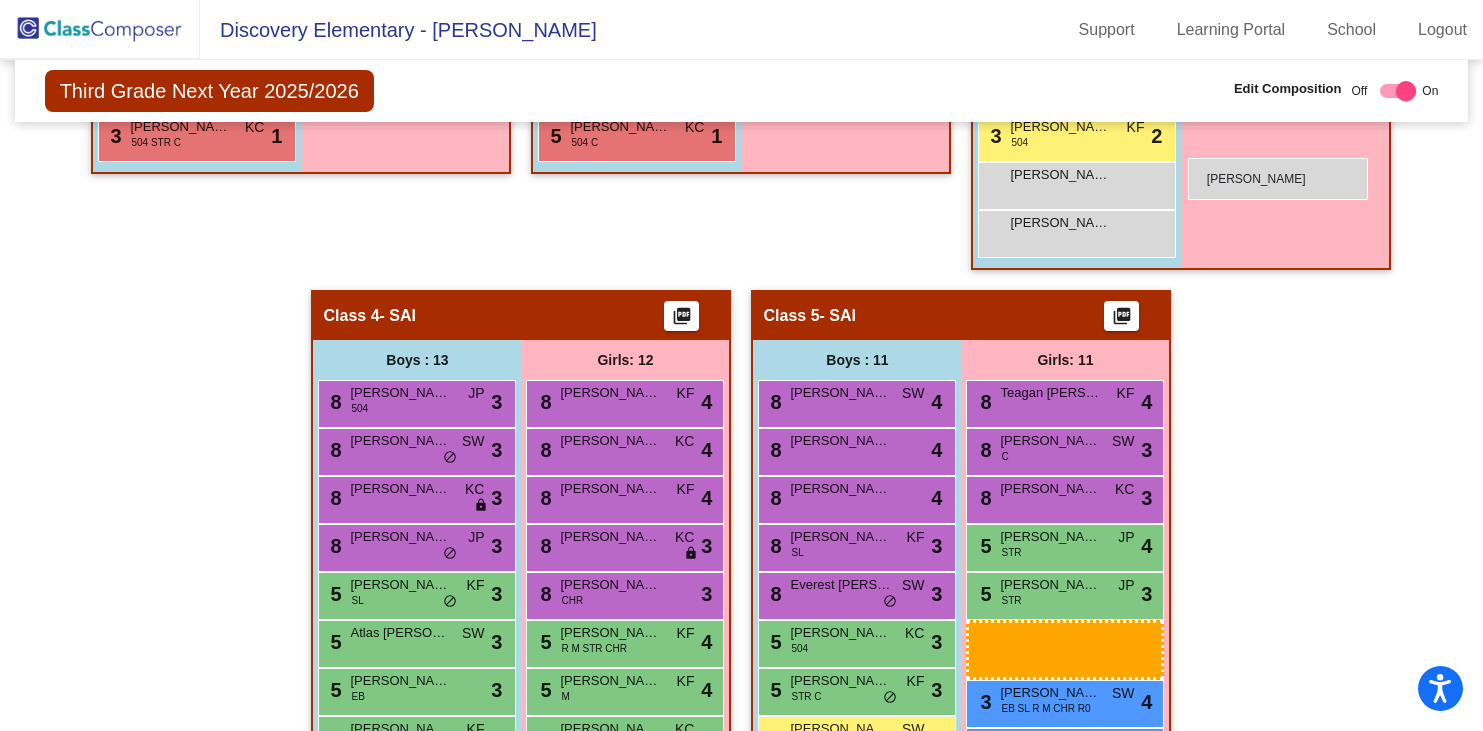 drag, startPoint x: 1030, startPoint y: 589, endPoint x: 1188, endPoint y: 158, distance: 459.0479 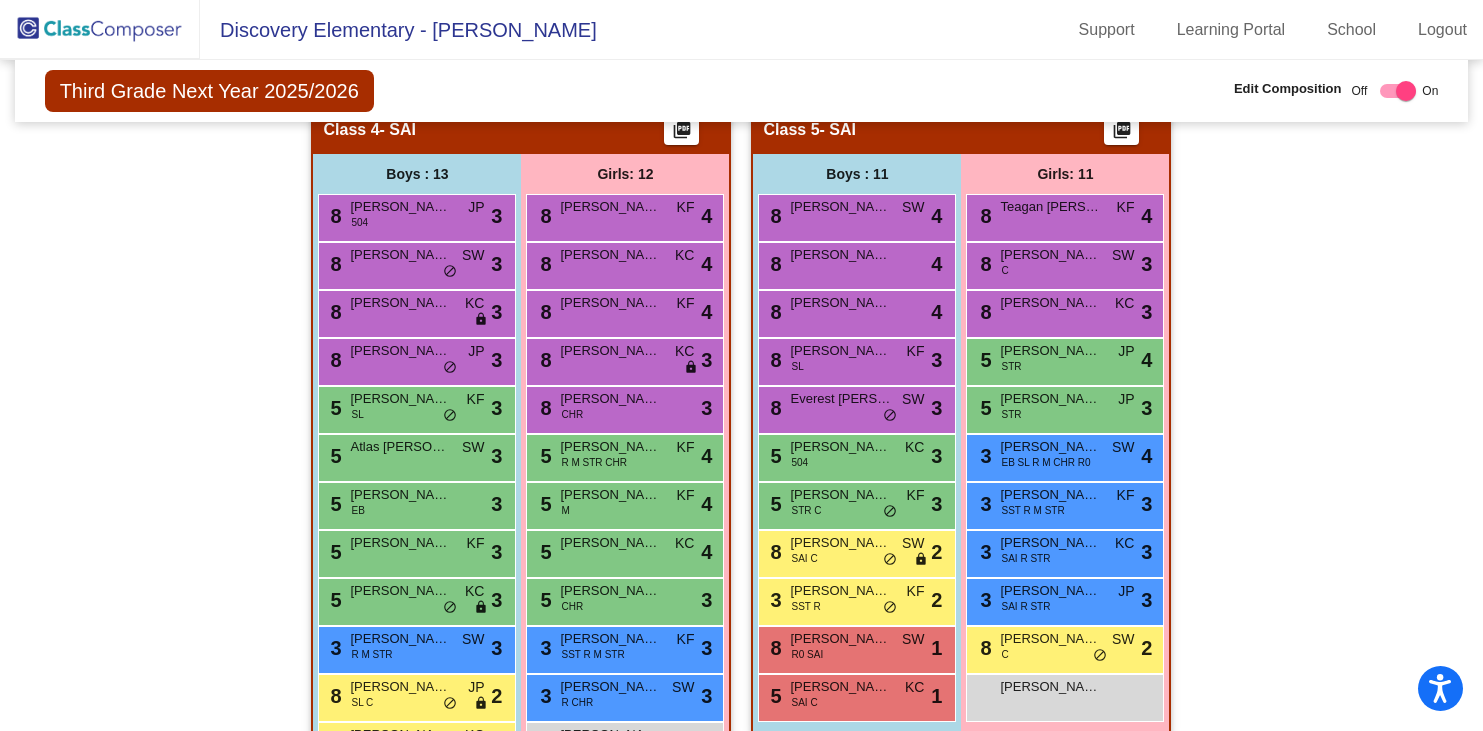 scroll, scrollTop: 1445, scrollLeft: 0, axis: vertical 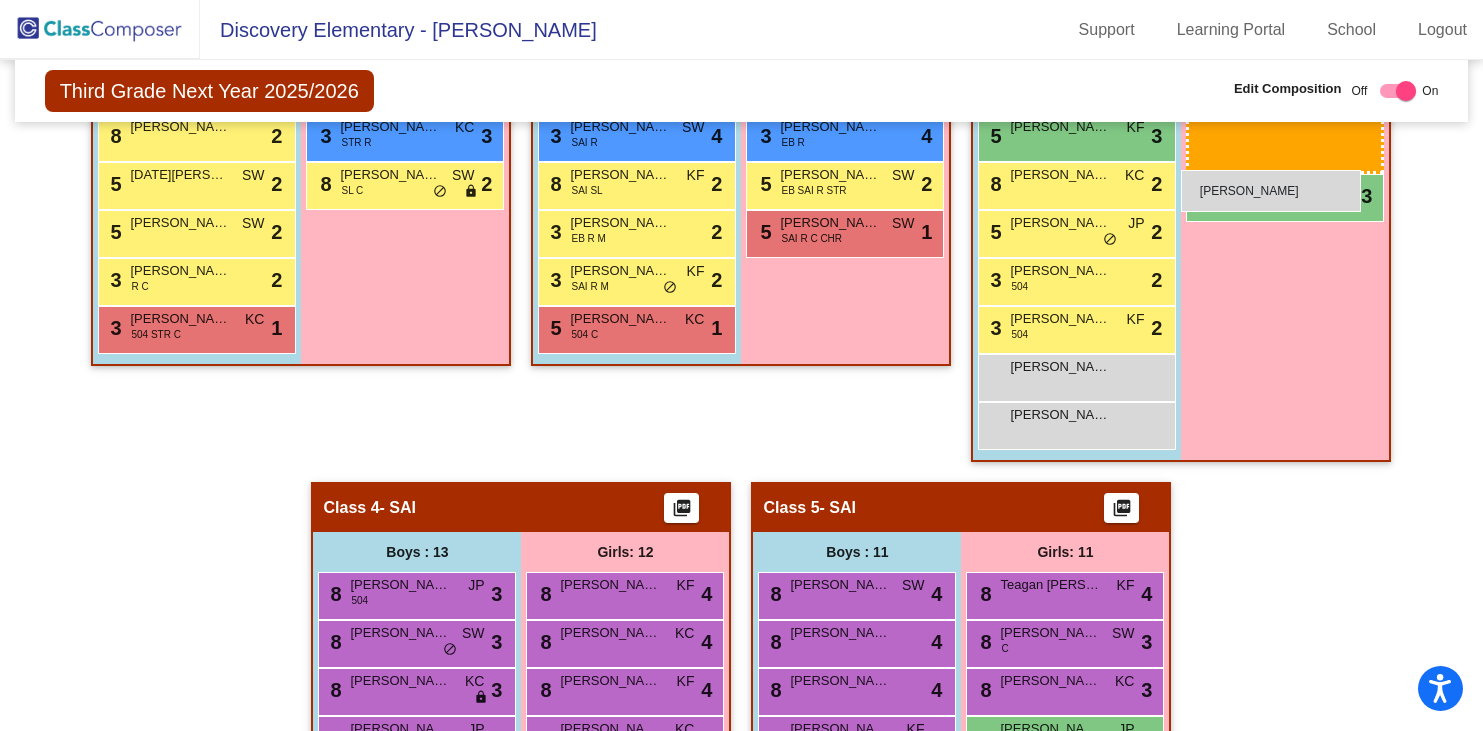drag, startPoint x: 1039, startPoint y: 577, endPoint x: 1182, endPoint y: 173, distance: 428.56155 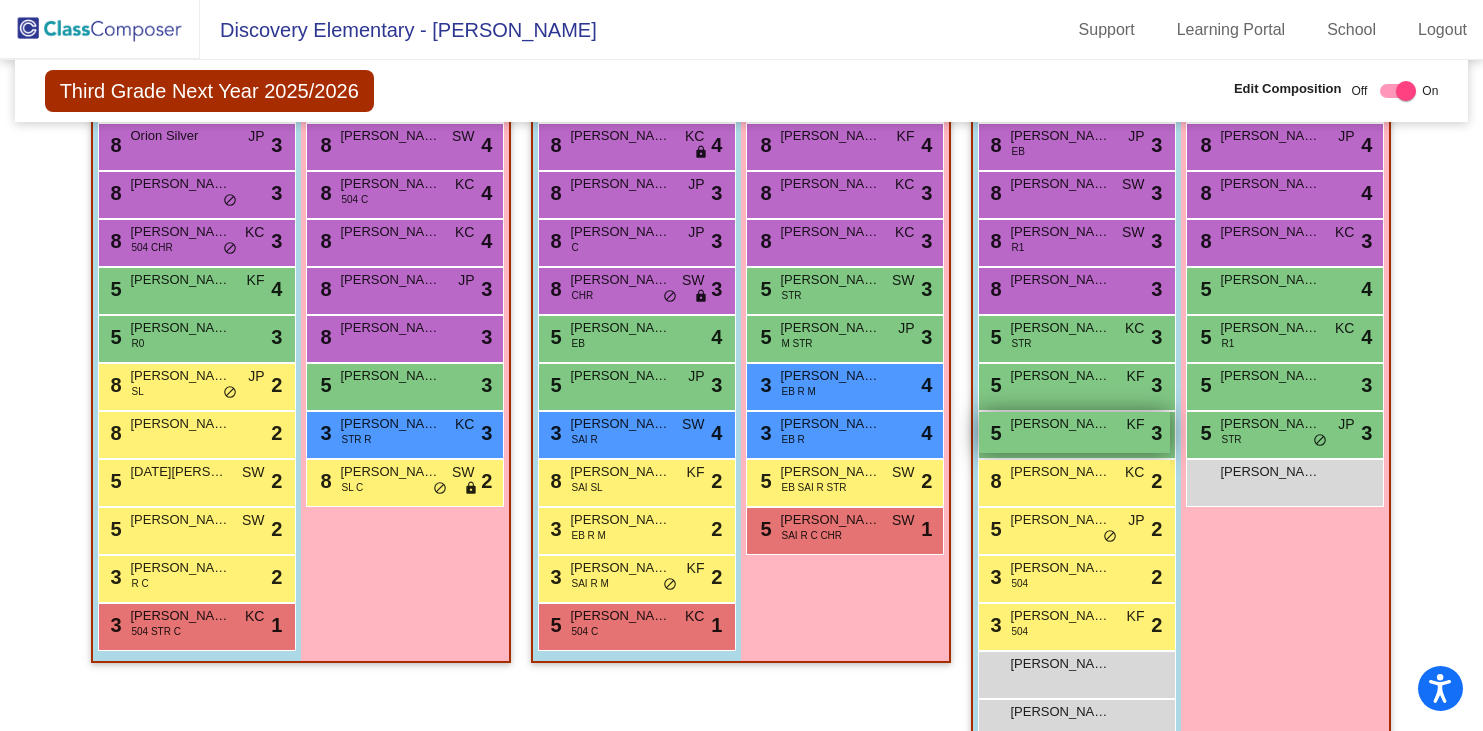 scroll, scrollTop: 666, scrollLeft: 0, axis: vertical 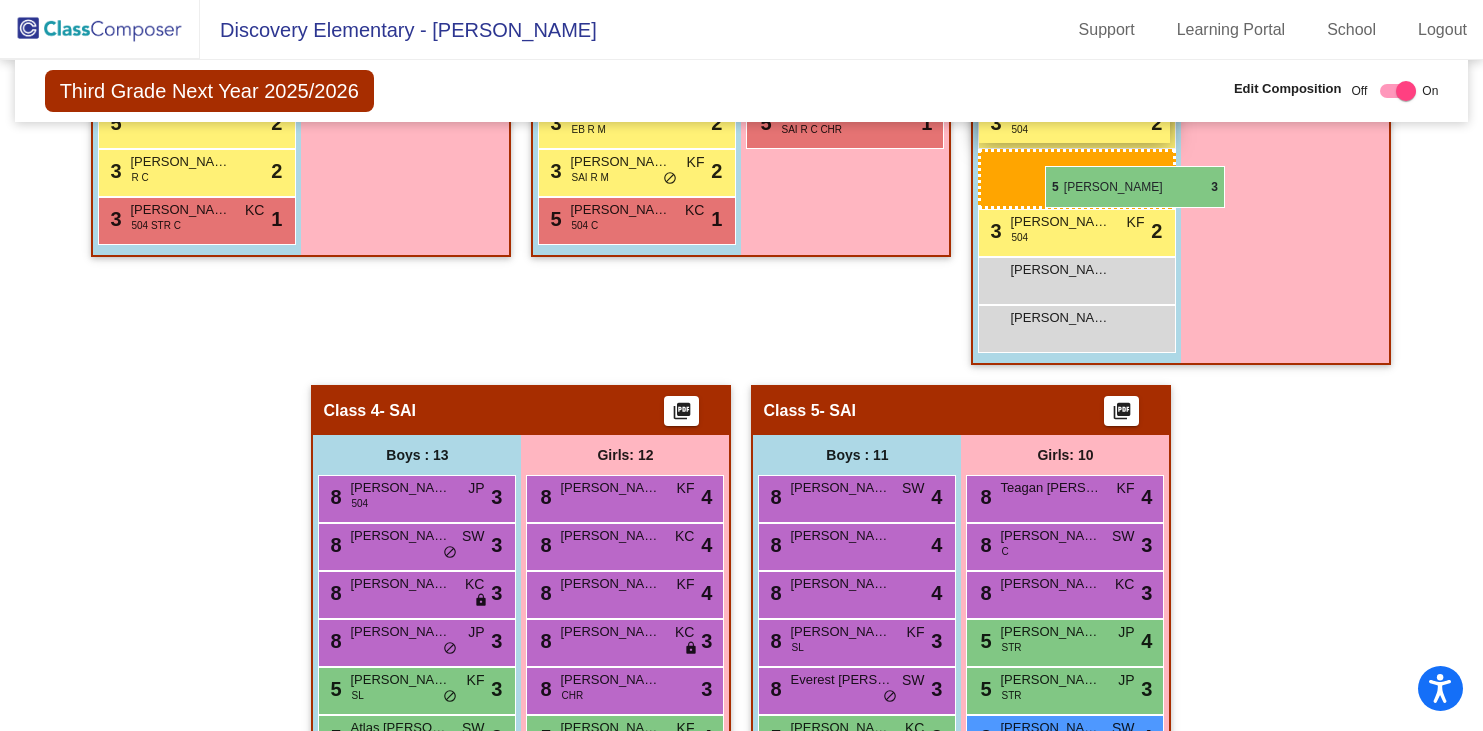 drag, startPoint x: 1064, startPoint y: 425, endPoint x: 1044, endPoint y: 162, distance: 263.75937 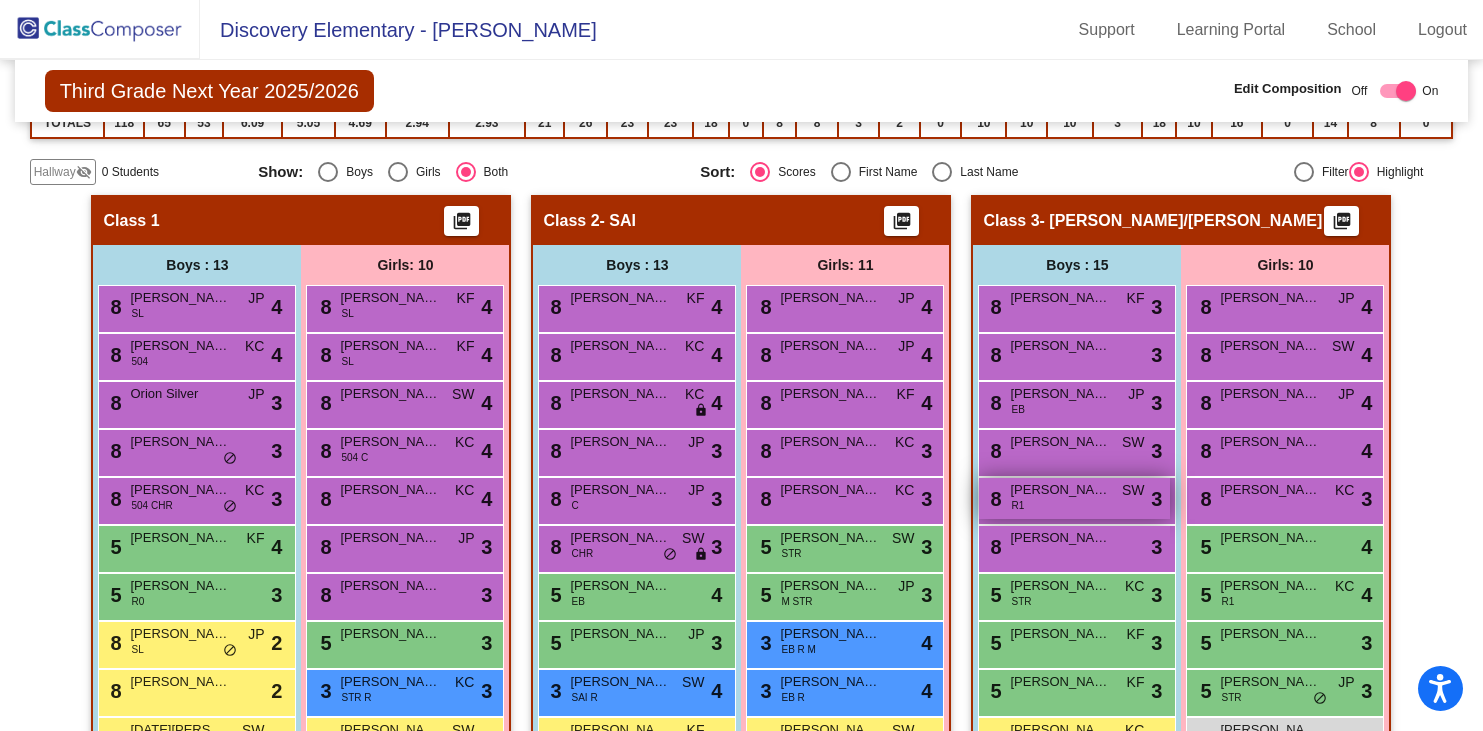 scroll, scrollTop: 395, scrollLeft: 0, axis: vertical 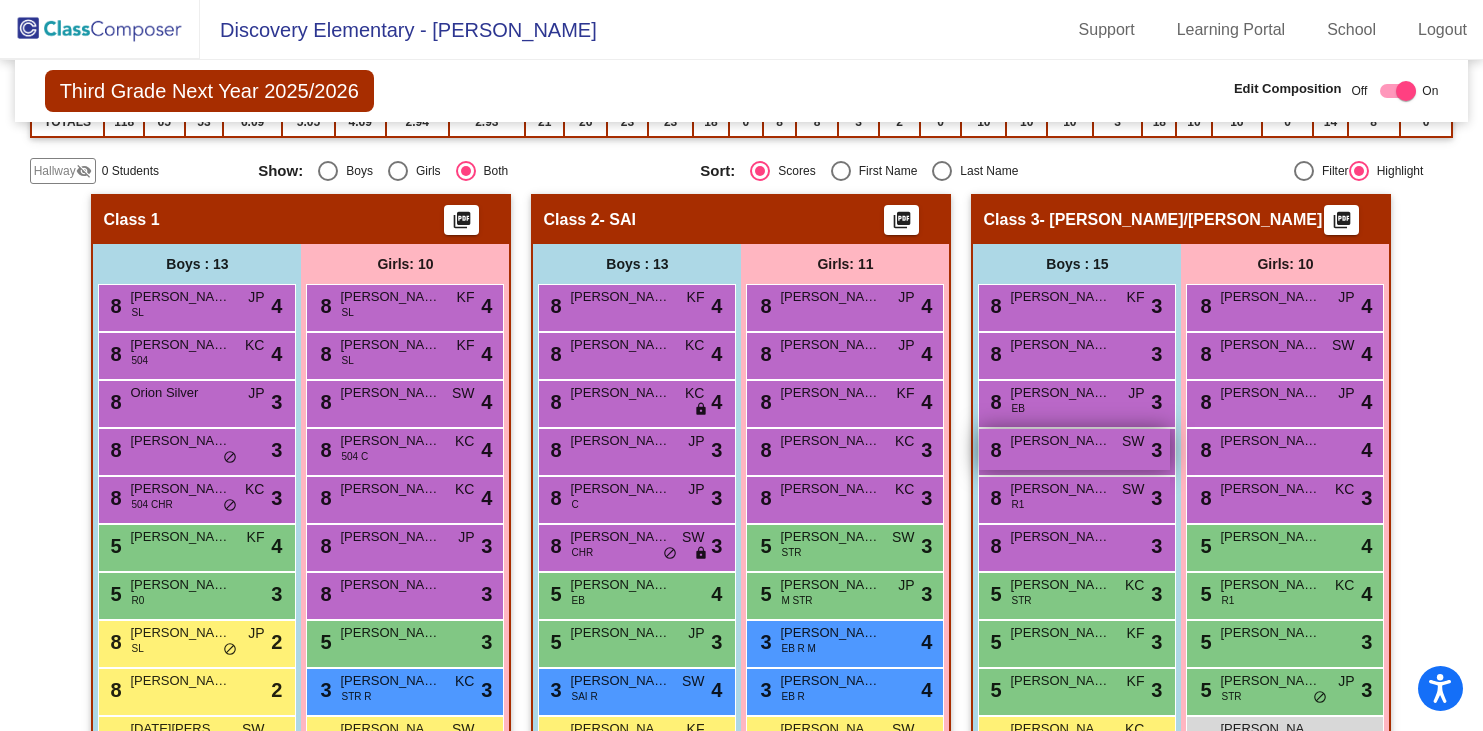 click on "[PERSON_NAME]" at bounding box center [1060, 441] 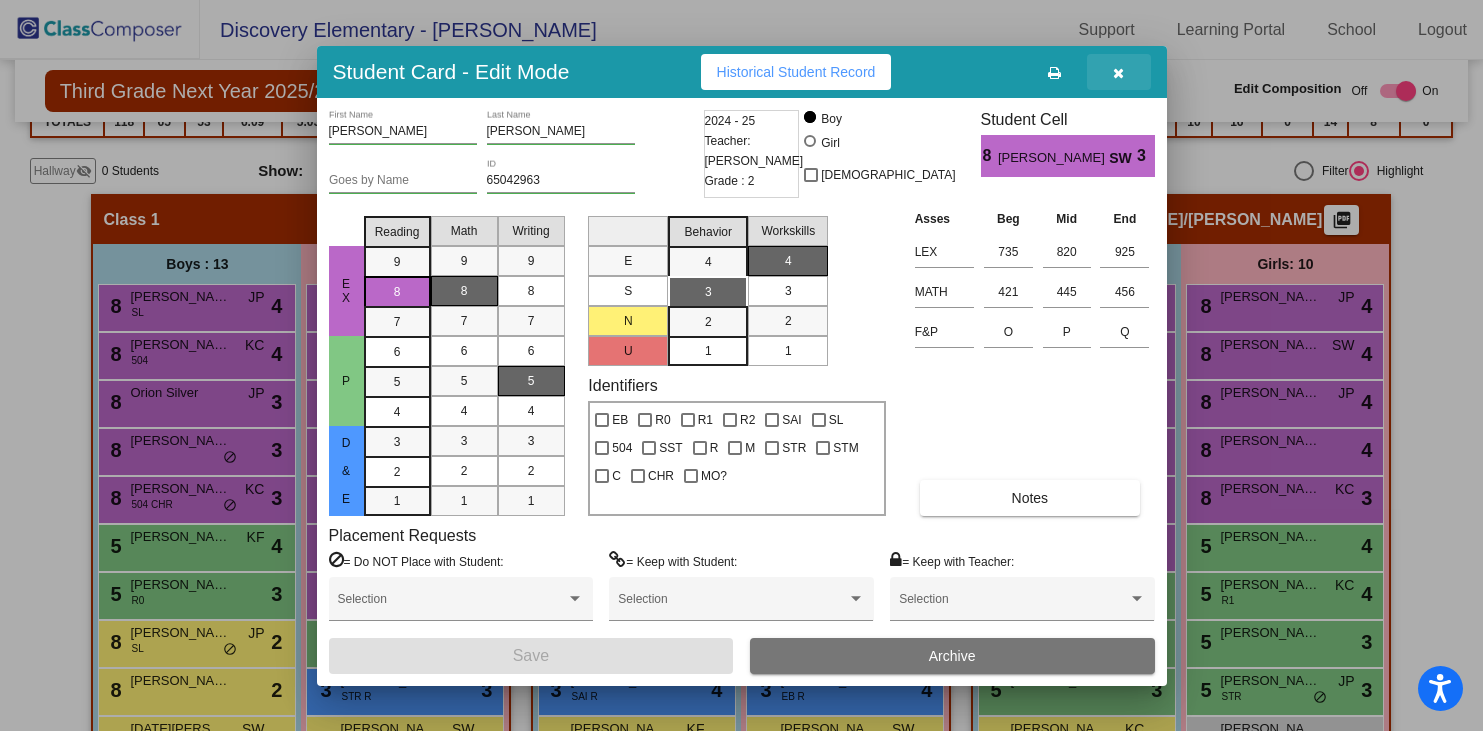 click at bounding box center (1118, 73) 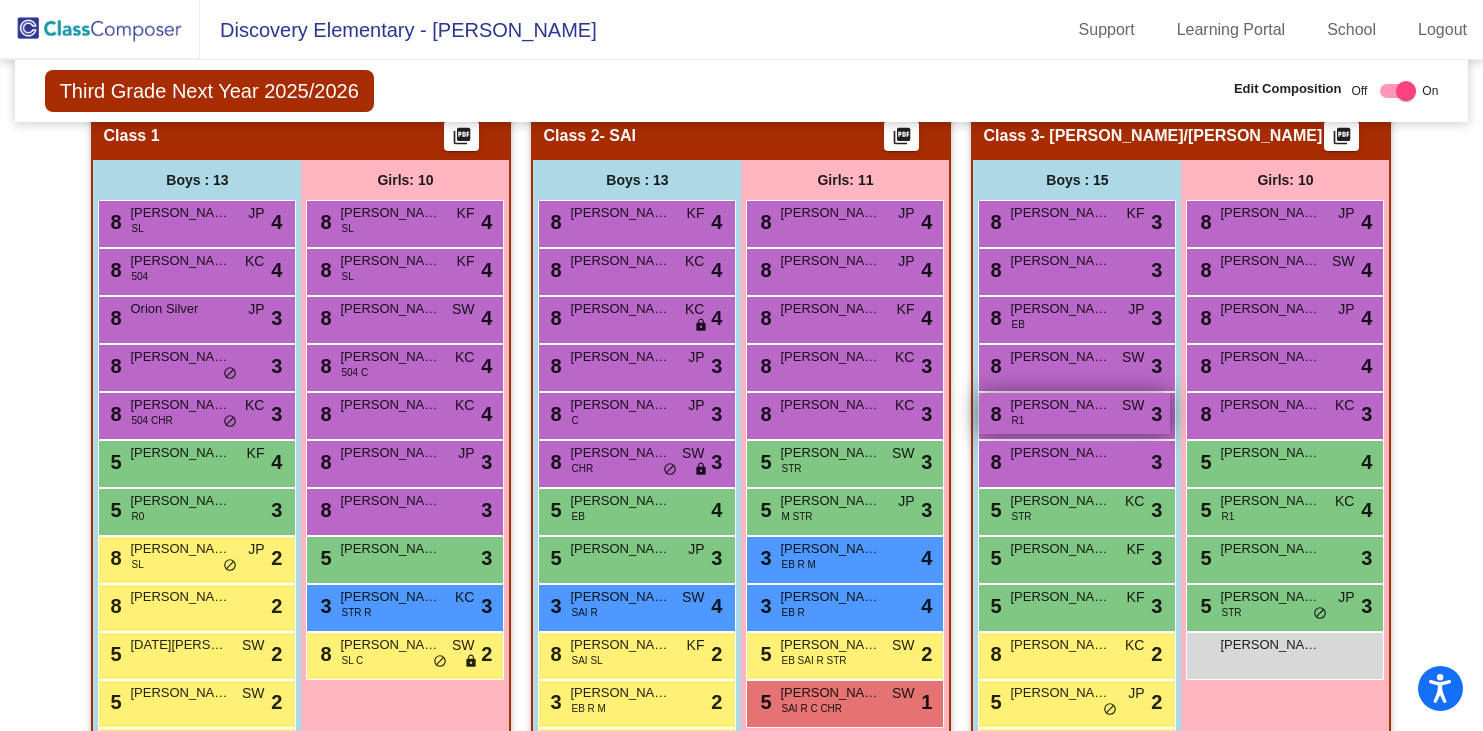 scroll, scrollTop: 504, scrollLeft: 0, axis: vertical 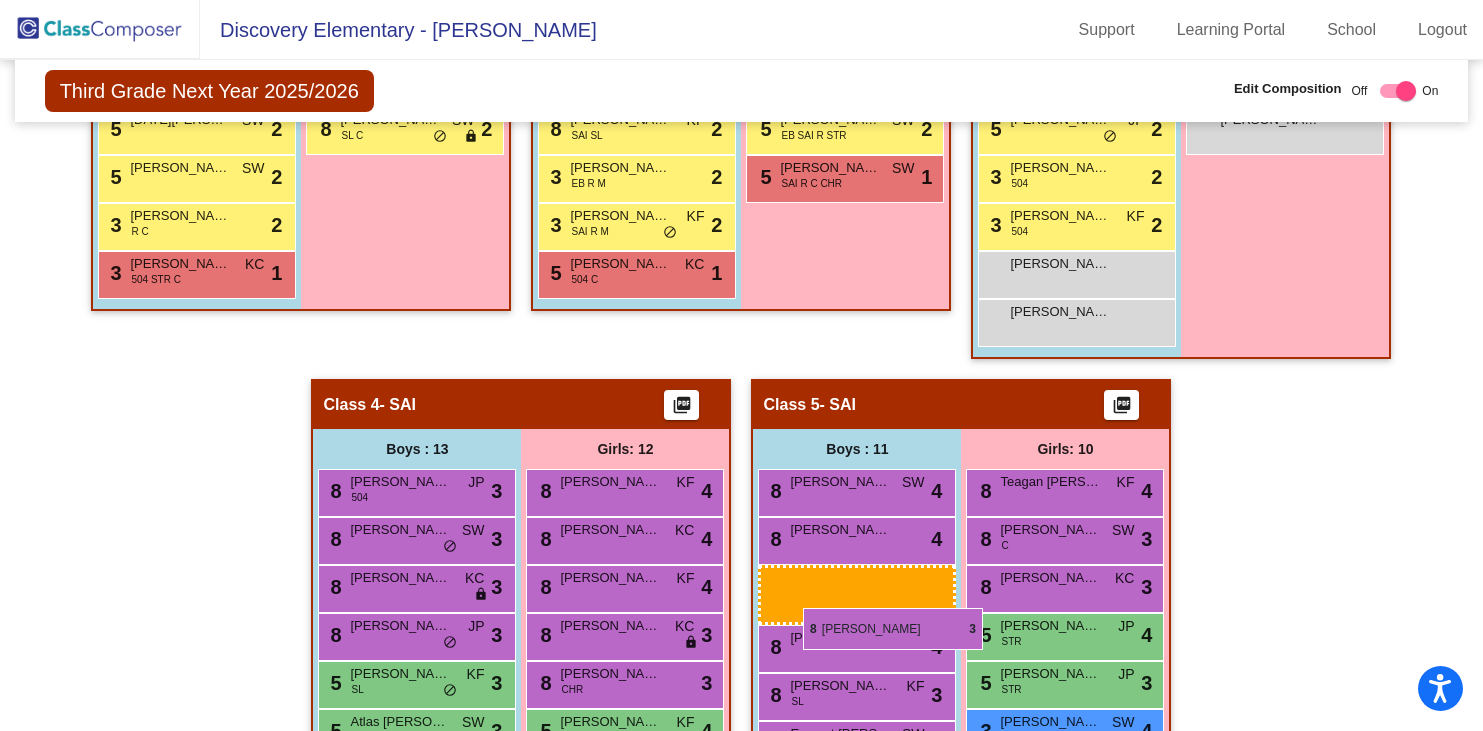 drag, startPoint x: 1070, startPoint y: 340, endPoint x: 802, endPoint y: 606, distance: 377.59766 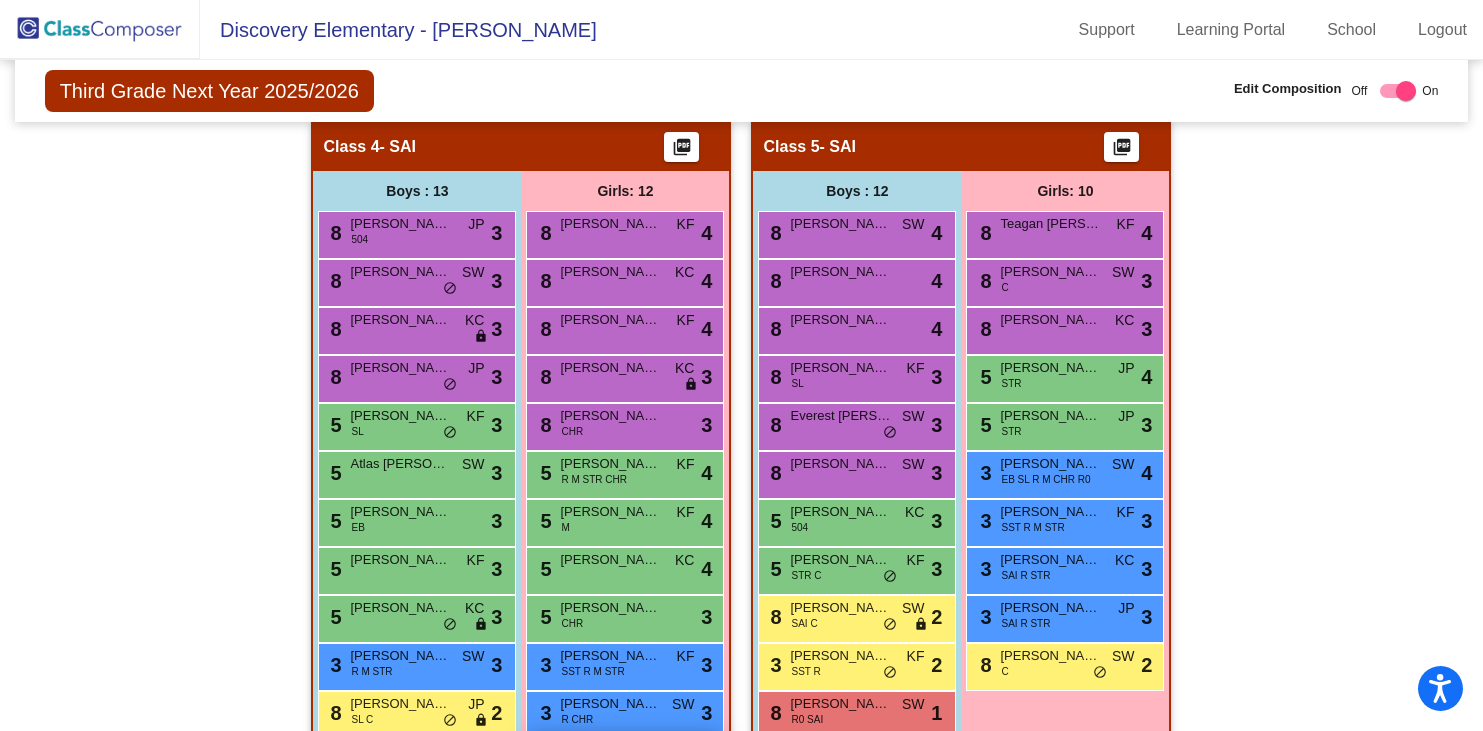 scroll, scrollTop: 1397, scrollLeft: 0, axis: vertical 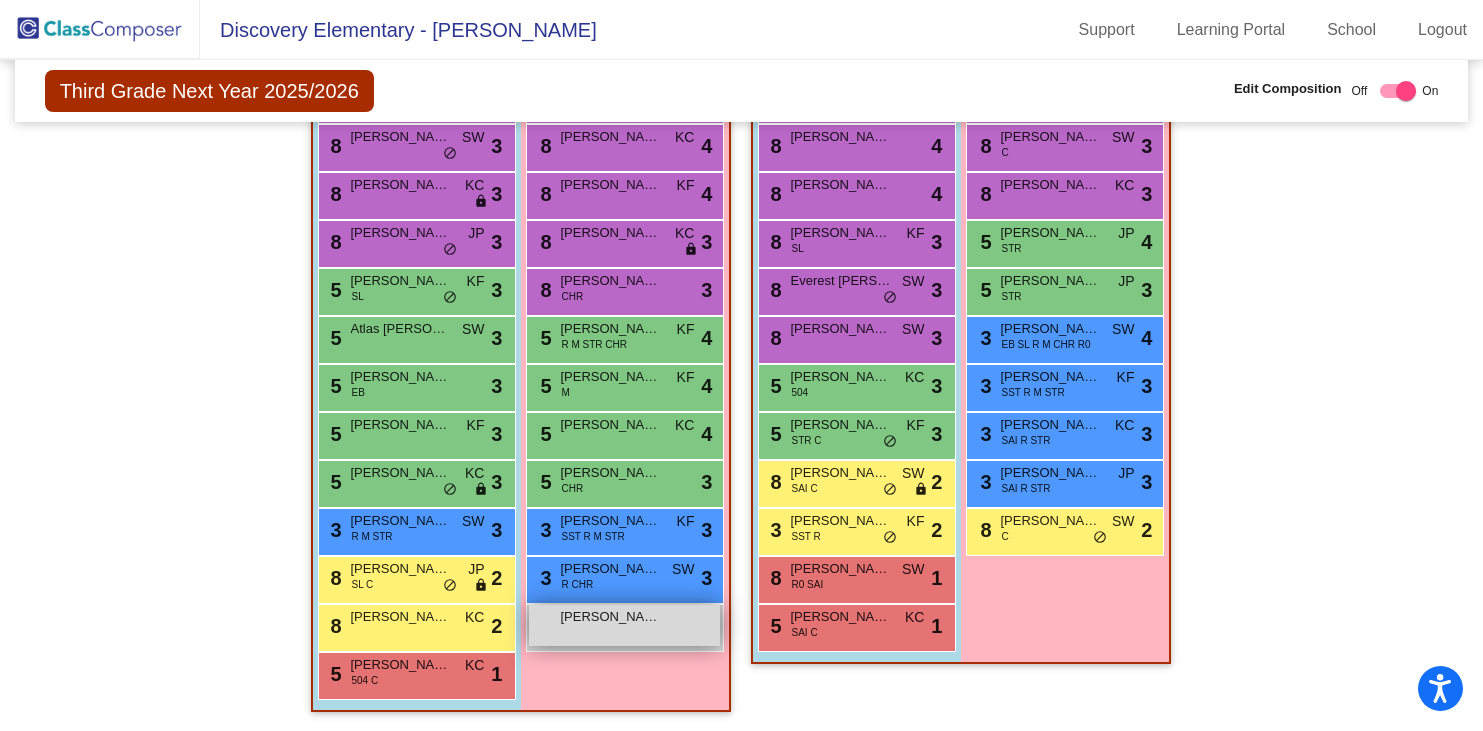 click on "[PERSON_NAME] [PERSON_NAME] lock do_not_disturb_alt" at bounding box center [624, 625] 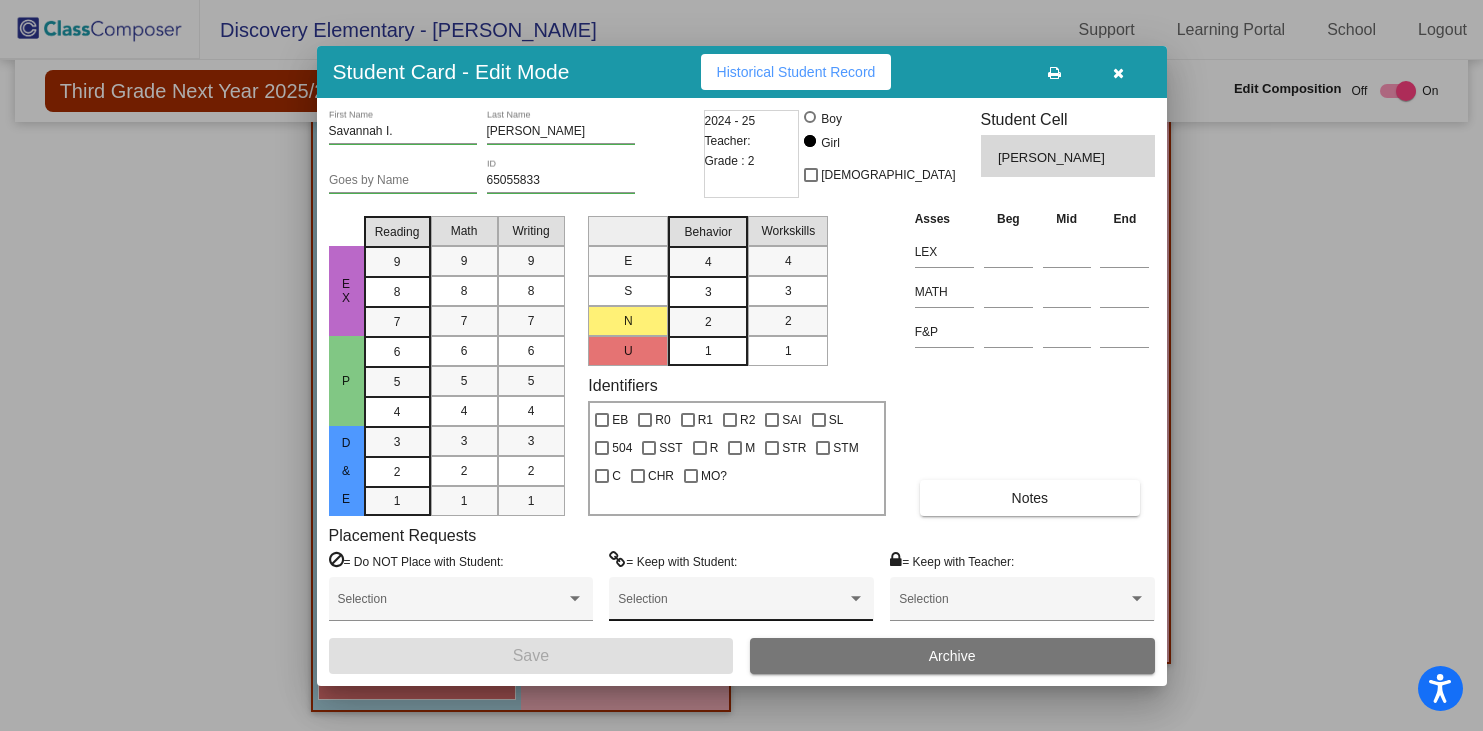 click at bounding box center (732, 606) 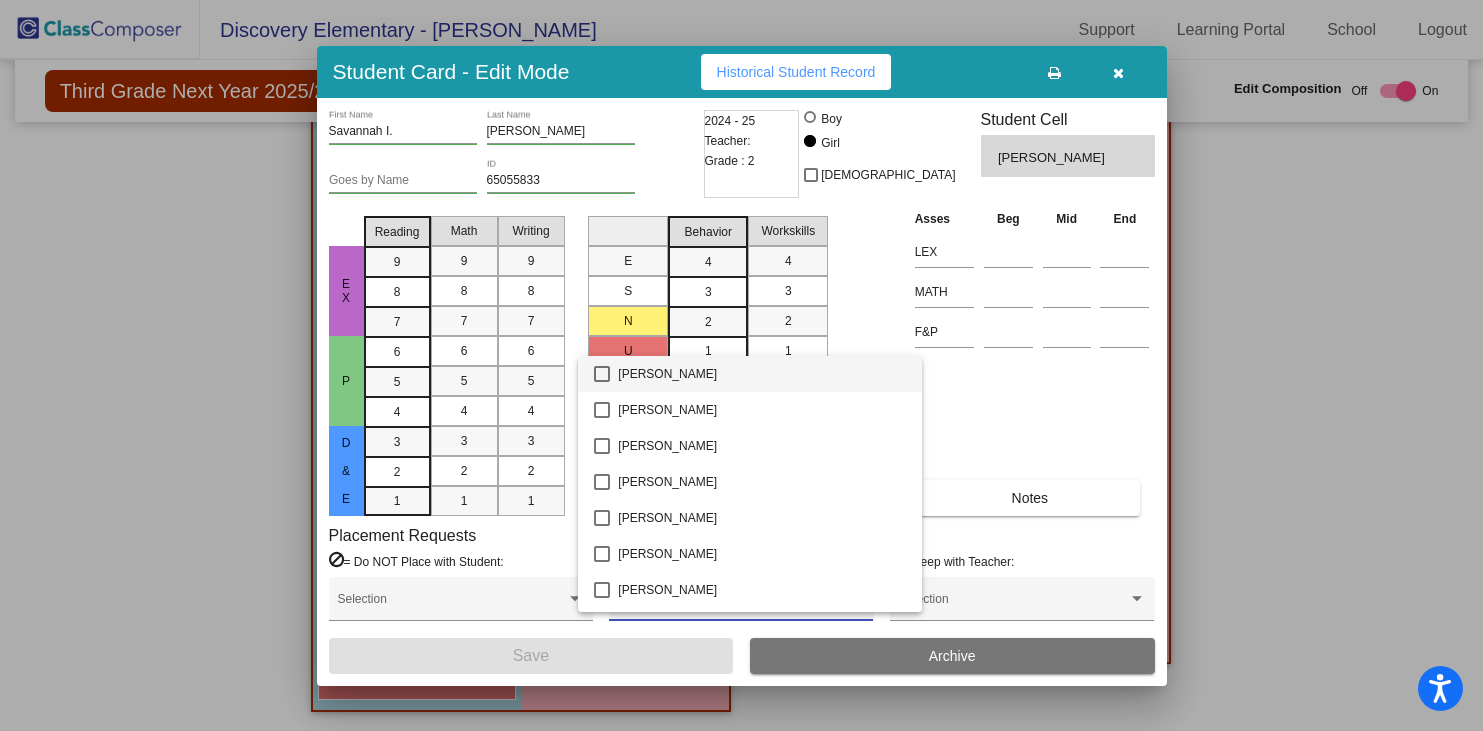 click at bounding box center [741, 365] 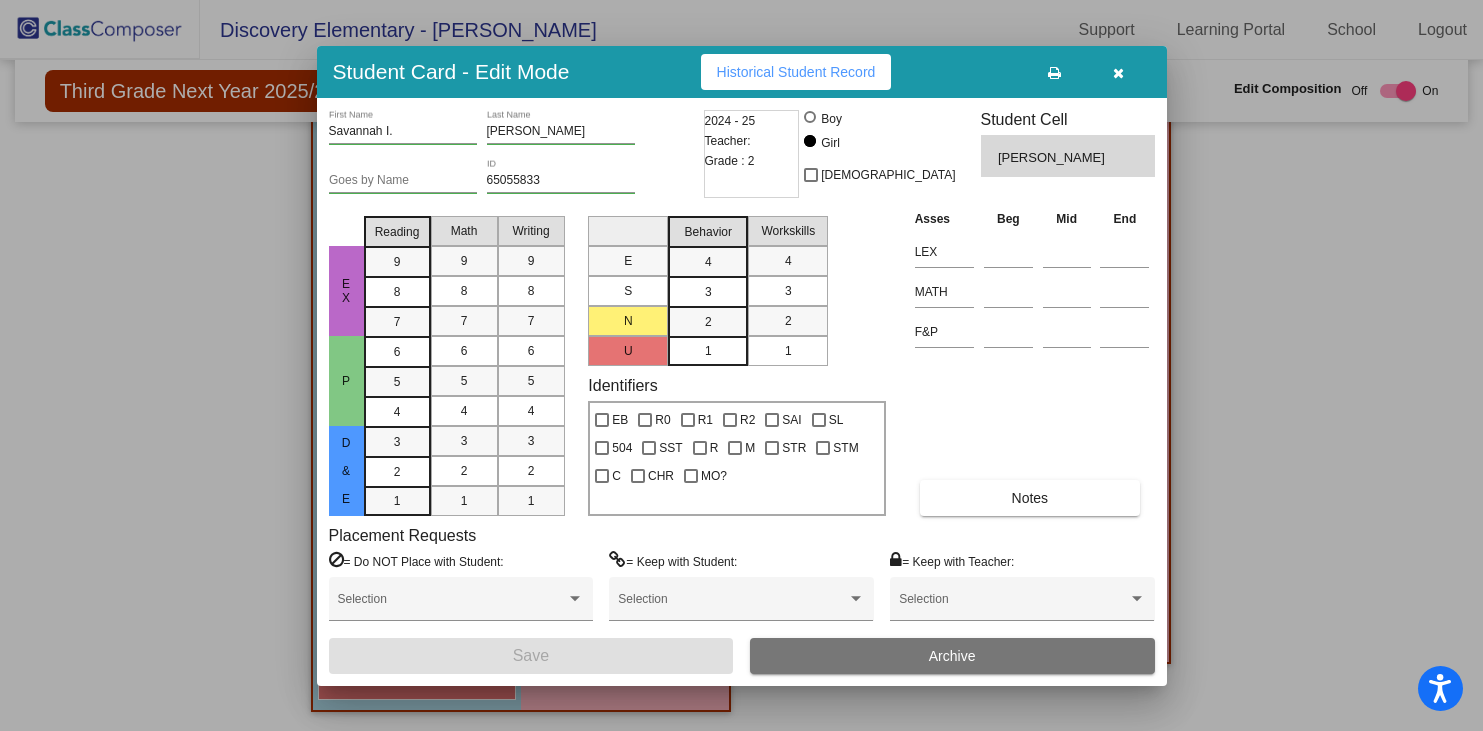 click at bounding box center [1013, 606] 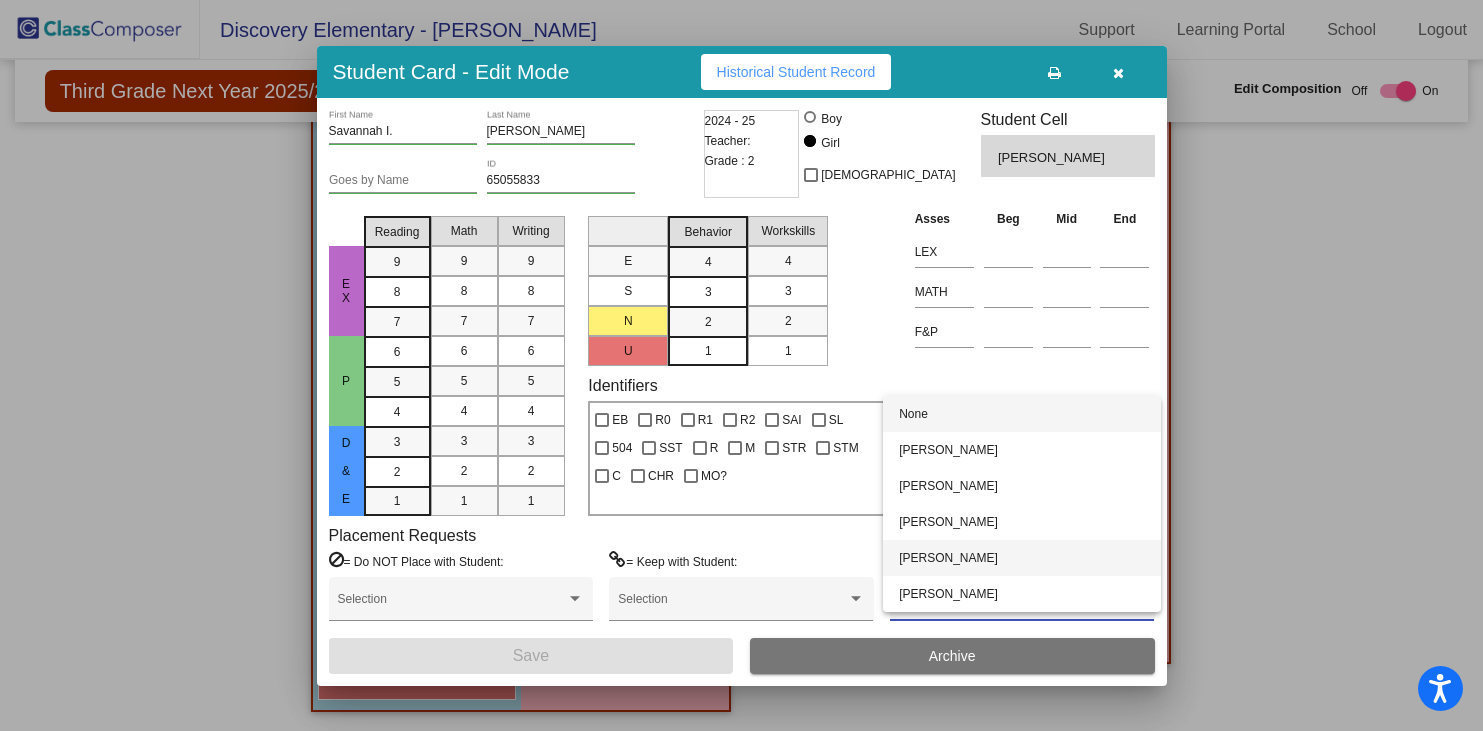 click on "[PERSON_NAME]" at bounding box center (1022, 558) 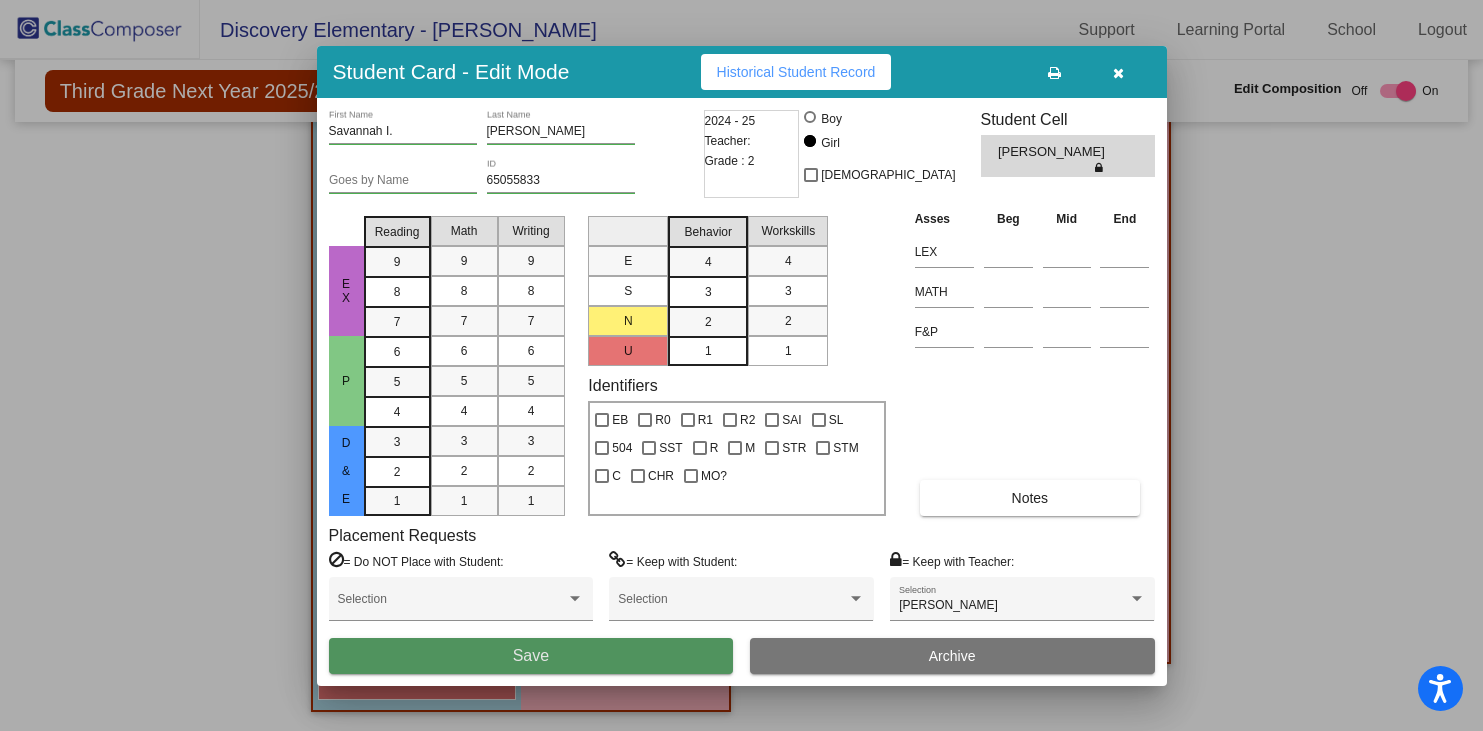 click on "Save" at bounding box center [531, 656] 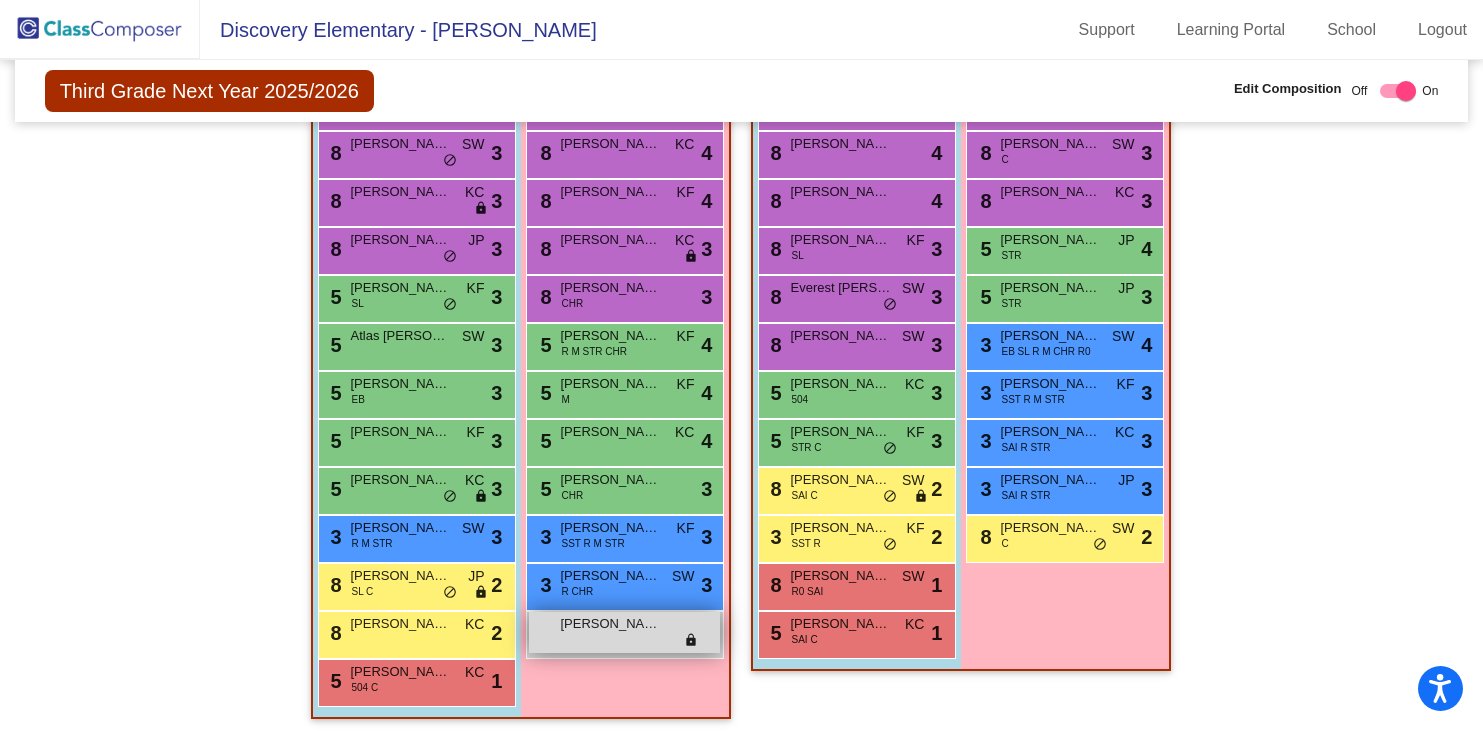 scroll, scrollTop: 1392, scrollLeft: 0, axis: vertical 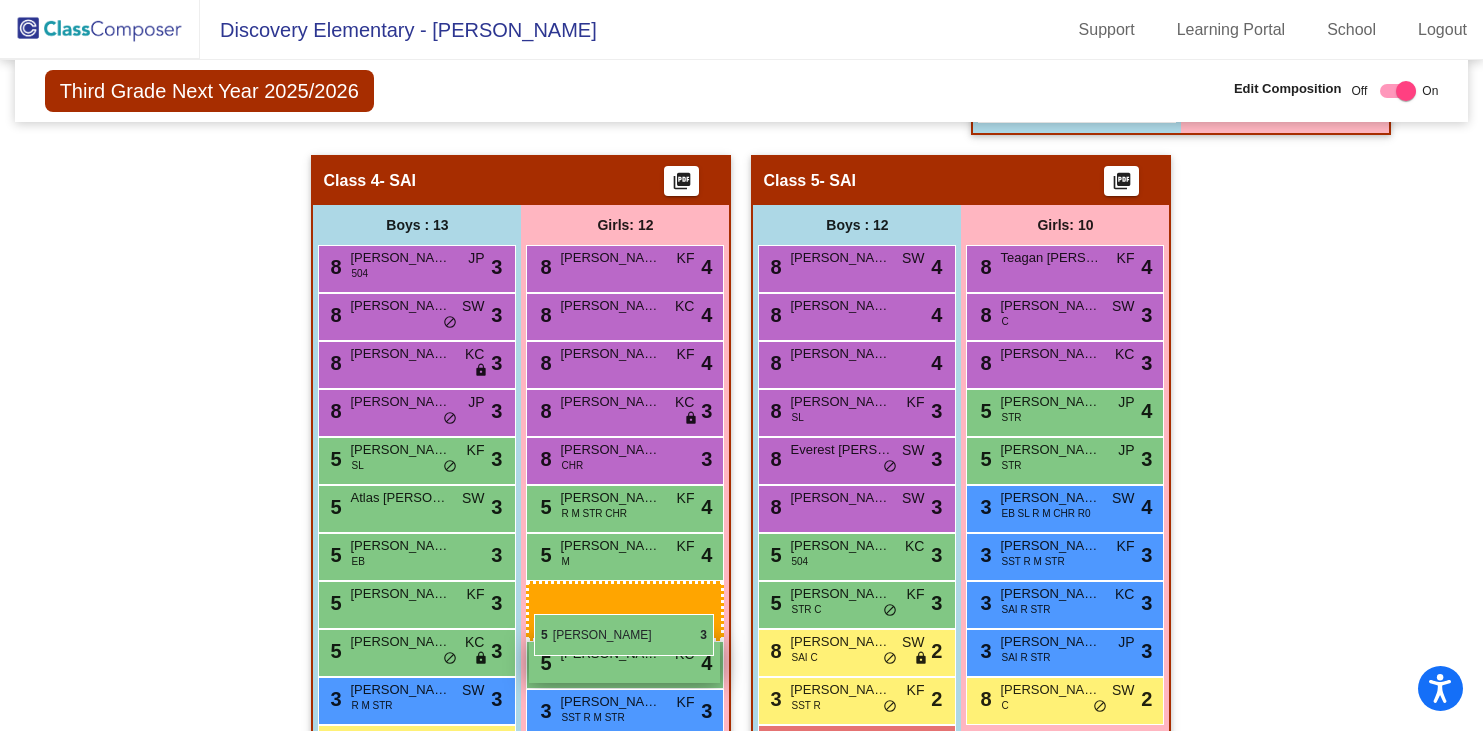 drag, startPoint x: 590, startPoint y: 483, endPoint x: 534, endPoint y: 613, distance: 141.54858 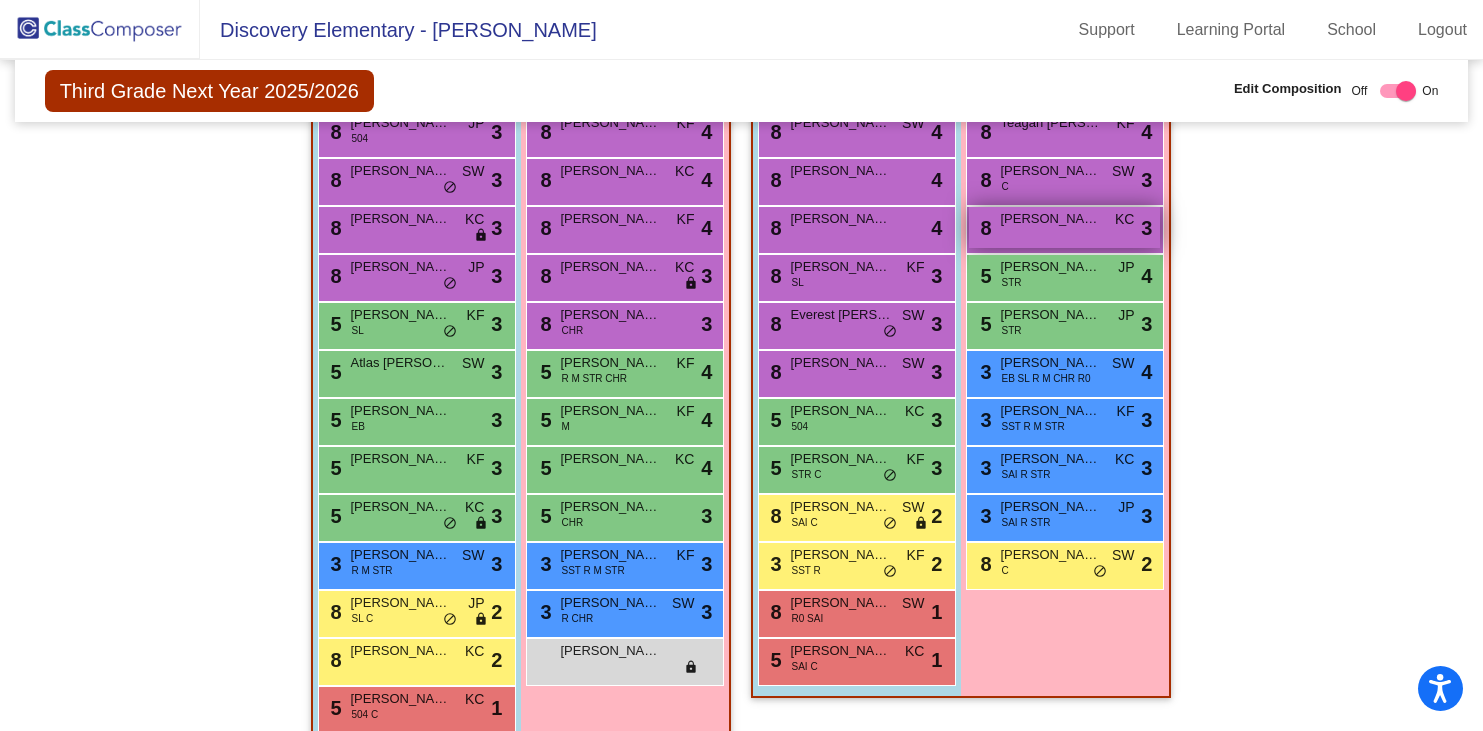 scroll, scrollTop: 1397, scrollLeft: 0, axis: vertical 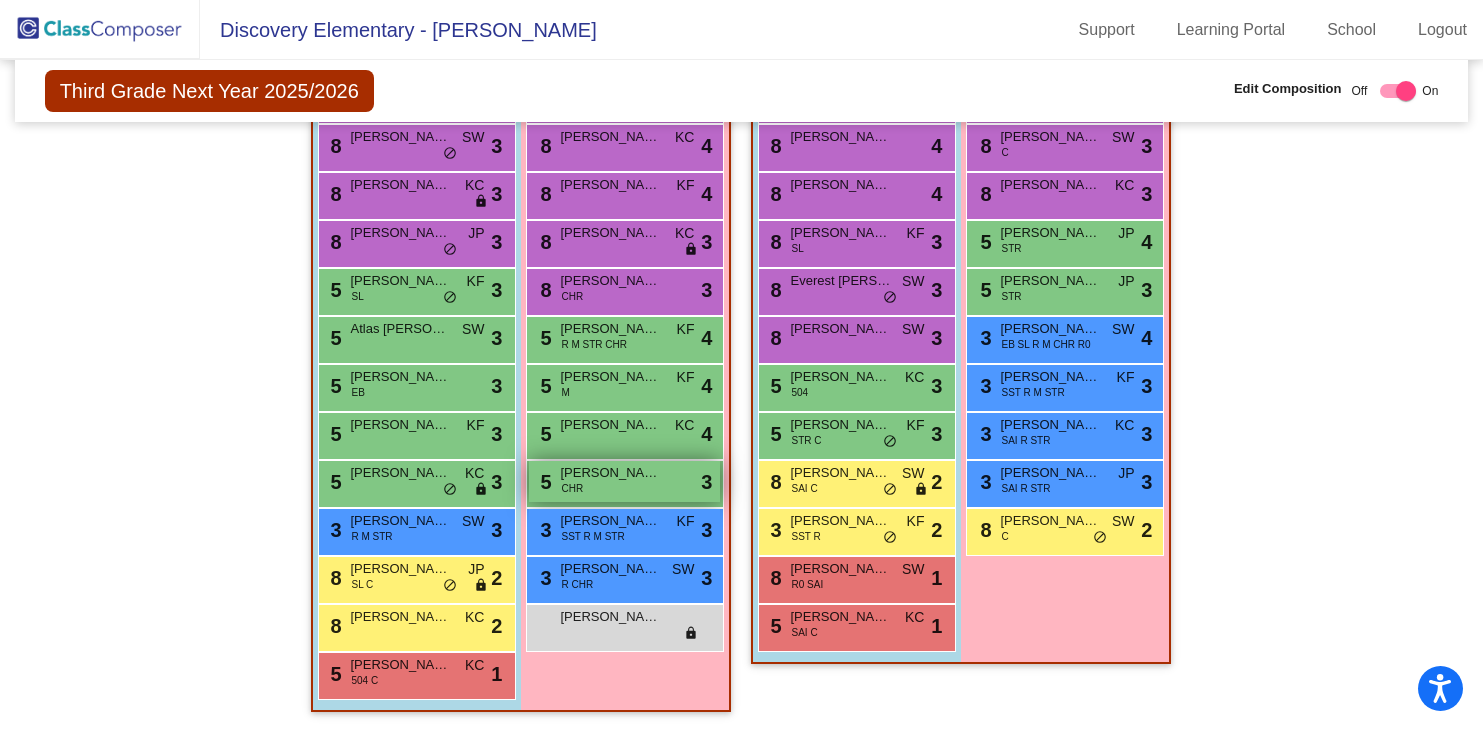 click on "5 [PERSON_NAME] CHR lock do_not_disturb_alt 3" at bounding box center [624, 481] 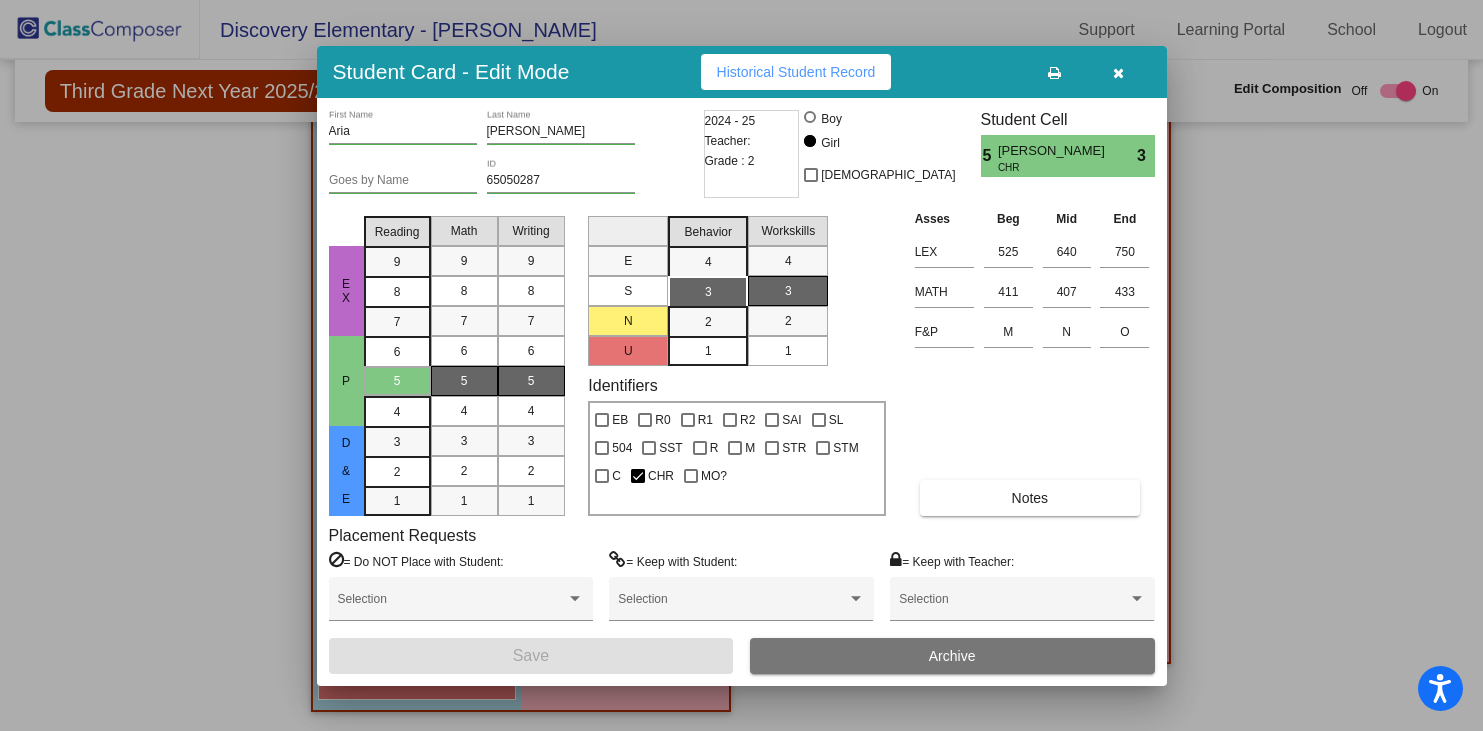 click at bounding box center (1118, 73) 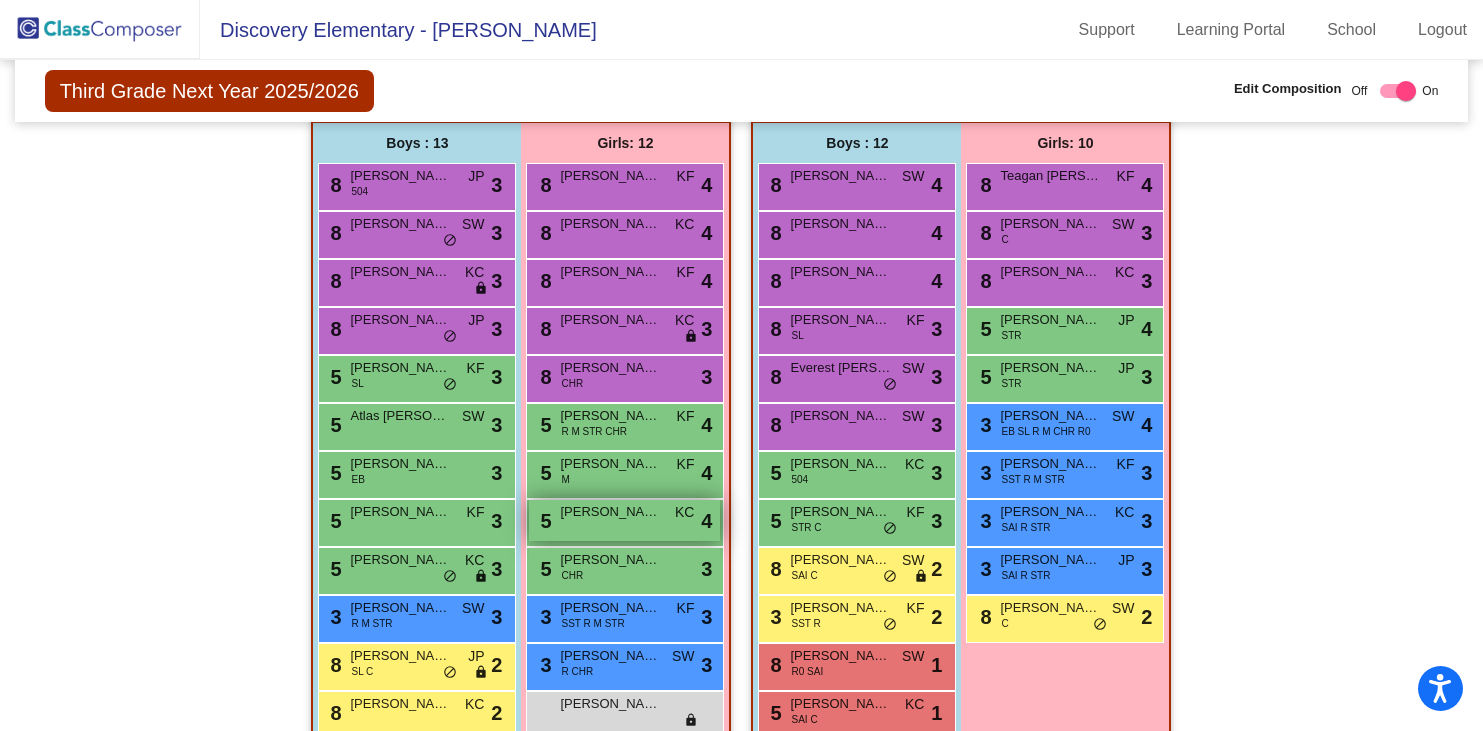 scroll, scrollTop: 1316, scrollLeft: 0, axis: vertical 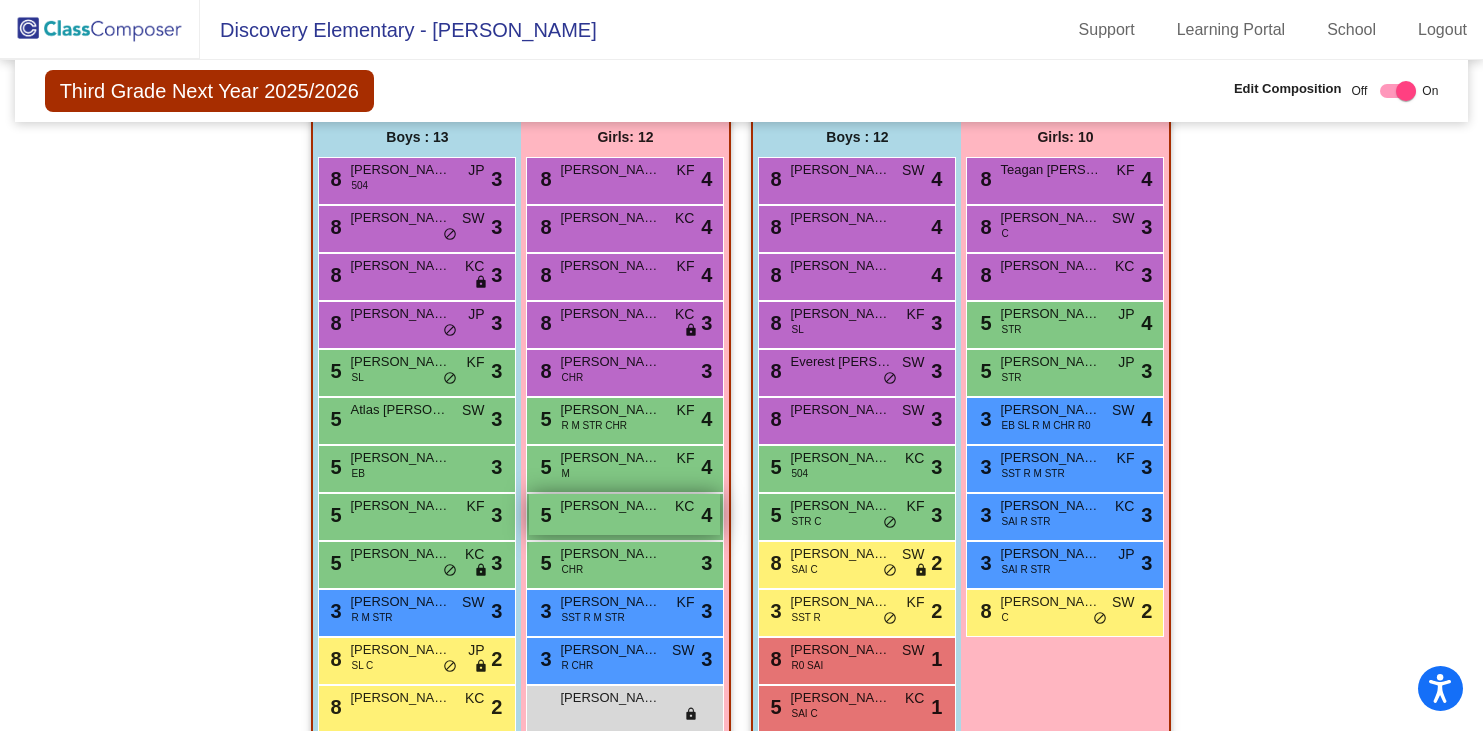 click on "5 [PERSON_NAME] KC lock do_not_disturb_alt 4" at bounding box center [624, 514] 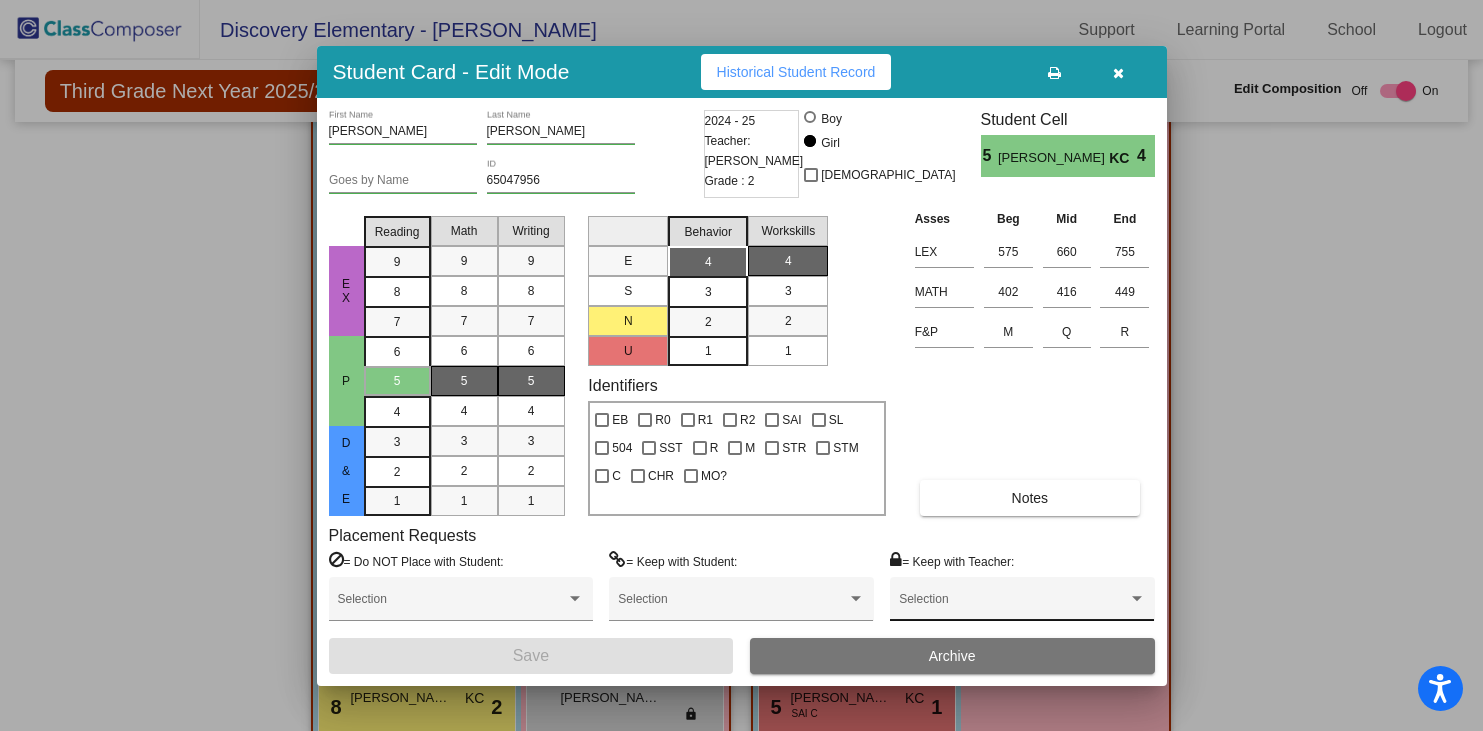 click at bounding box center [1013, 606] 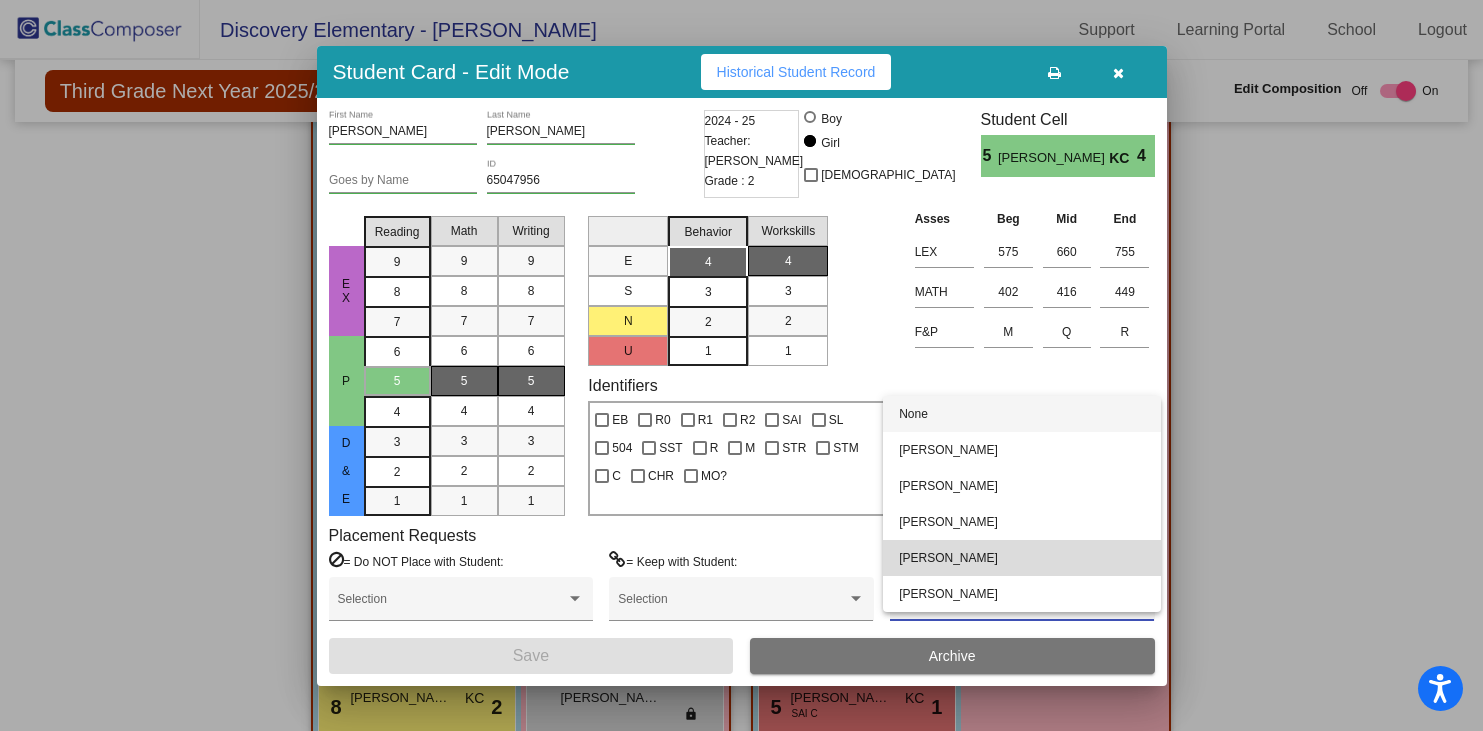 click on "[PERSON_NAME]" at bounding box center (1022, 558) 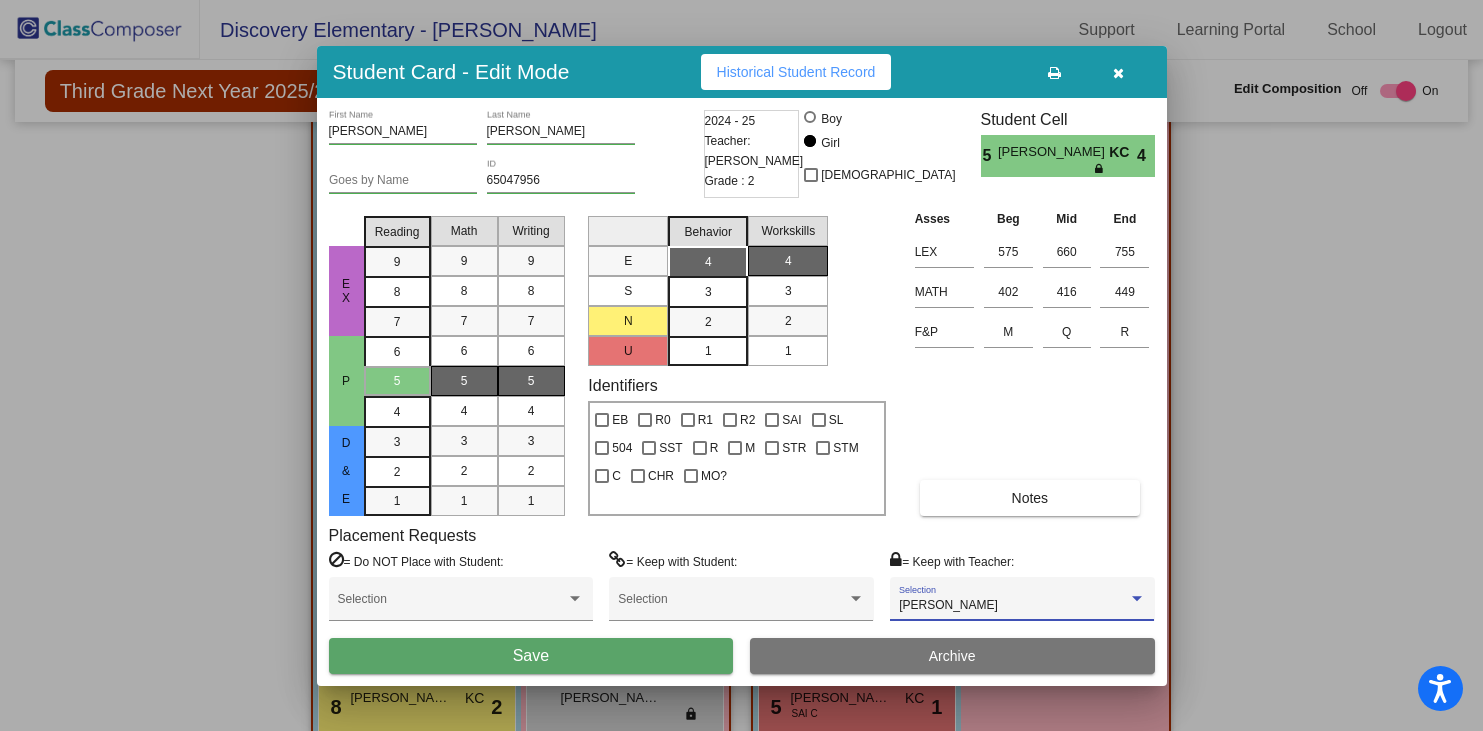 click on "Save" at bounding box center (531, 656) 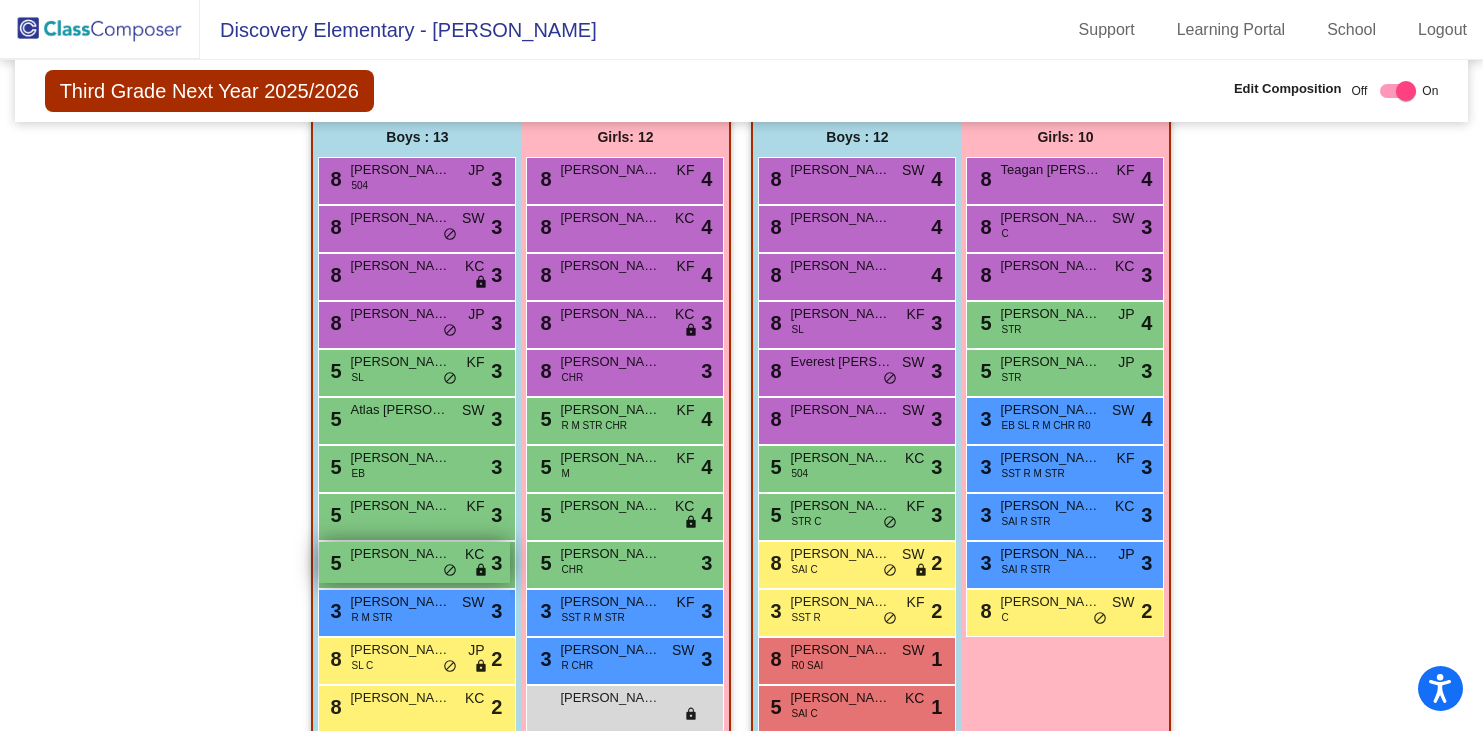click on "5 [PERSON_NAME] KC lock do_not_disturb_alt 3" at bounding box center [414, 562] 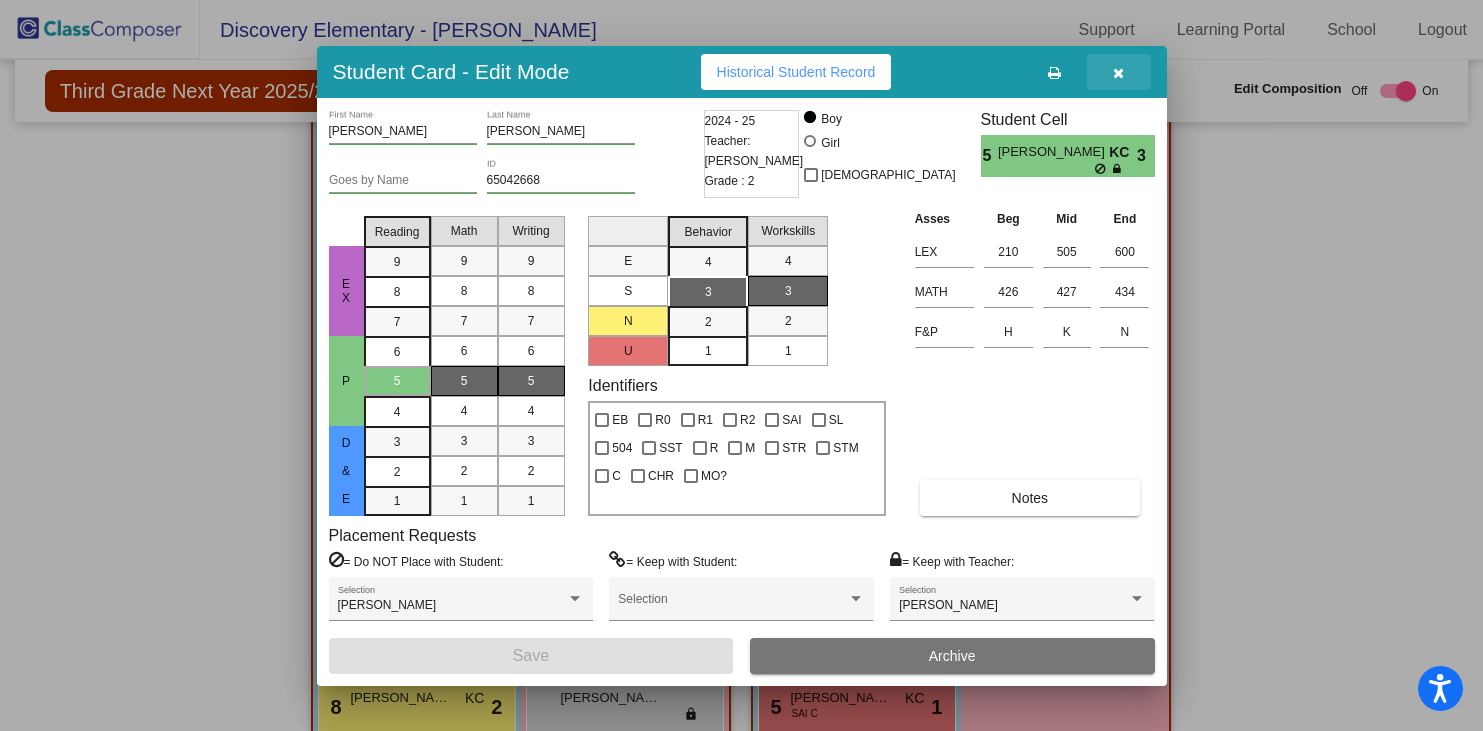 click at bounding box center [1118, 73] 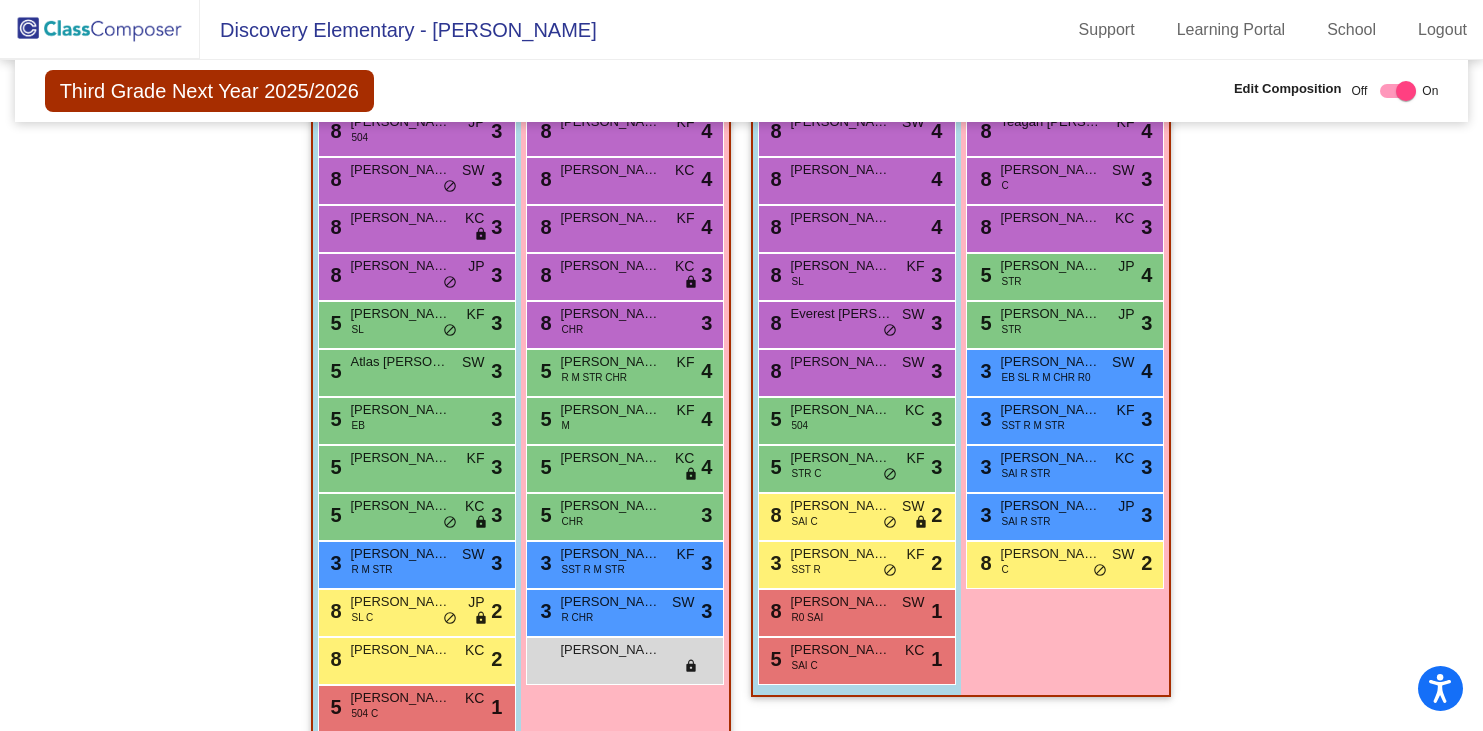 scroll, scrollTop: 1339, scrollLeft: 0, axis: vertical 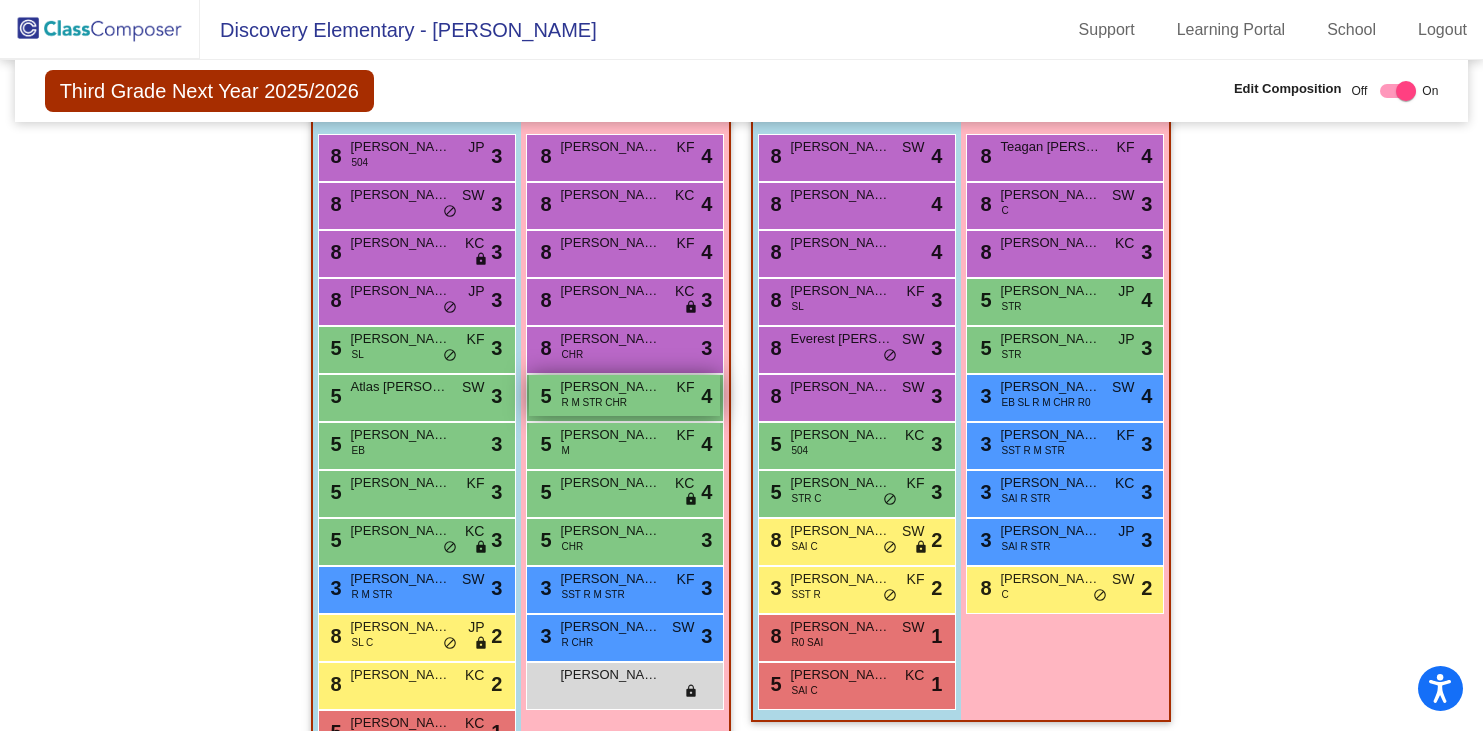 click on "R M STR CHR" at bounding box center (594, 402) 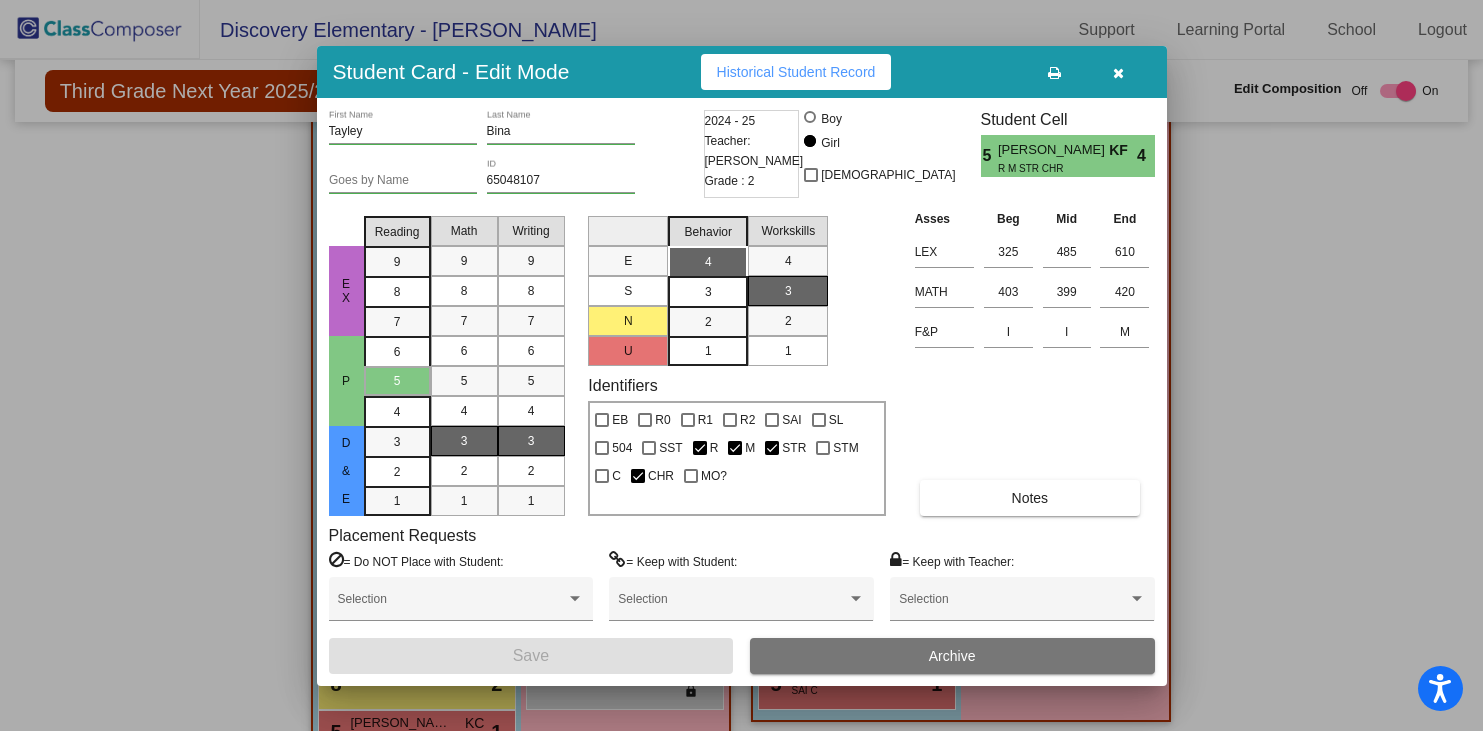 click at bounding box center [1118, 73] 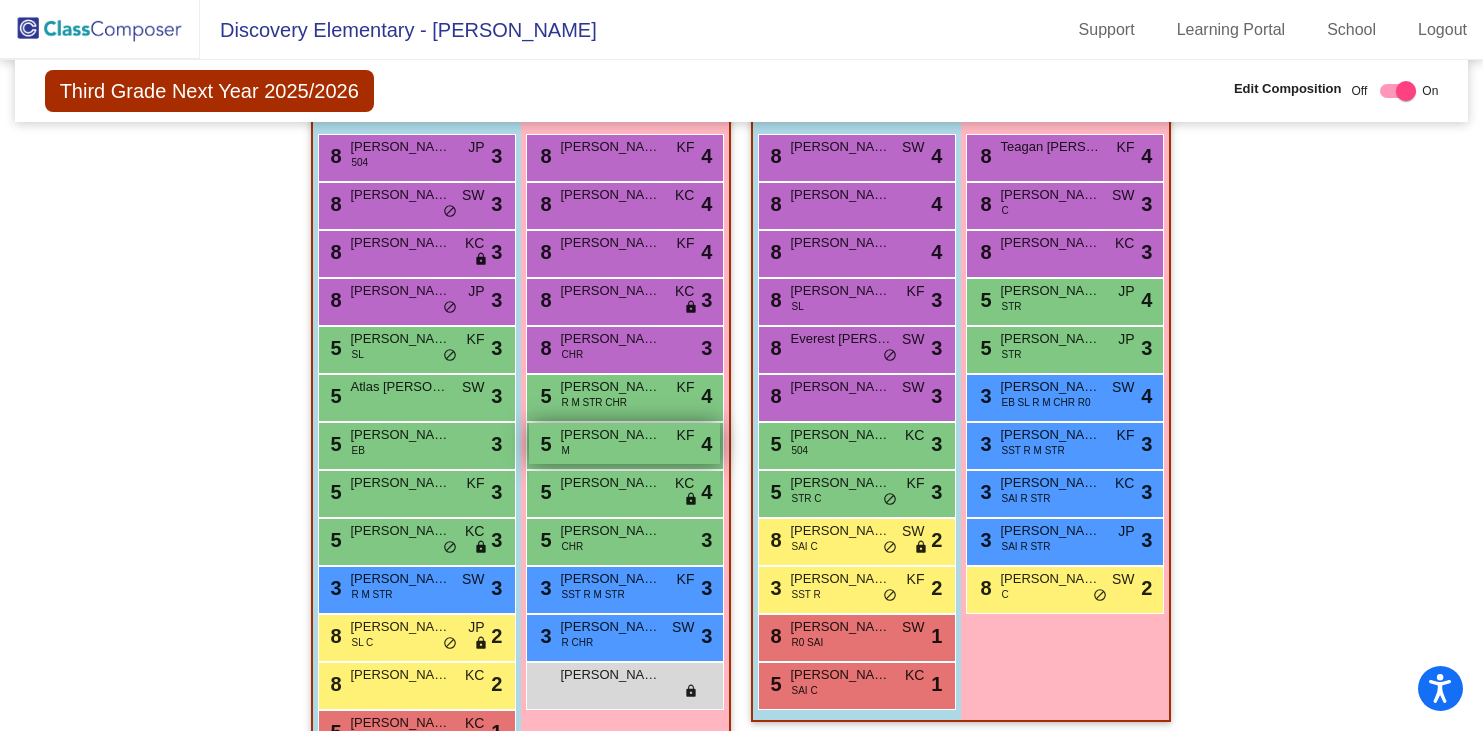 click on "5 [PERSON_NAME] M KF lock do_not_disturb_alt 4" at bounding box center [624, 443] 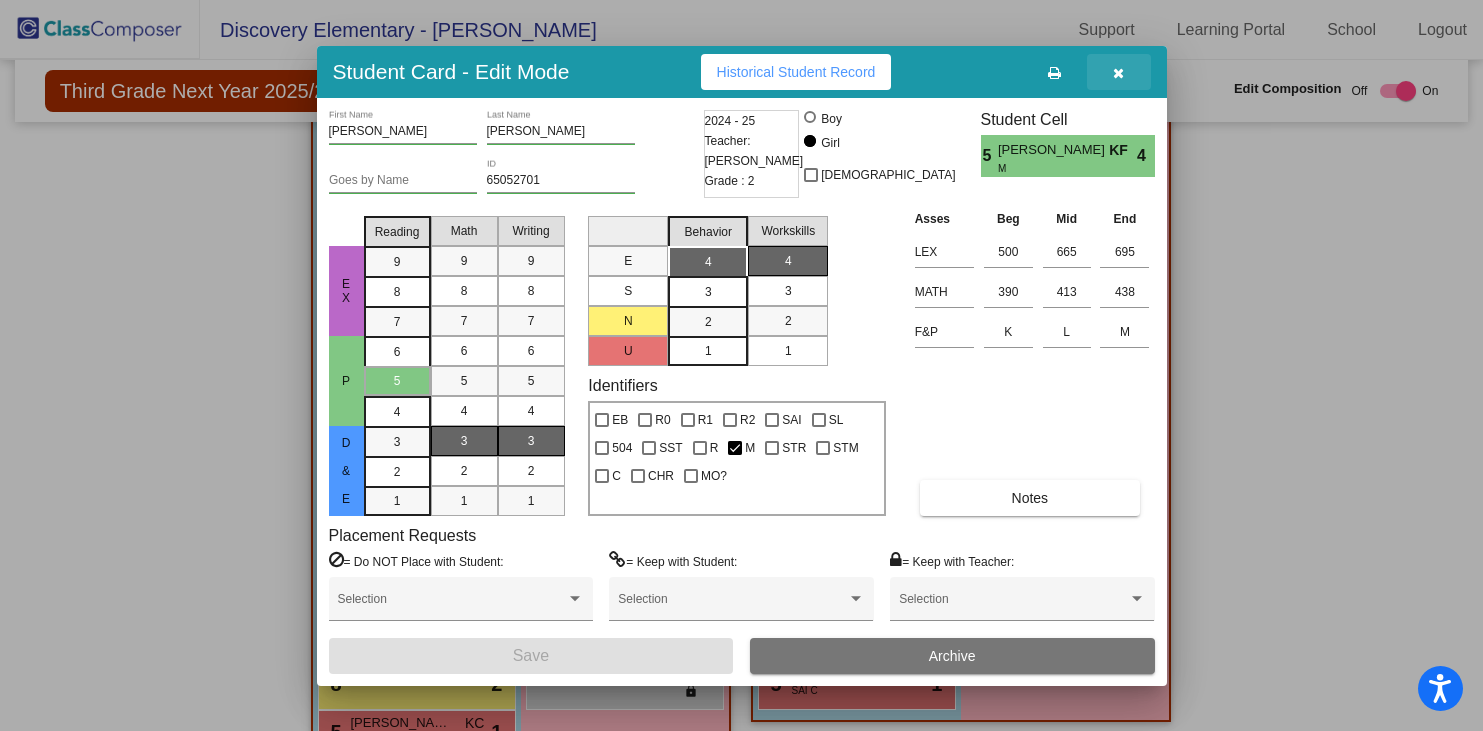 click at bounding box center (1118, 73) 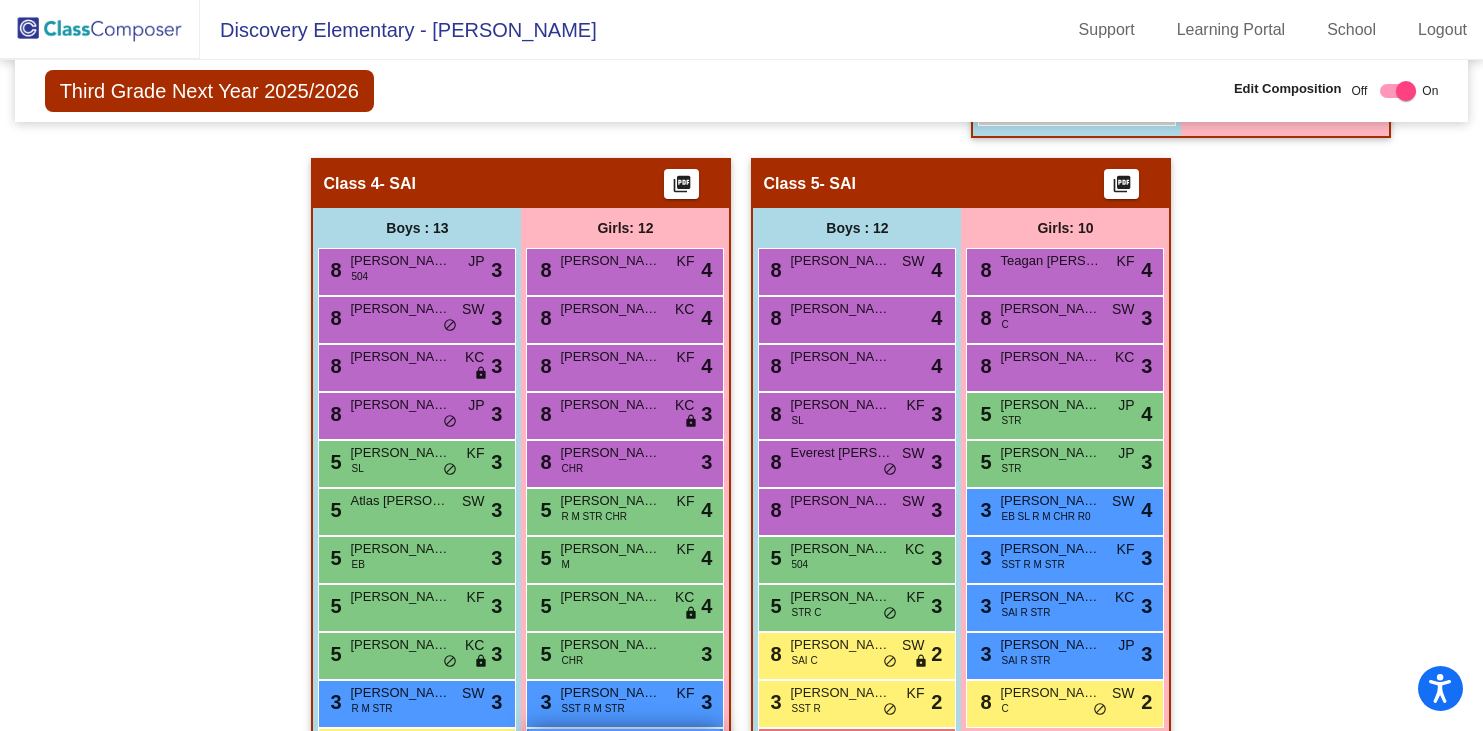 scroll, scrollTop: 1397, scrollLeft: 0, axis: vertical 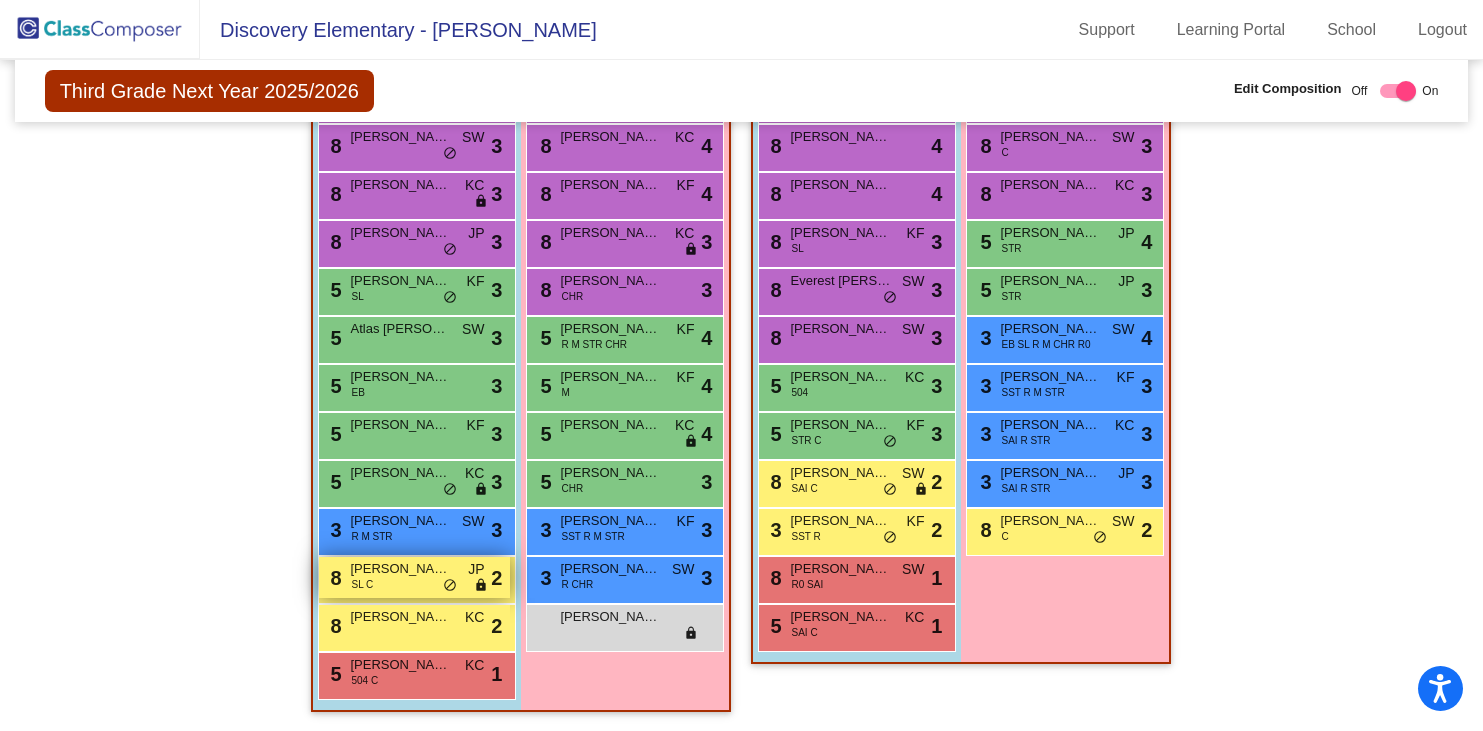 click on "8 [PERSON_NAME] SL C JP lock do_not_disturb_alt 2" at bounding box center [414, 577] 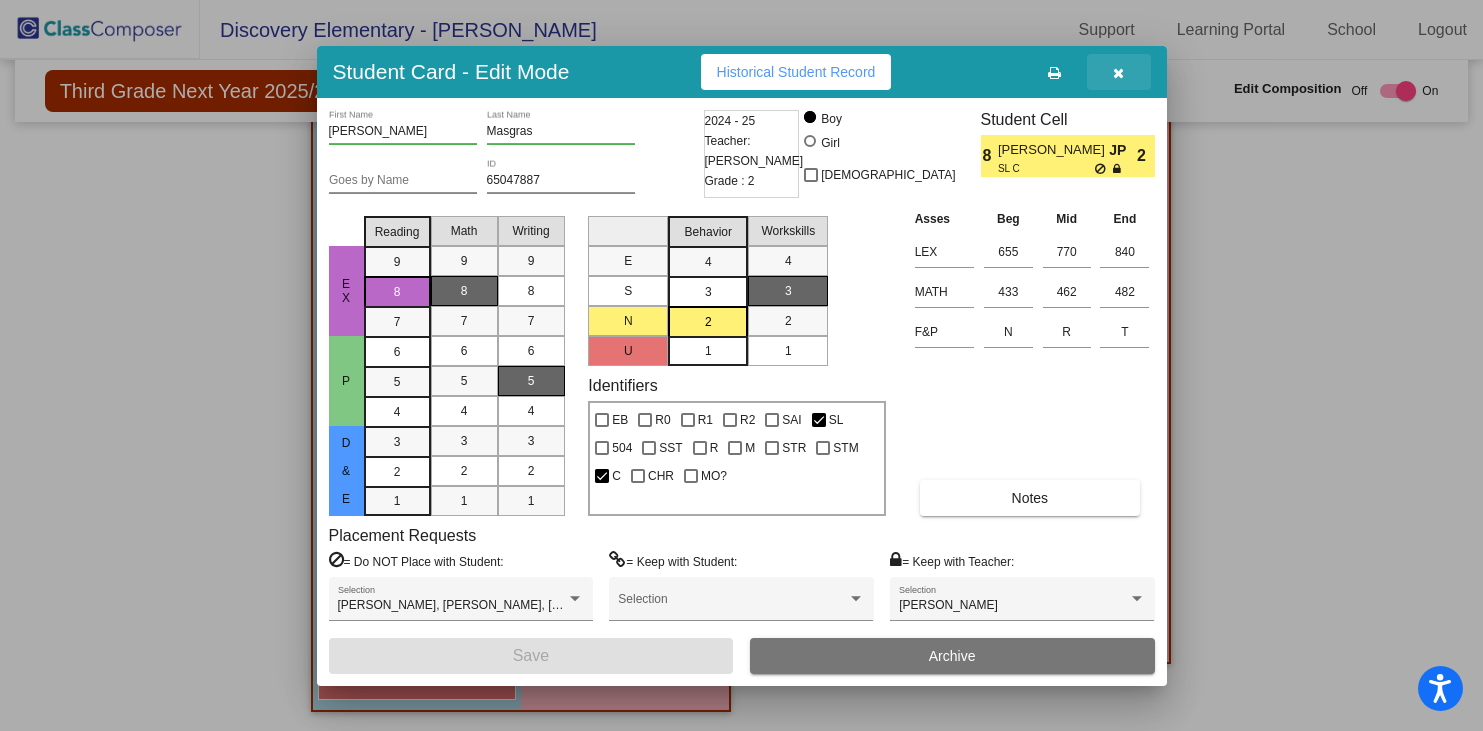 click at bounding box center (1118, 73) 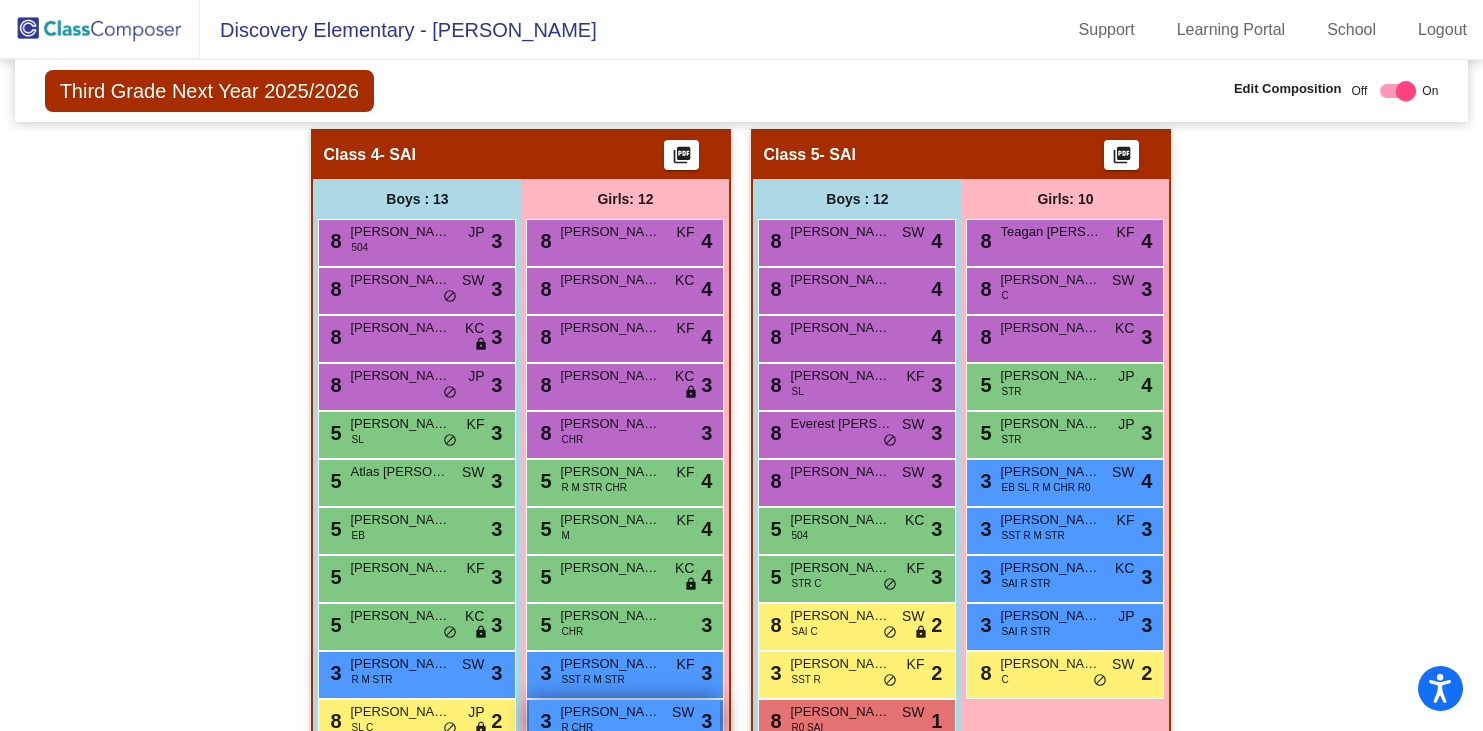 scroll, scrollTop: 1283, scrollLeft: 0, axis: vertical 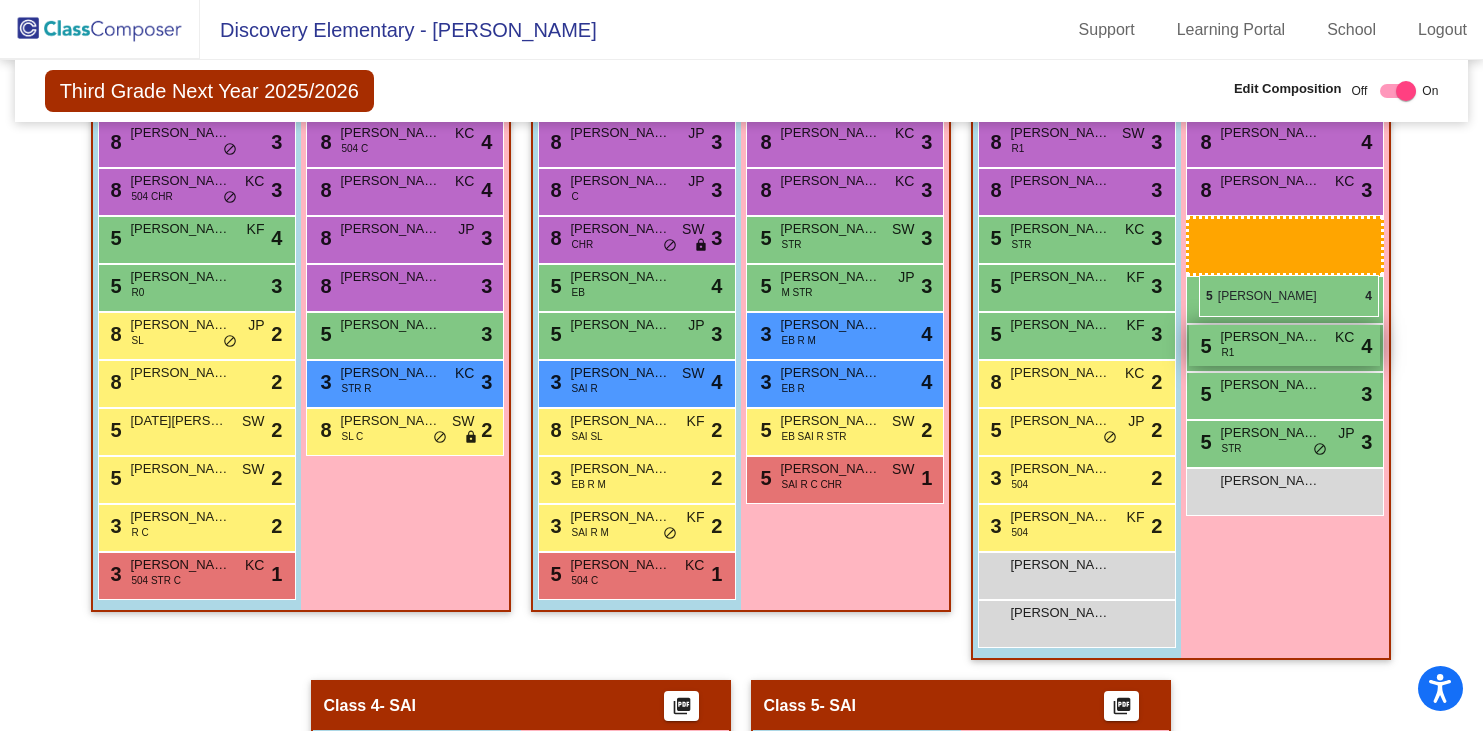 drag, startPoint x: 608, startPoint y: 503, endPoint x: 1199, endPoint y: 274, distance: 633.8154 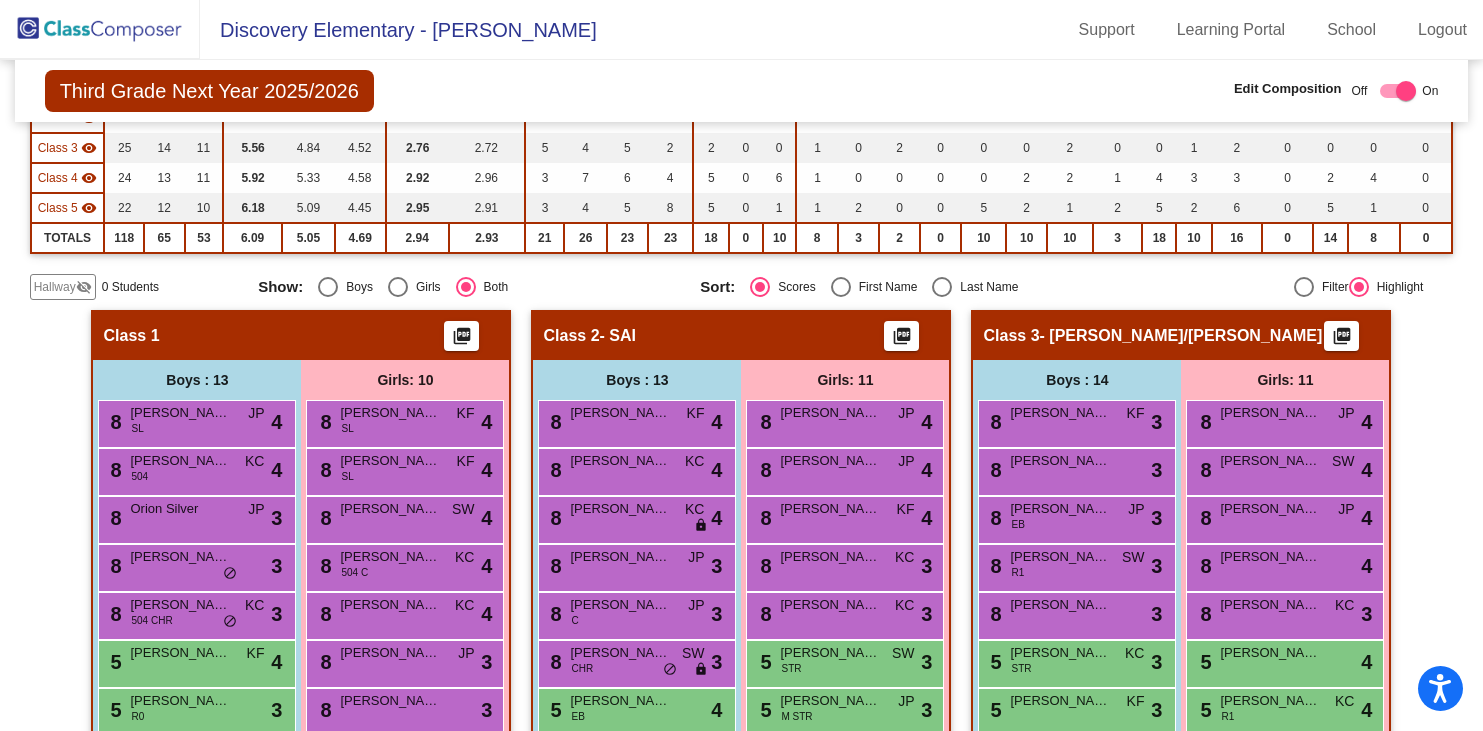 scroll, scrollTop: 519, scrollLeft: 0, axis: vertical 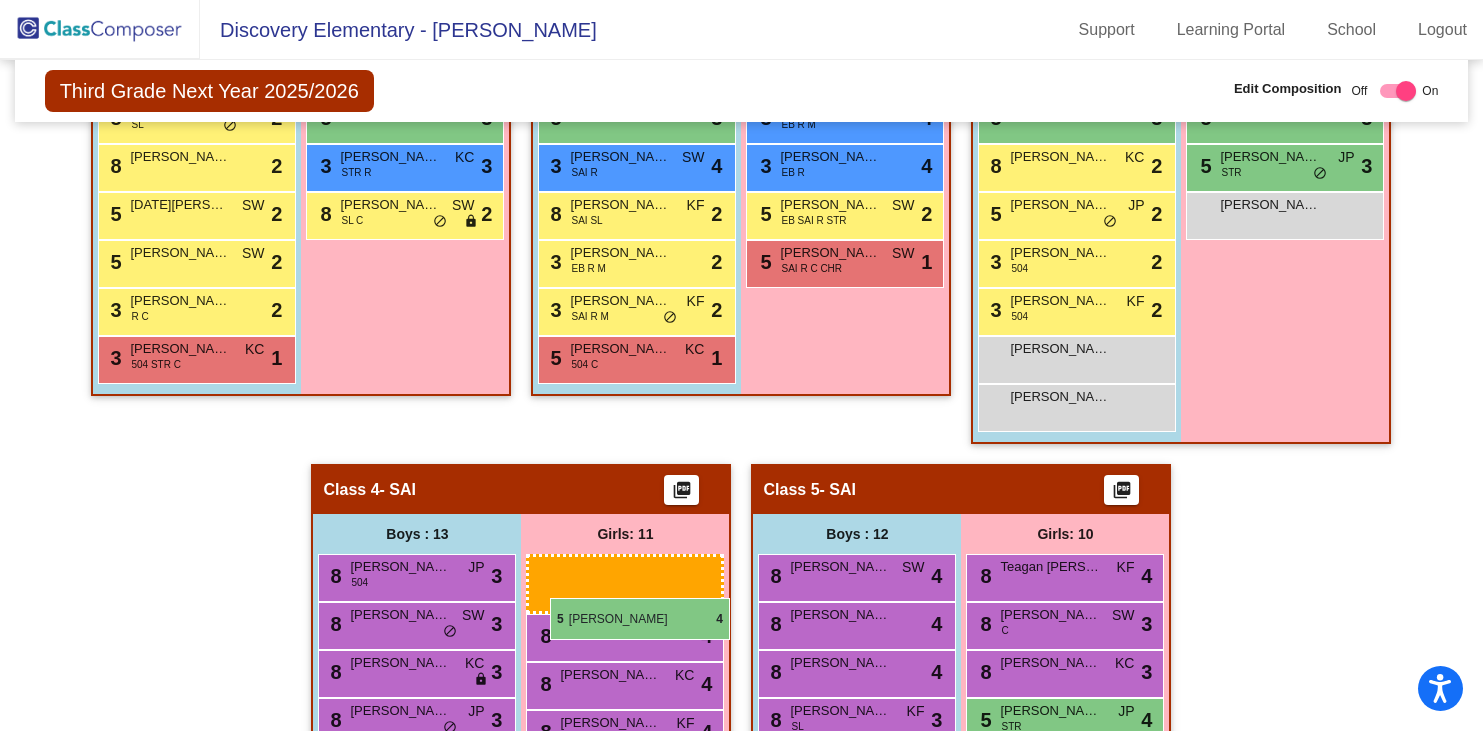 drag, startPoint x: 1271, startPoint y: 520, endPoint x: 550, endPoint y: 598, distance: 725.20685 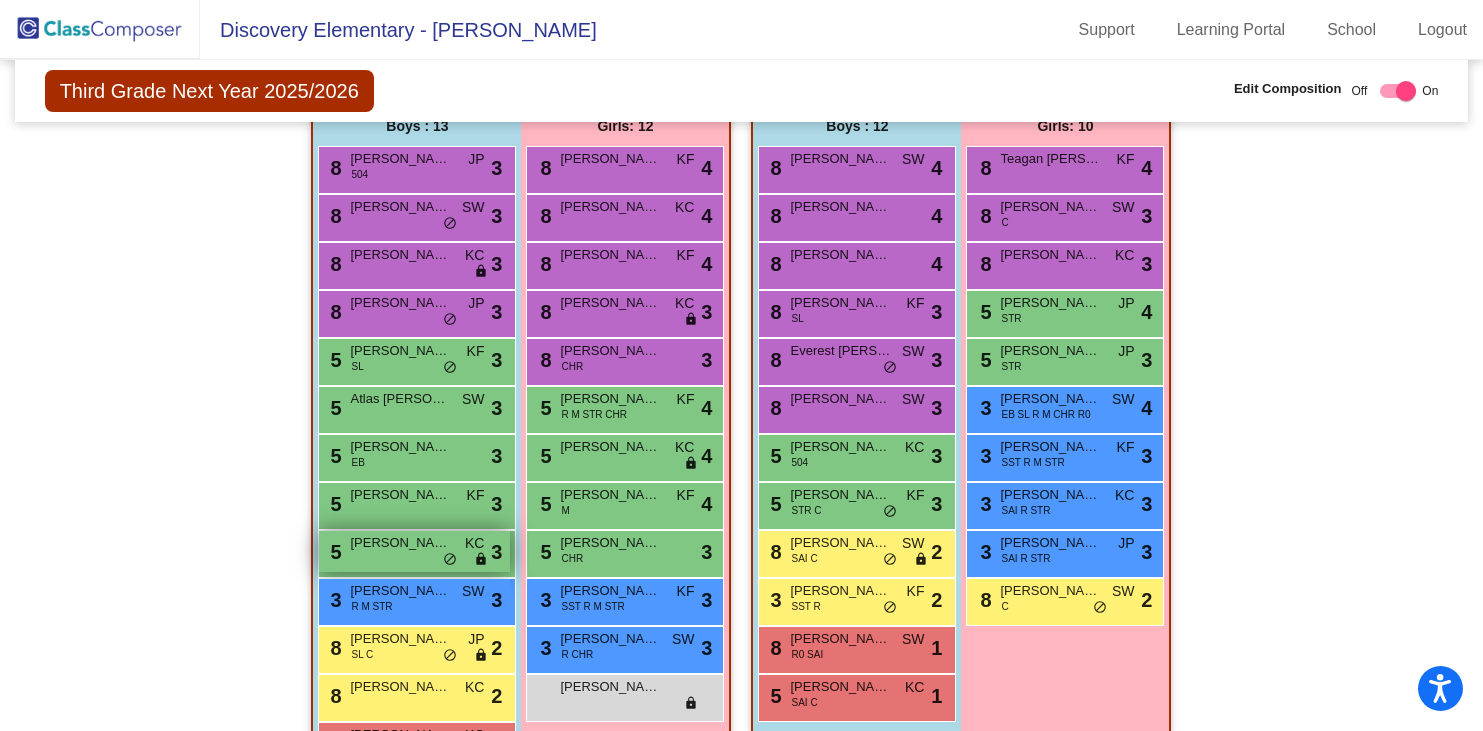 scroll, scrollTop: 1309, scrollLeft: 0, axis: vertical 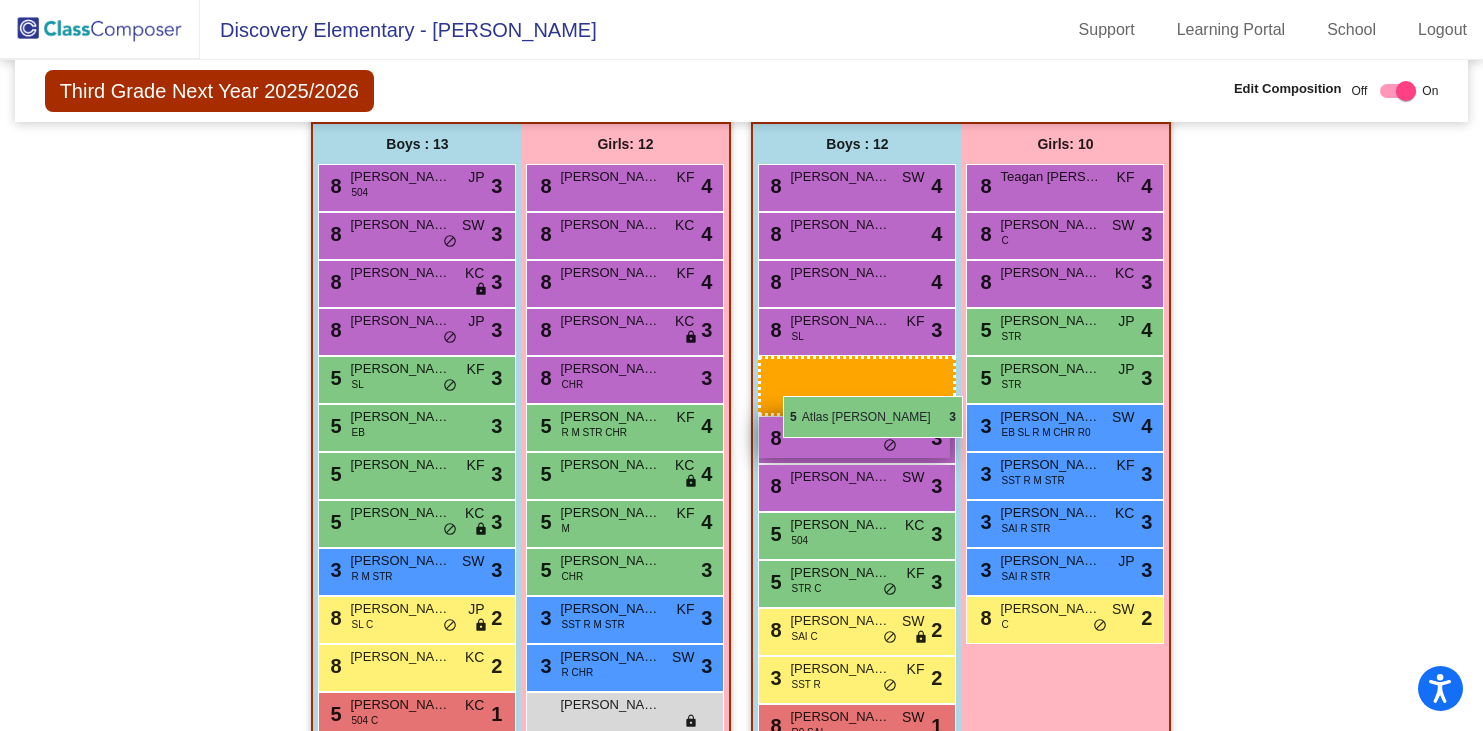 drag, startPoint x: 392, startPoint y: 424, endPoint x: 778, endPoint y: 395, distance: 387.08786 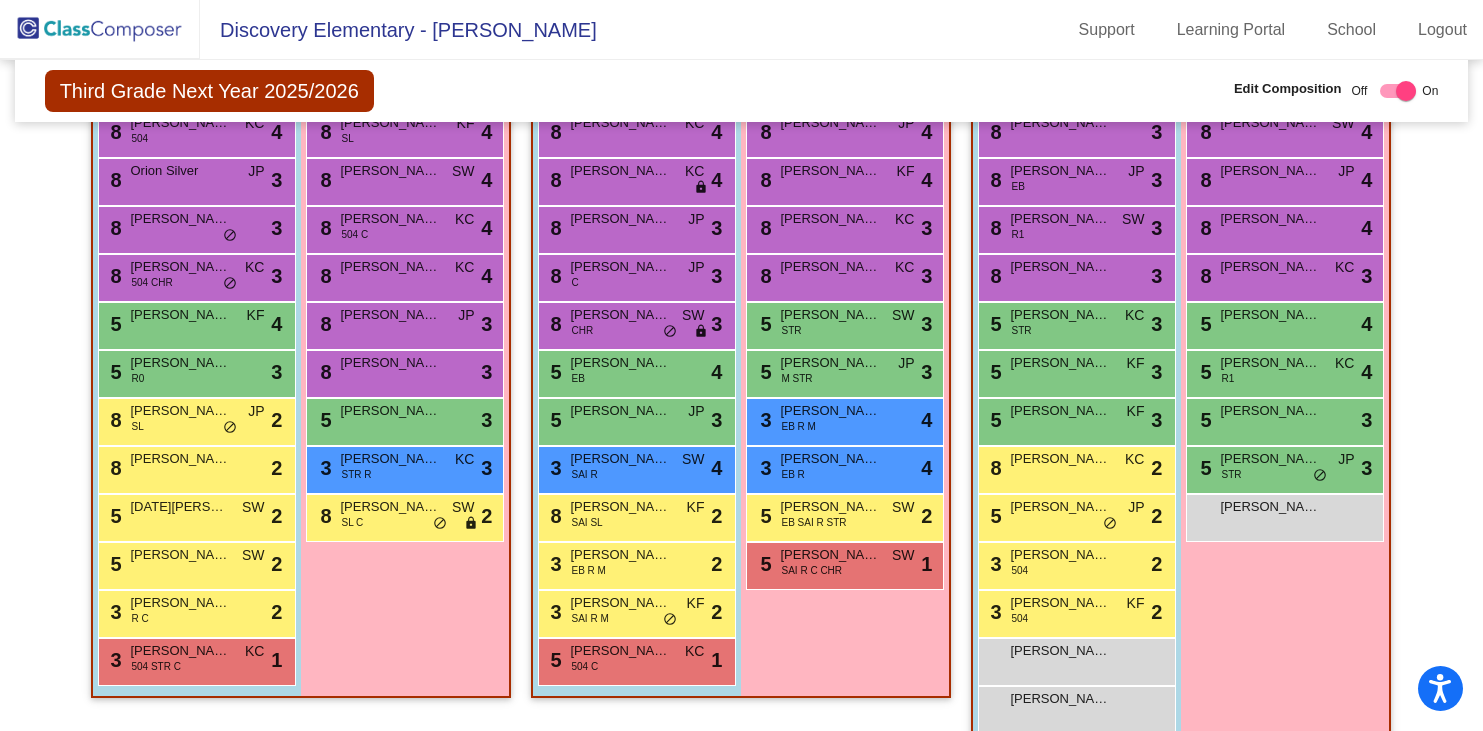 scroll, scrollTop: 0, scrollLeft: 0, axis: both 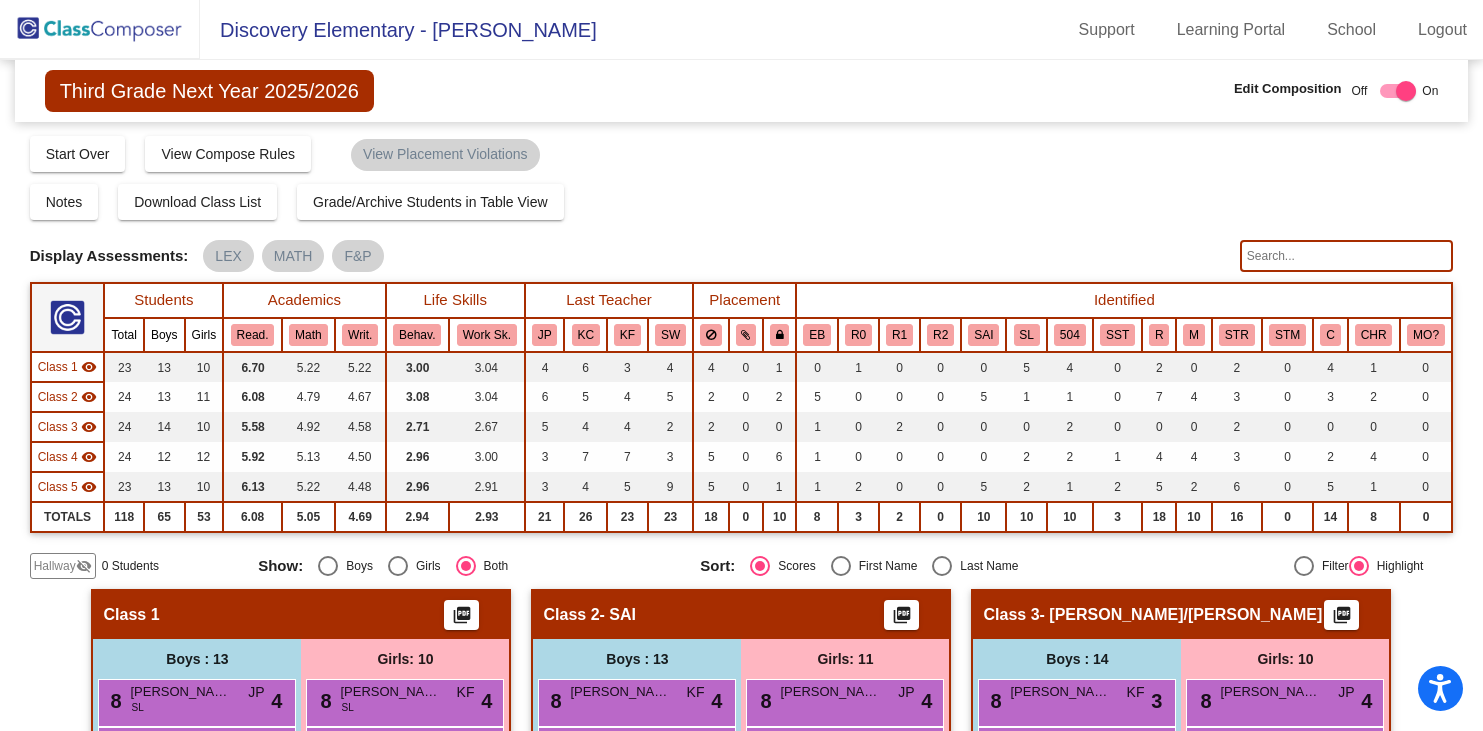 click 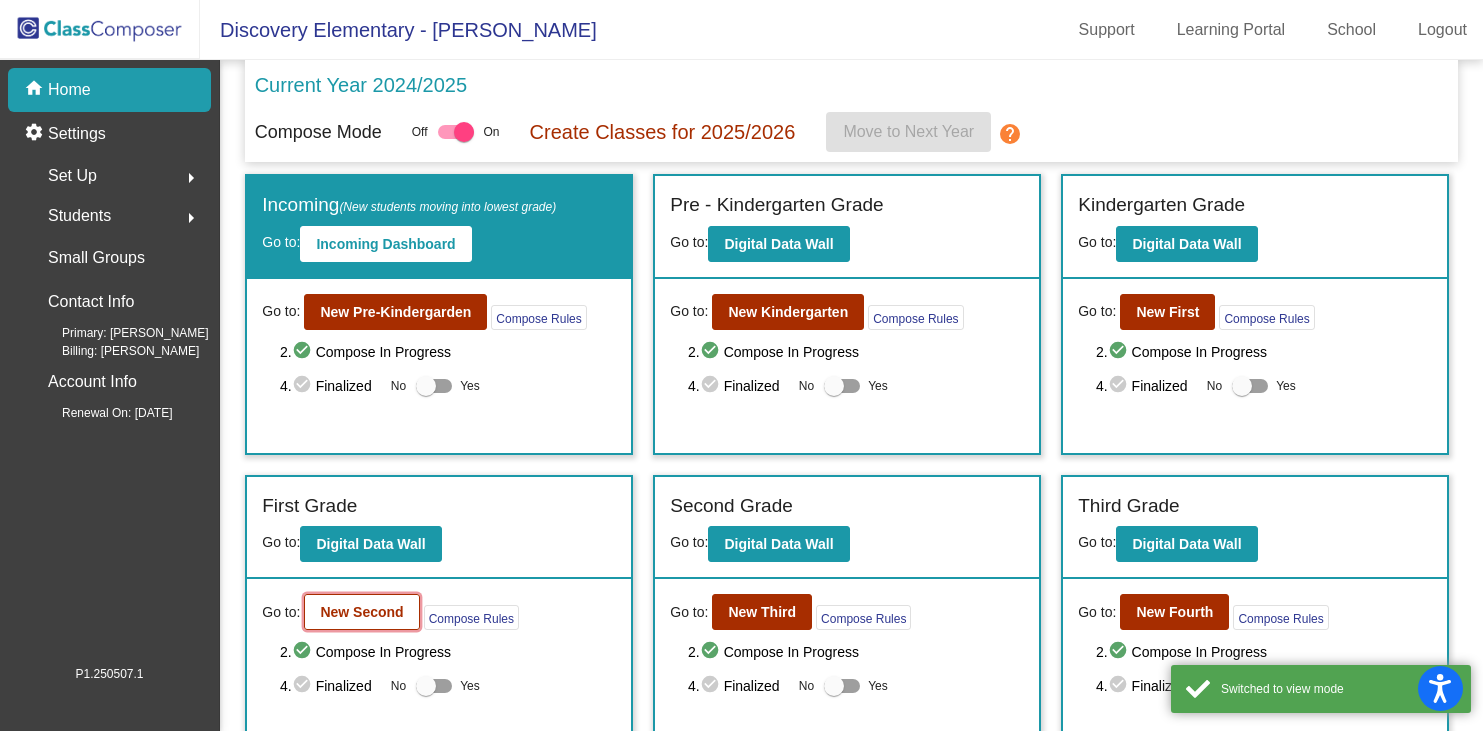 click on "New Second" 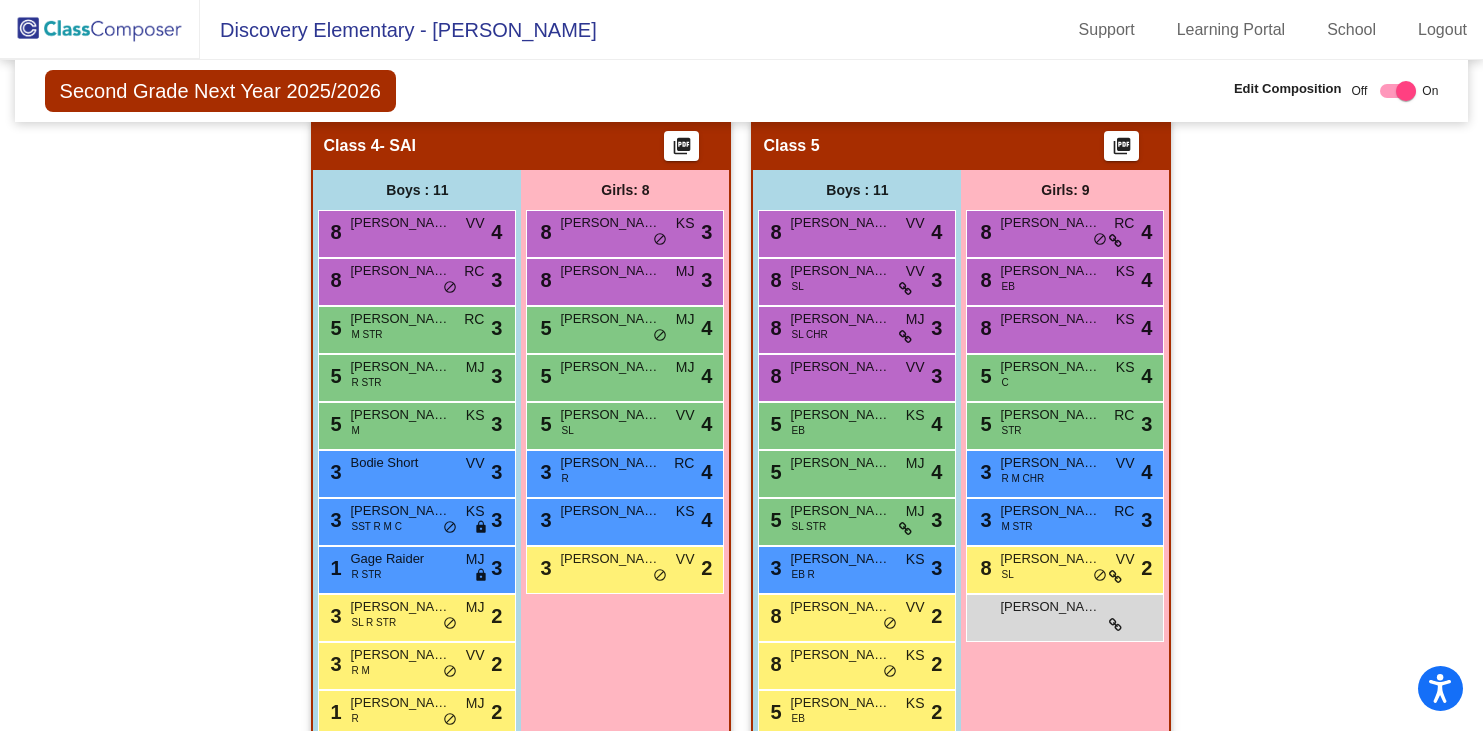 scroll, scrollTop: 1205, scrollLeft: 0, axis: vertical 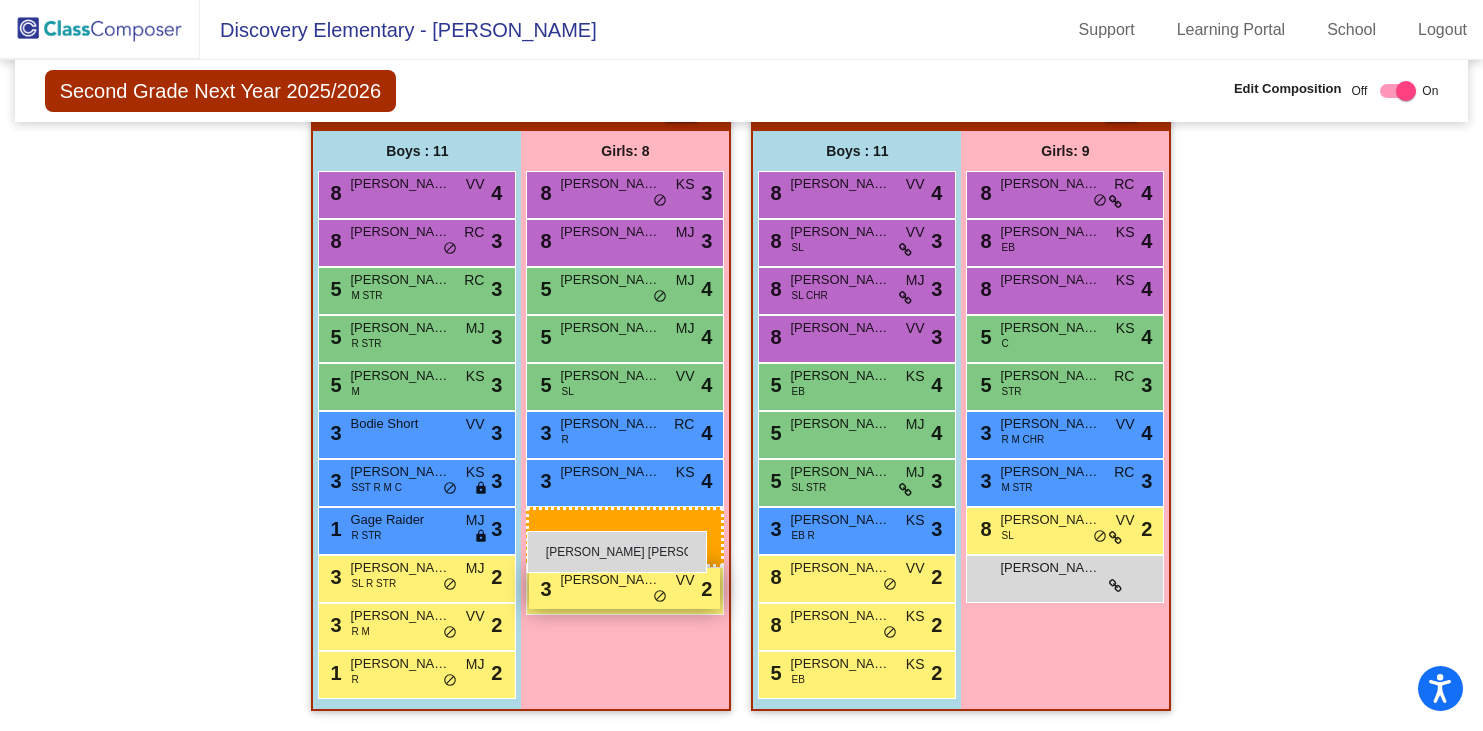 drag, startPoint x: 411, startPoint y: 334, endPoint x: 527, endPoint y: 531, distance: 228.6154 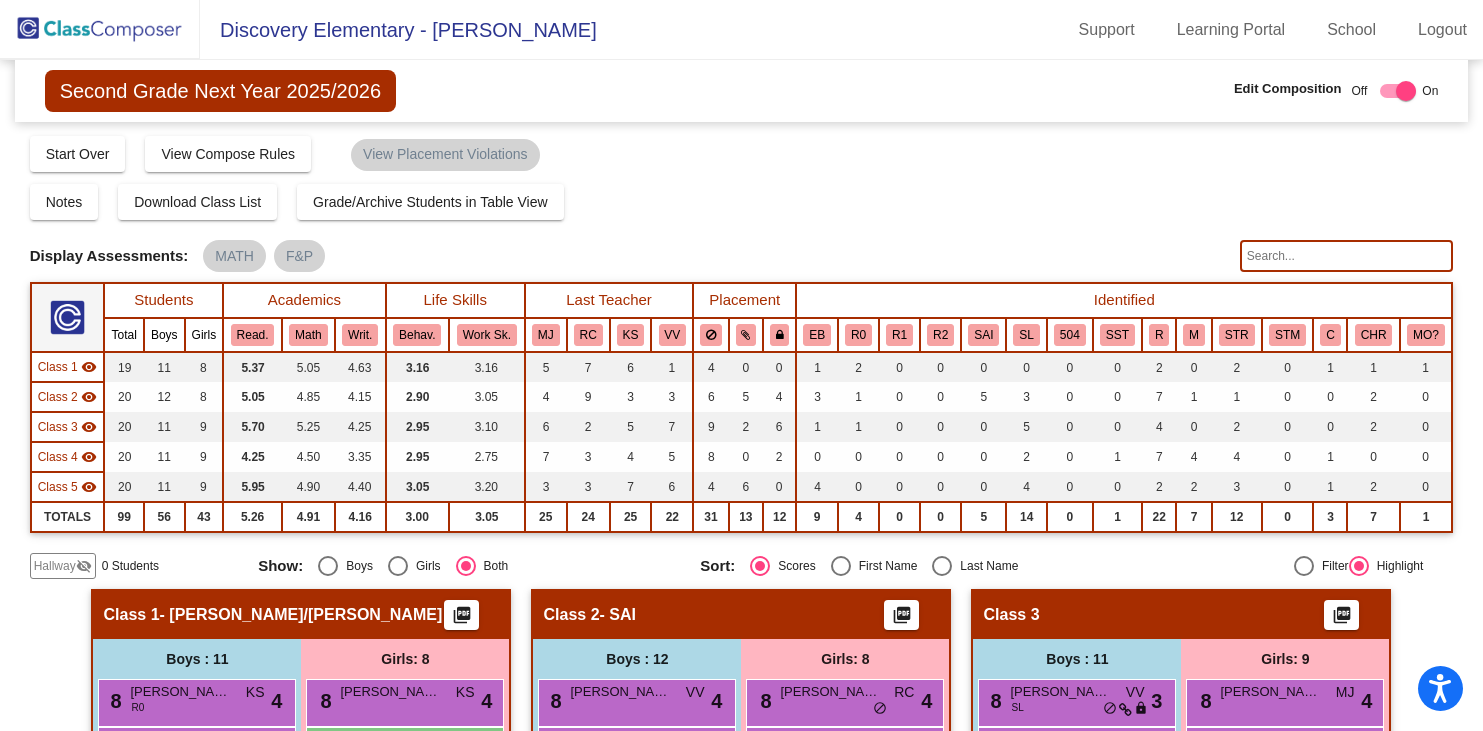 scroll, scrollTop: 1, scrollLeft: 0, axis: vertical 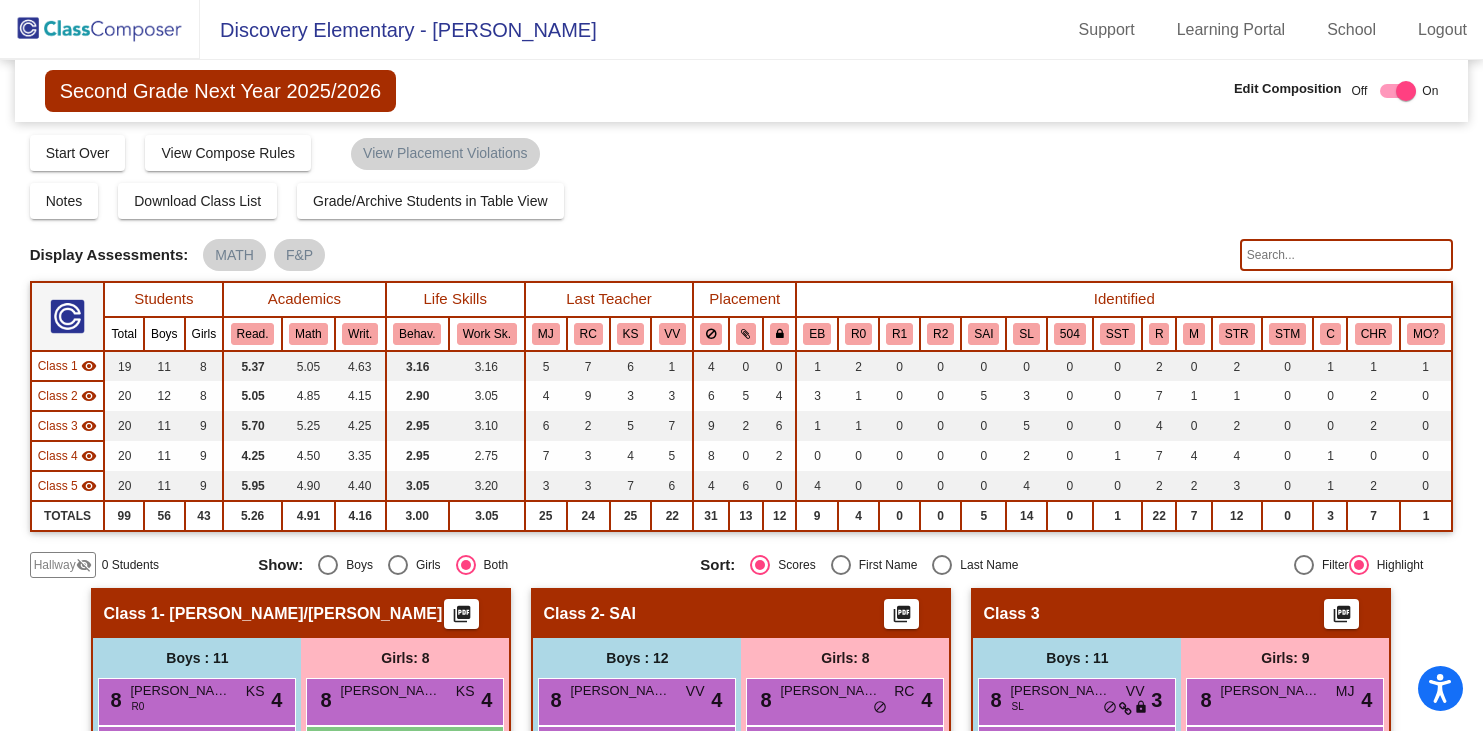 click 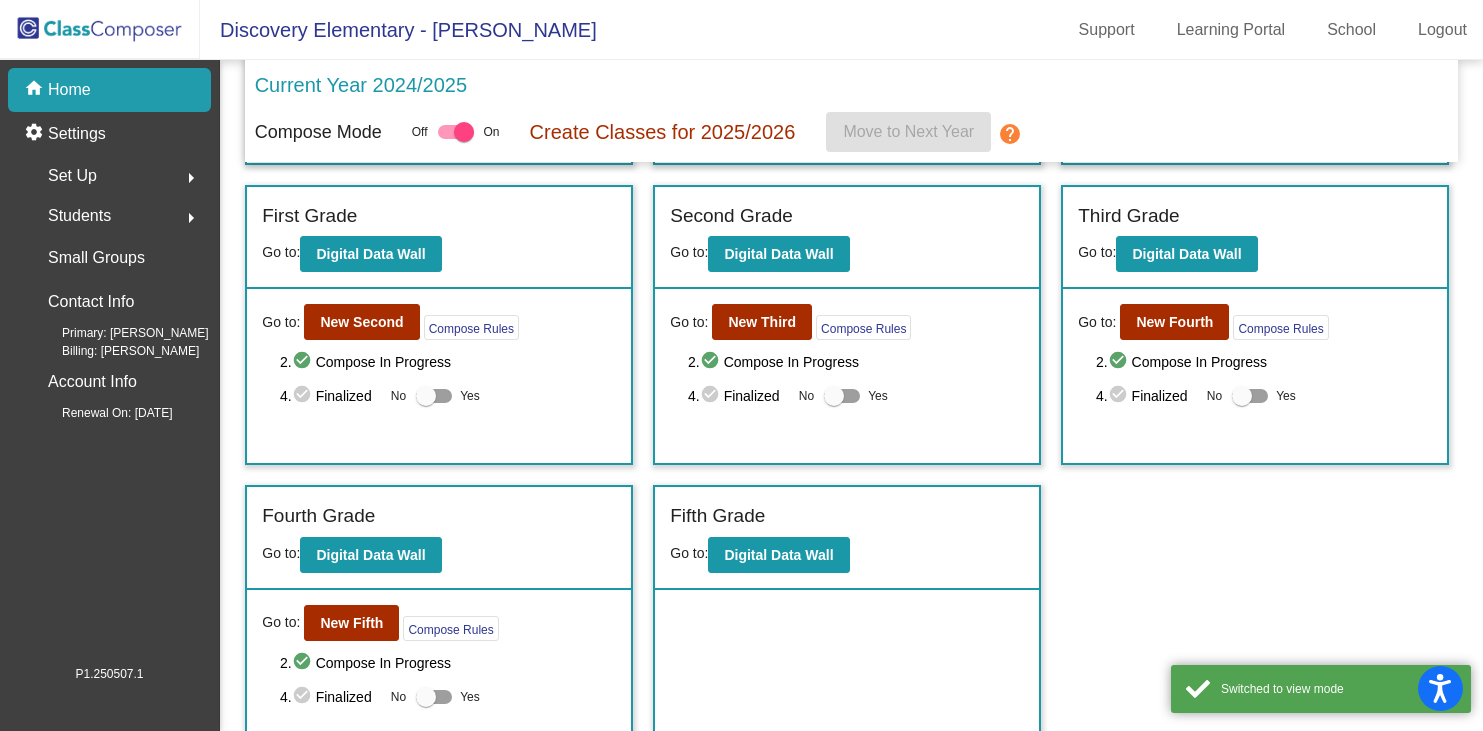 scroll, scrollTop: 325, scrollLeft: 0, axis: vertical 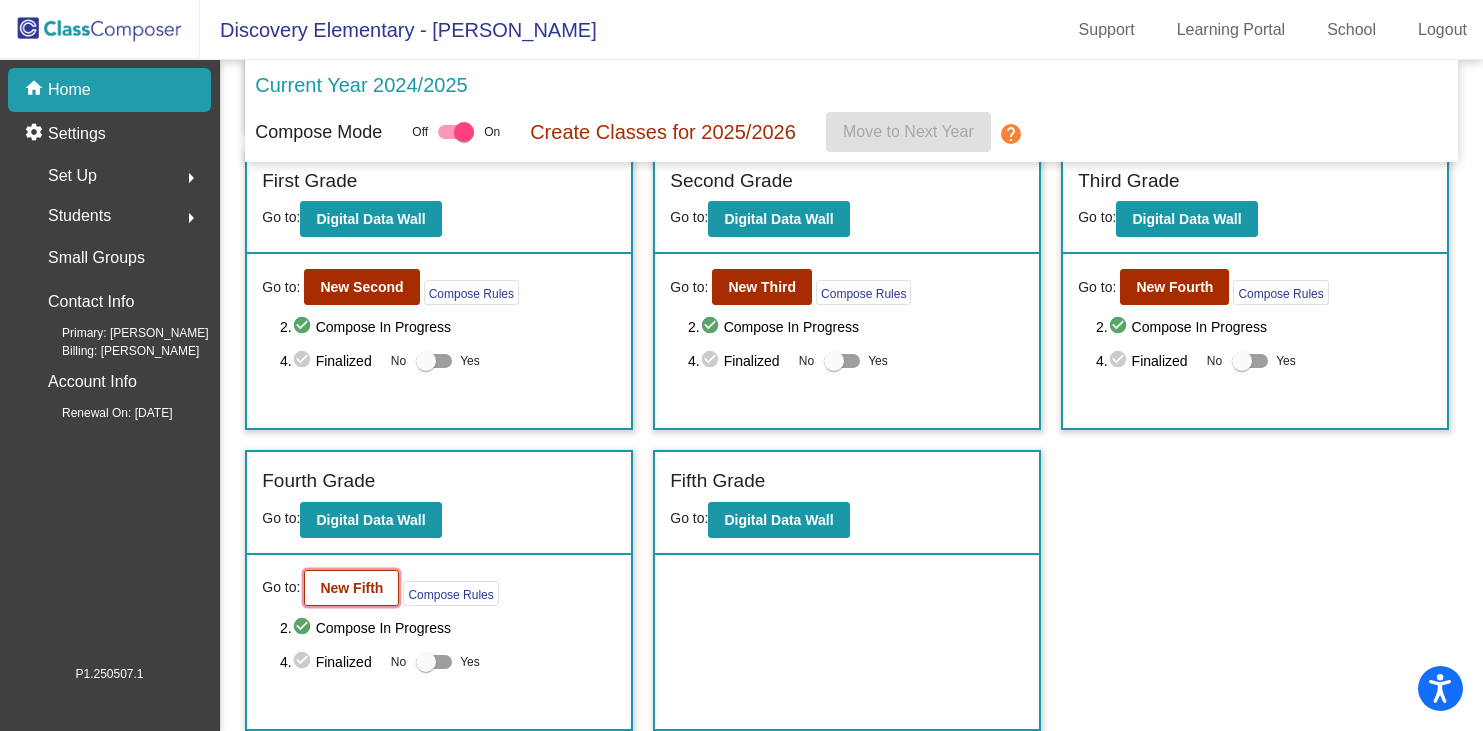 click on "New Fifth" 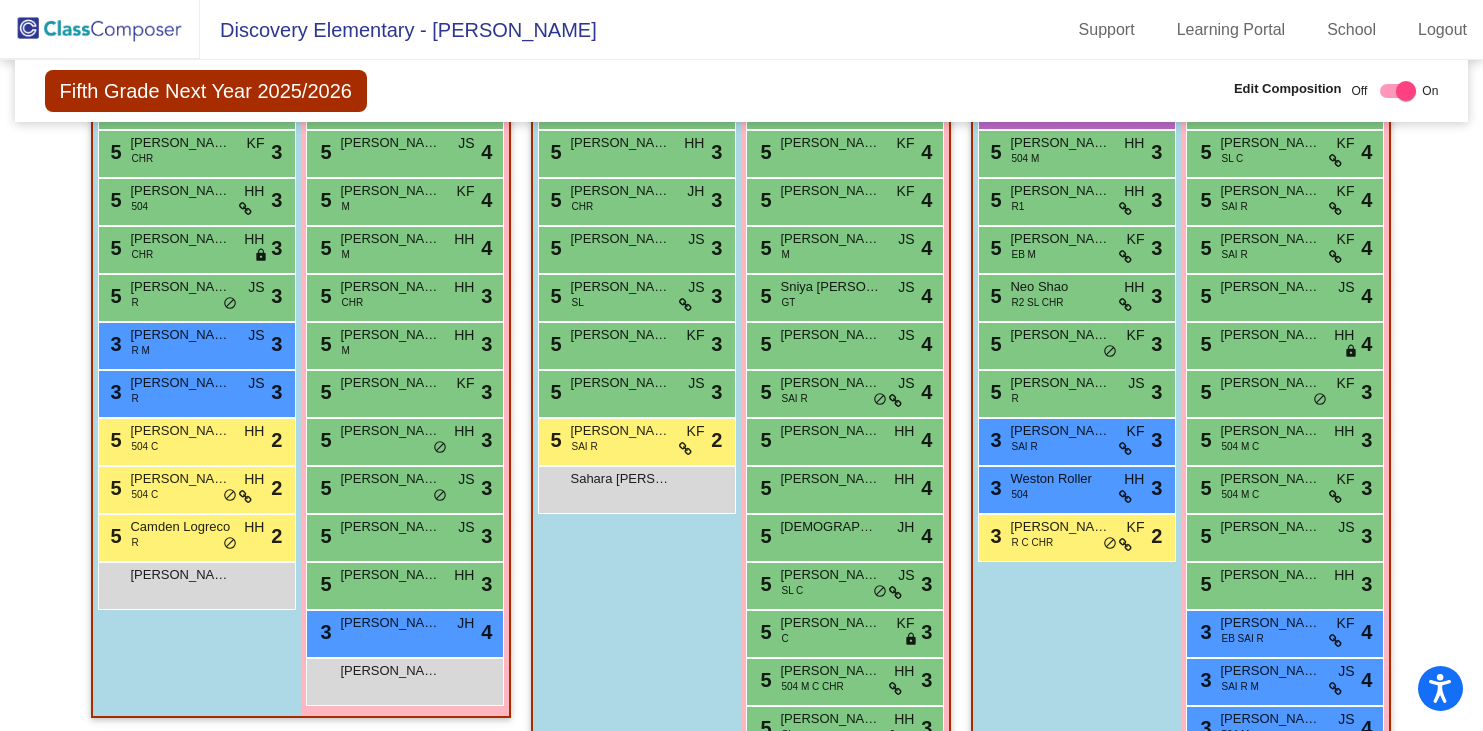 scroll, scrollTop: 770, scrollLeft: 0, axis: vertical 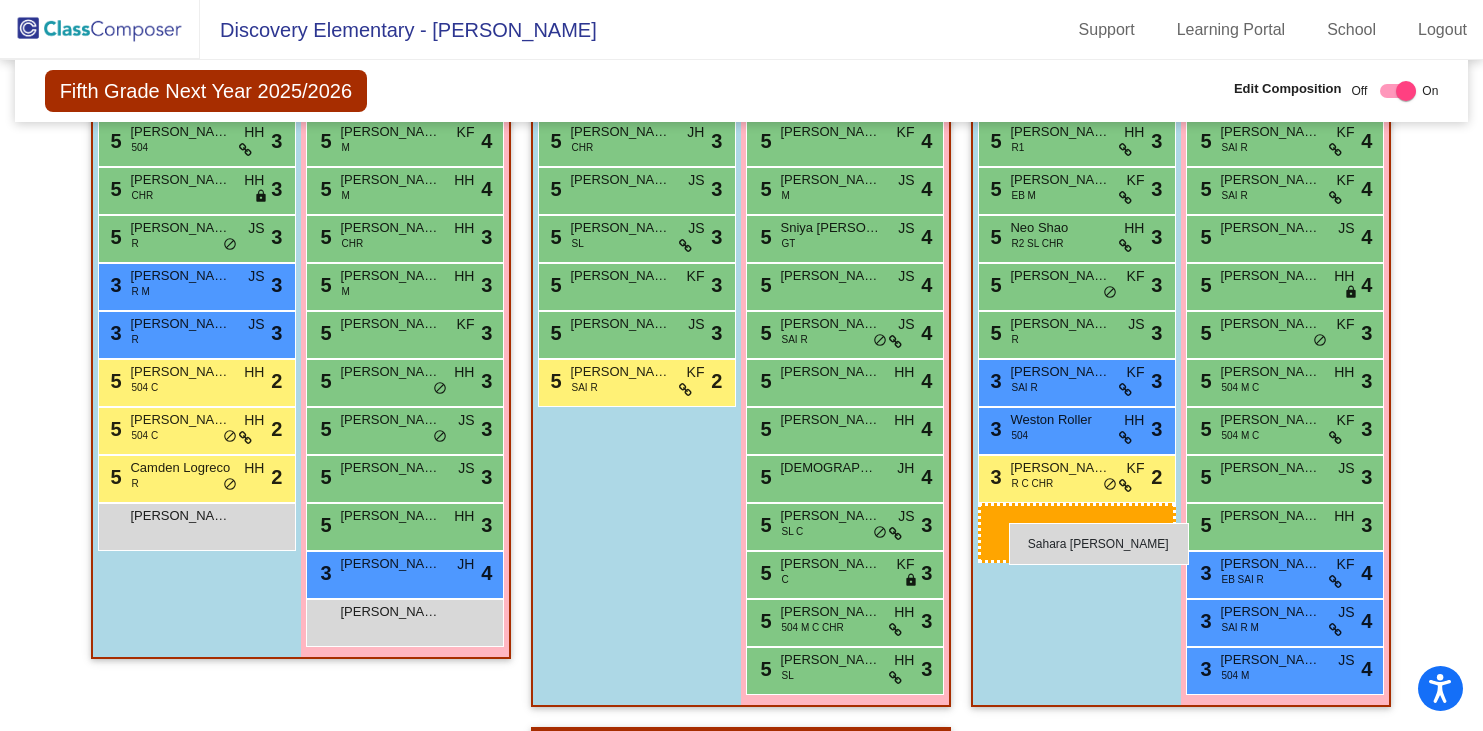 drag, startPoint x: 622, startPoint y: 427, endPoint x: 1009, endPoint y: 521, distance: 398.25244 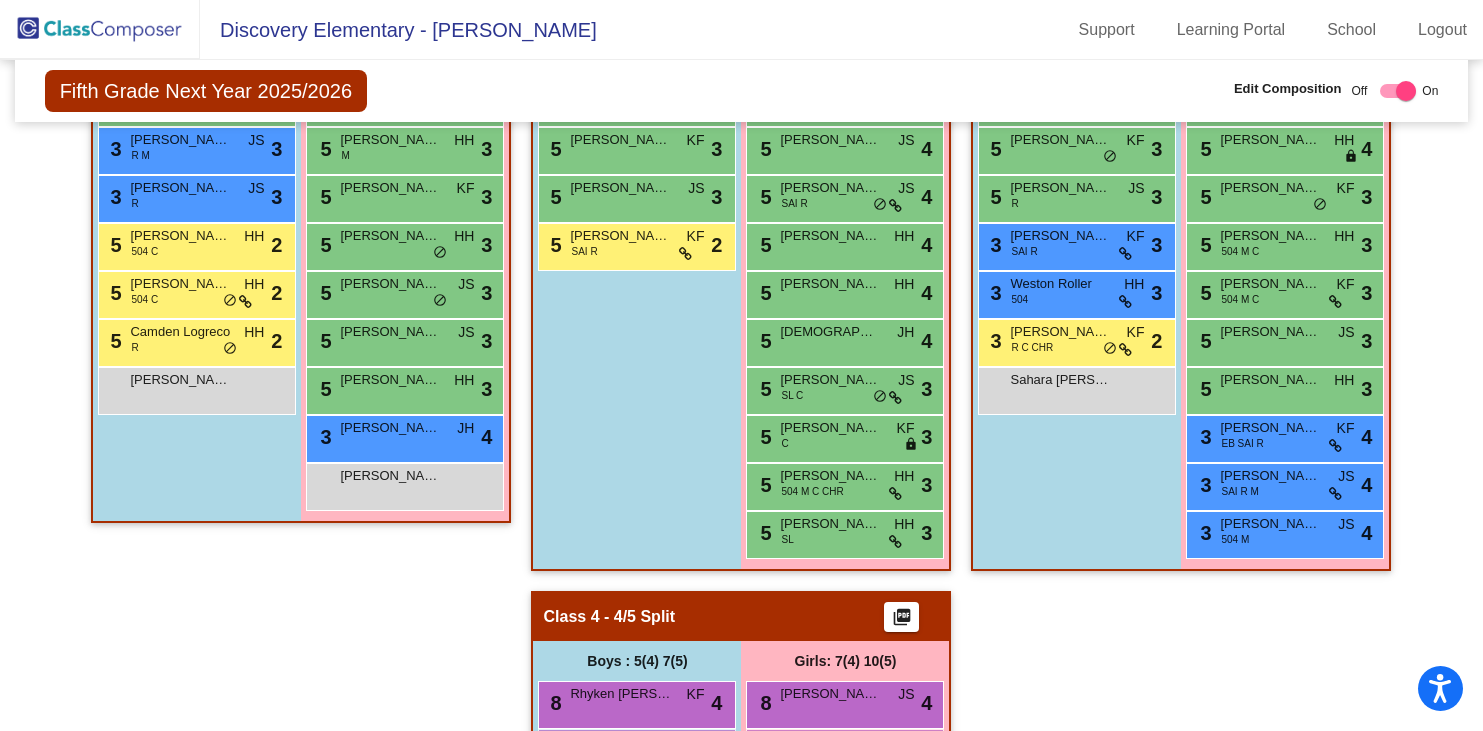 scroll, scrollTop: 910, scrollLeft: 0, axis: vertical 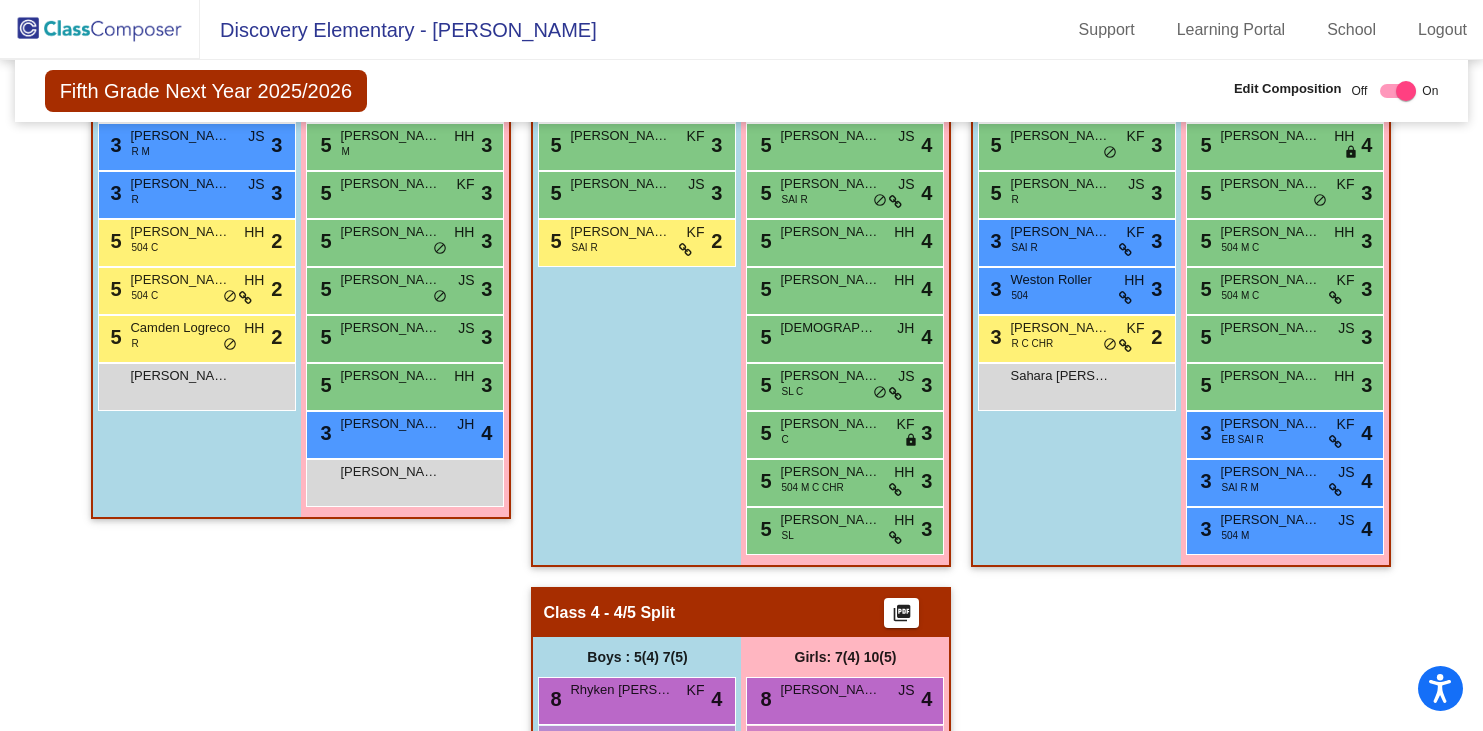 click 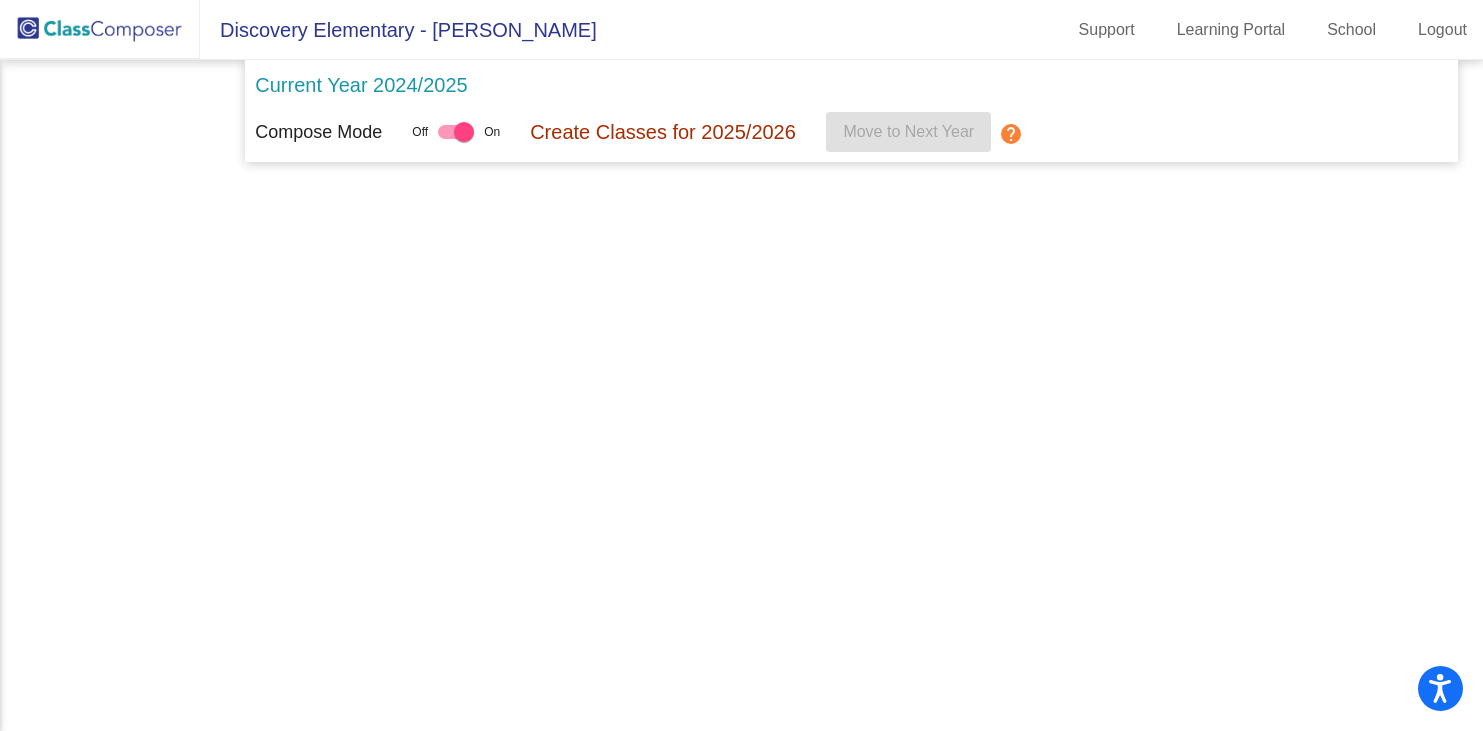 scroll, scrollTop: 0, scrollLeft: 0, axis: both 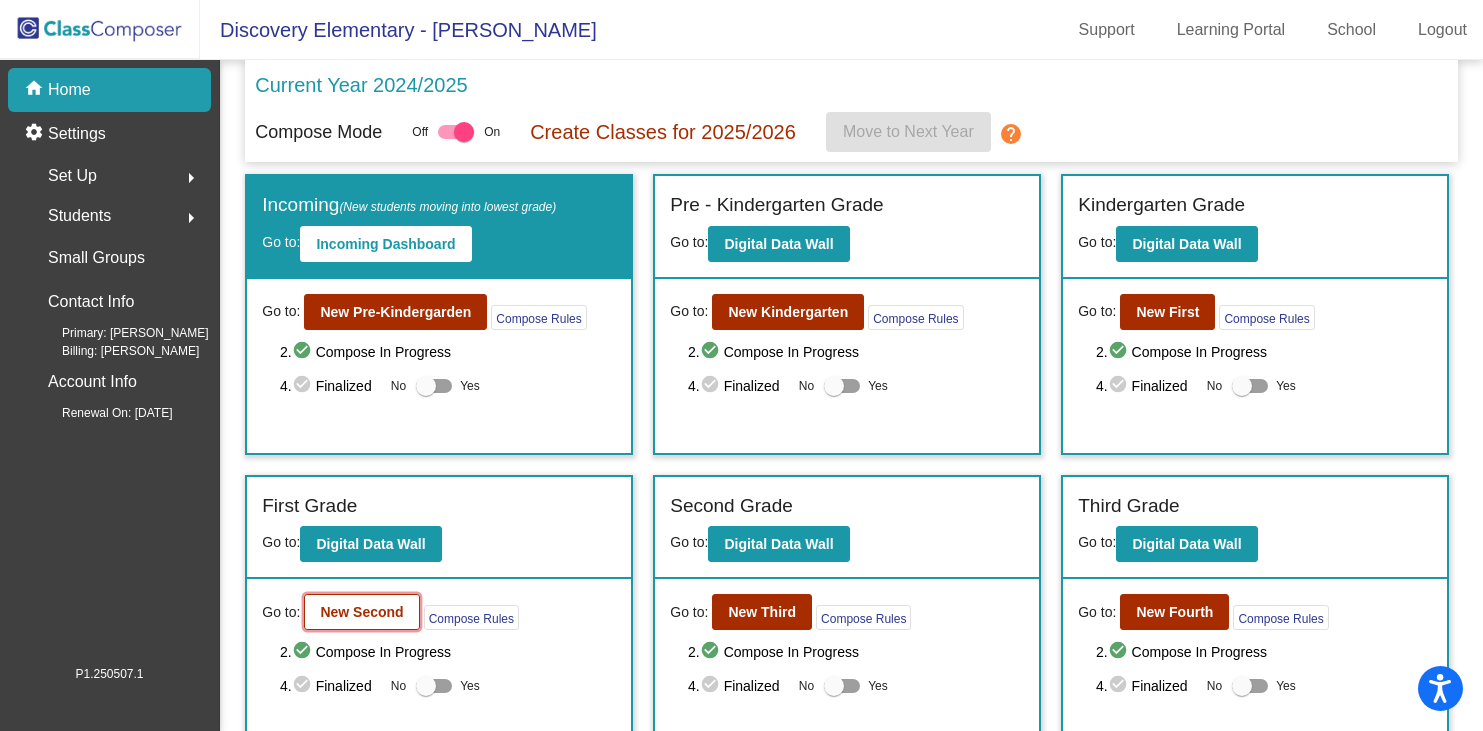 click on "New Second" 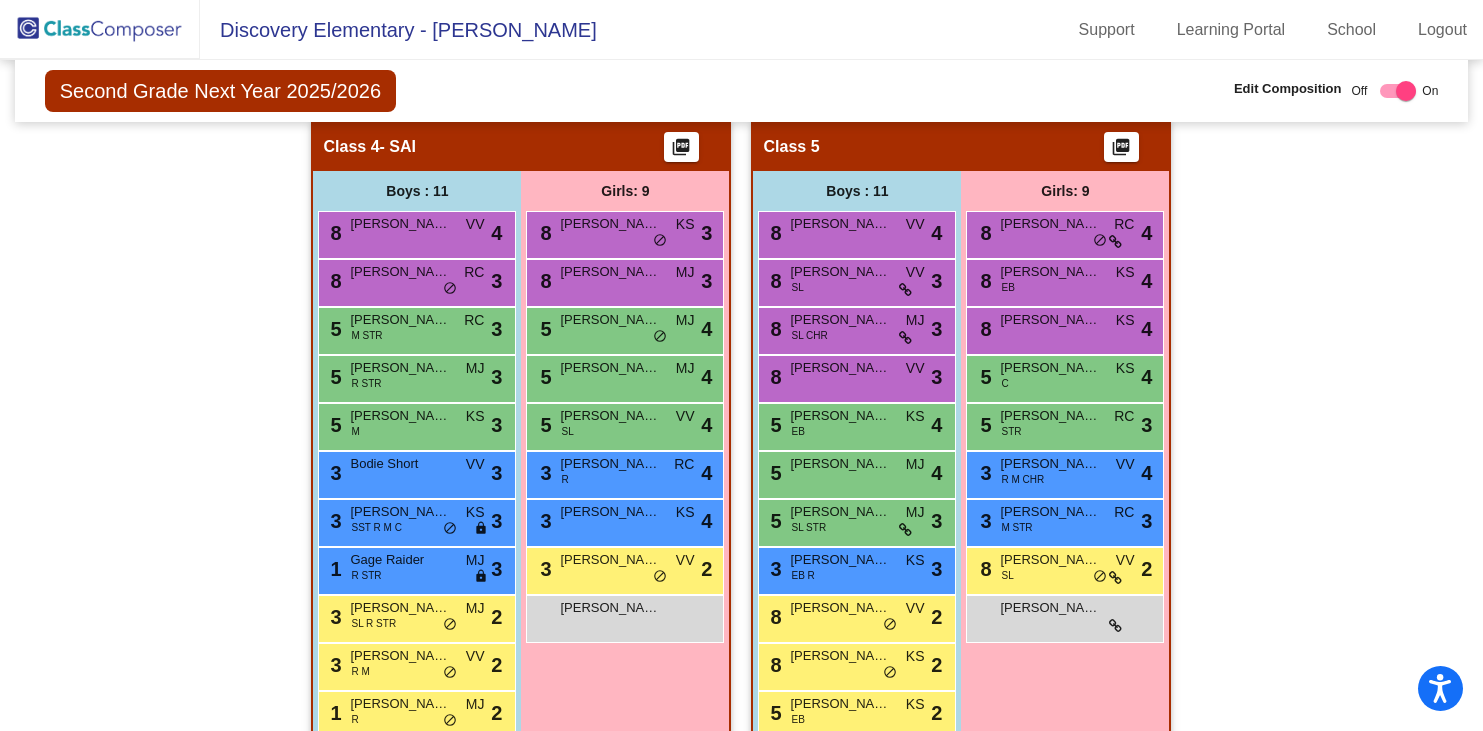 scroll, scrollTop: 1187, scrollLeft: 0, axis: vertical 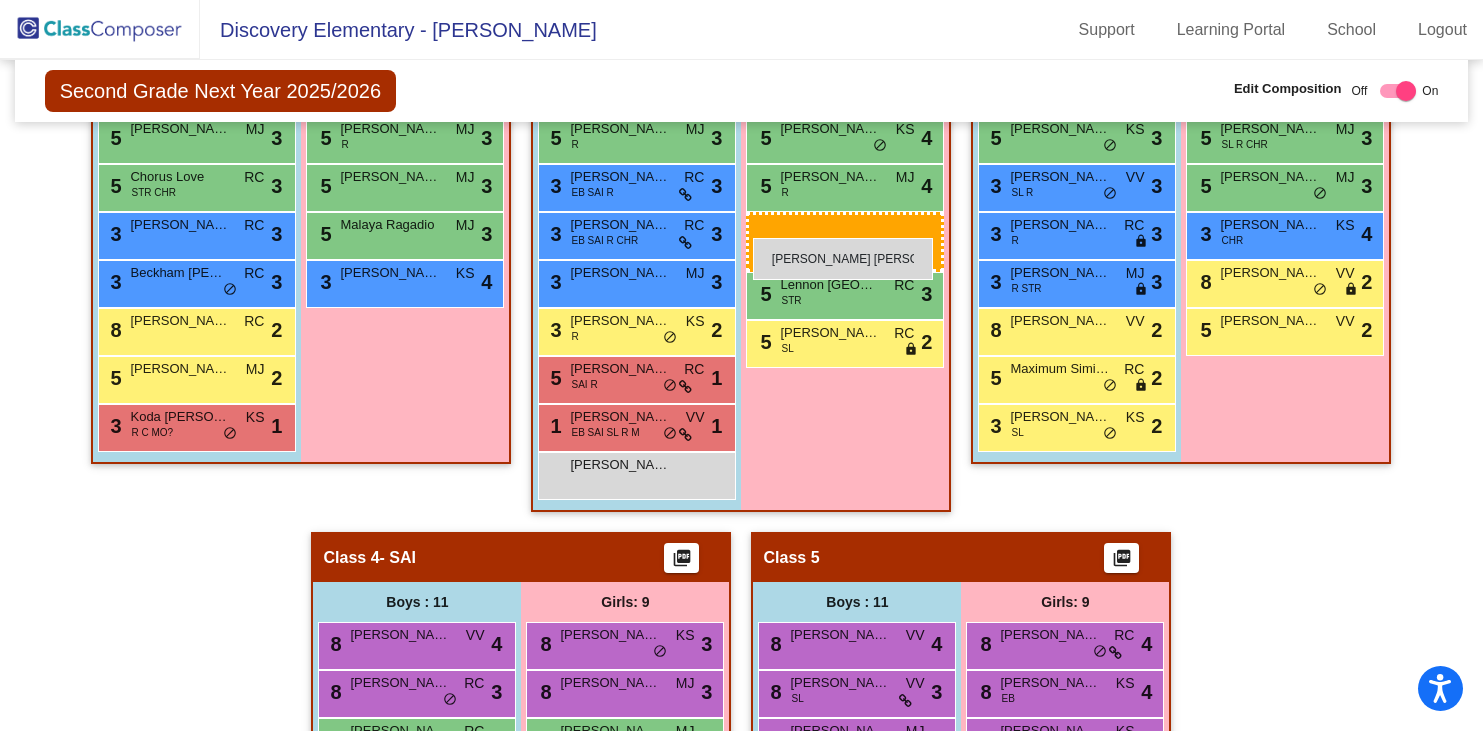 drag, startPoint x: 589, startPoint y: 593, endPoint x: 753, endPoint y: 238, distance: 391.05115 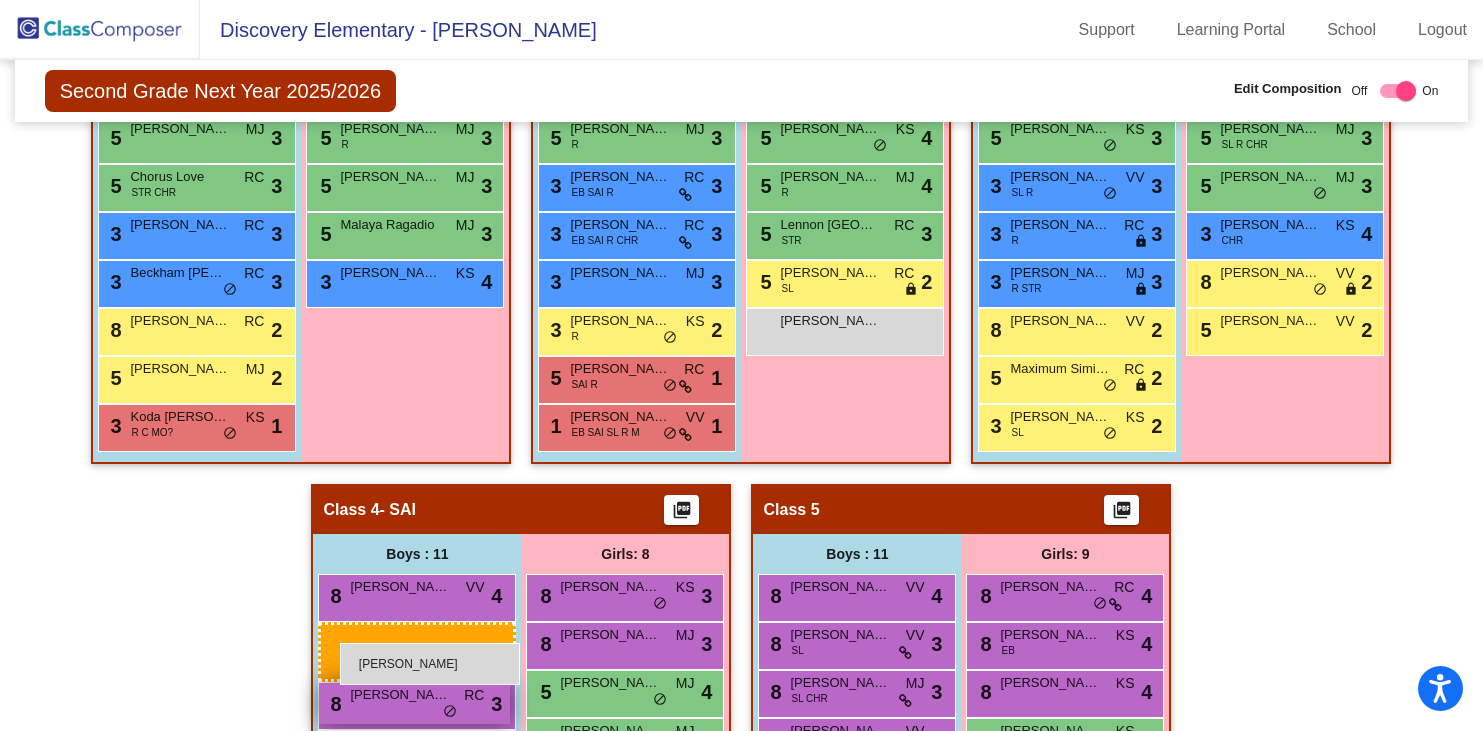 drag, startPoint x: 586, startPoint y: 478, endPoint x: 340, endPoint y: 639, distance: 294.0017 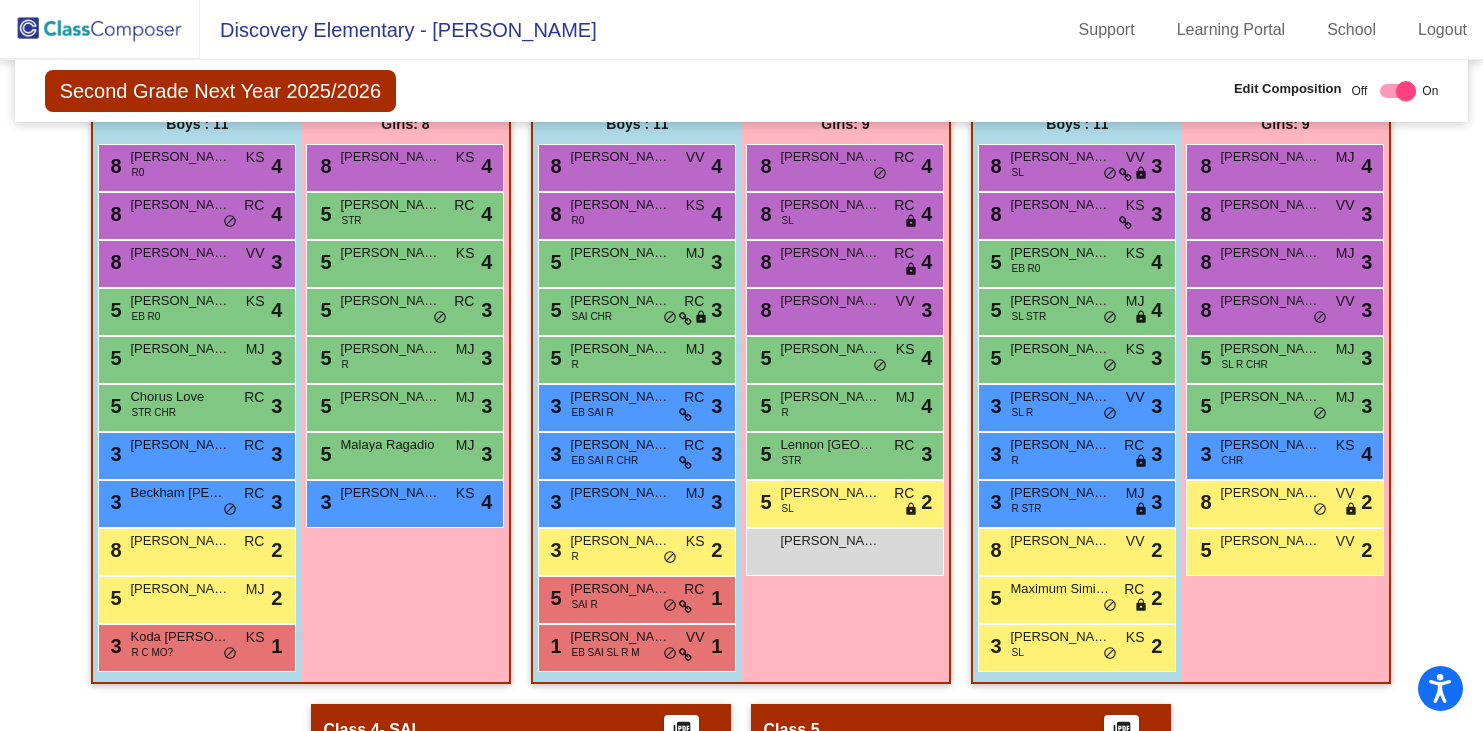 scroll, scrollTop: 521, scrollLeft: 0, axis: vertical 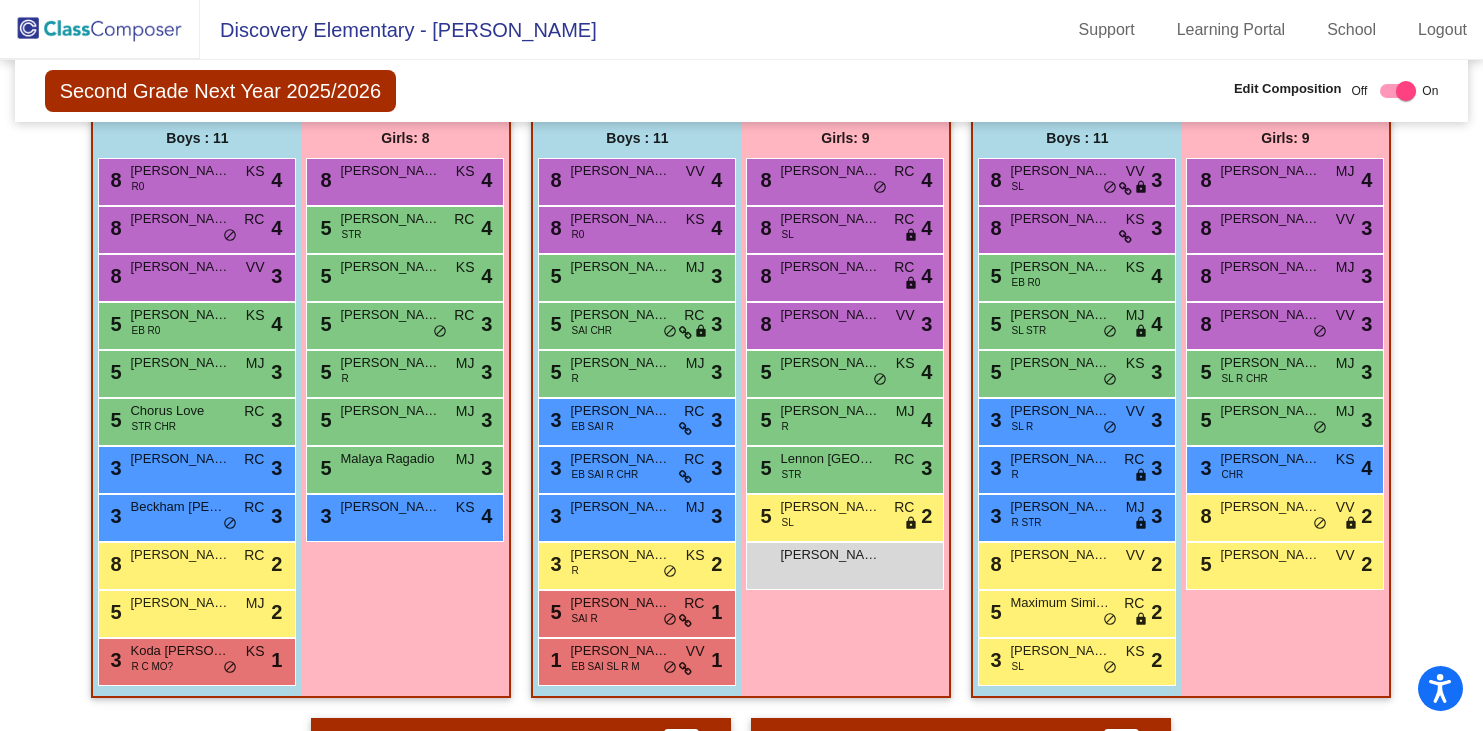 click 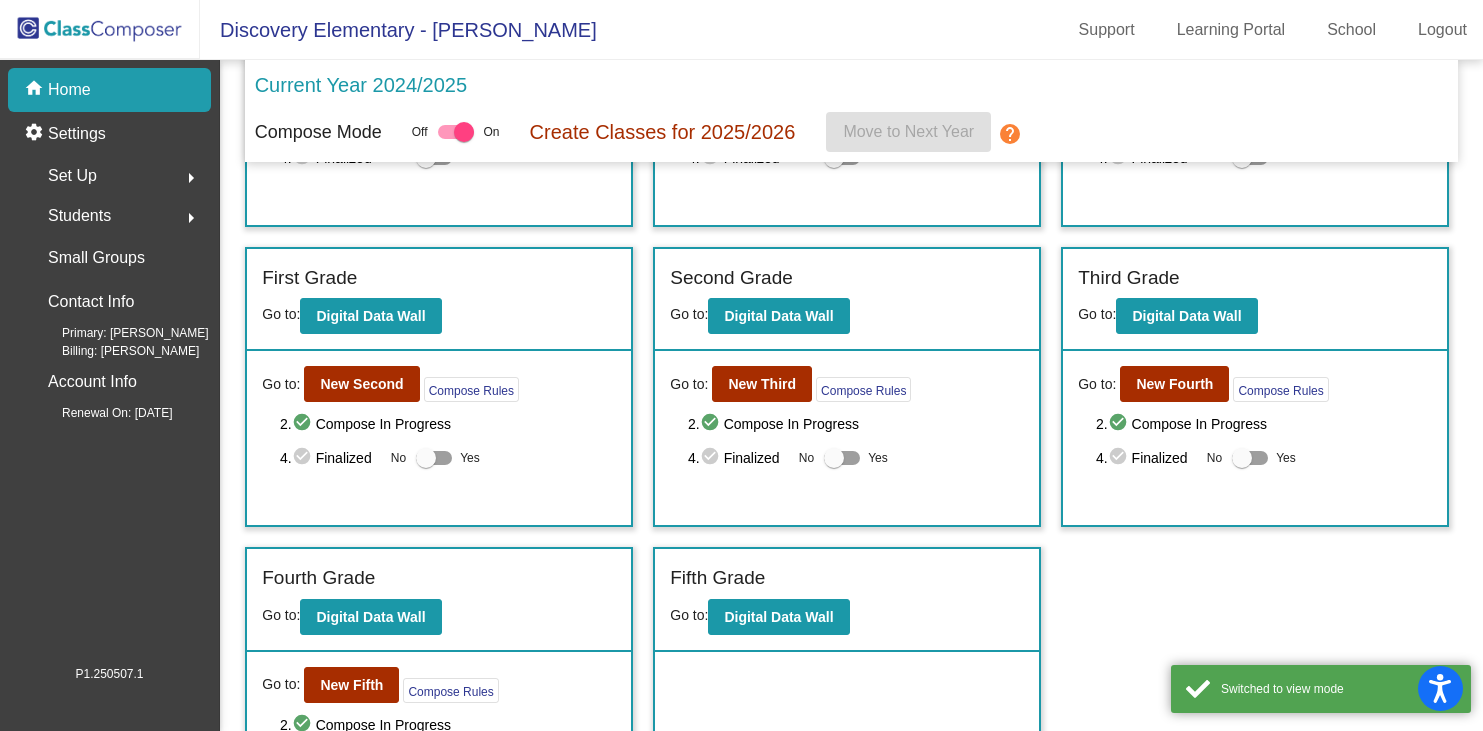 scroll, scrollTop: 241, scrollLeft: 0, axis: vertical 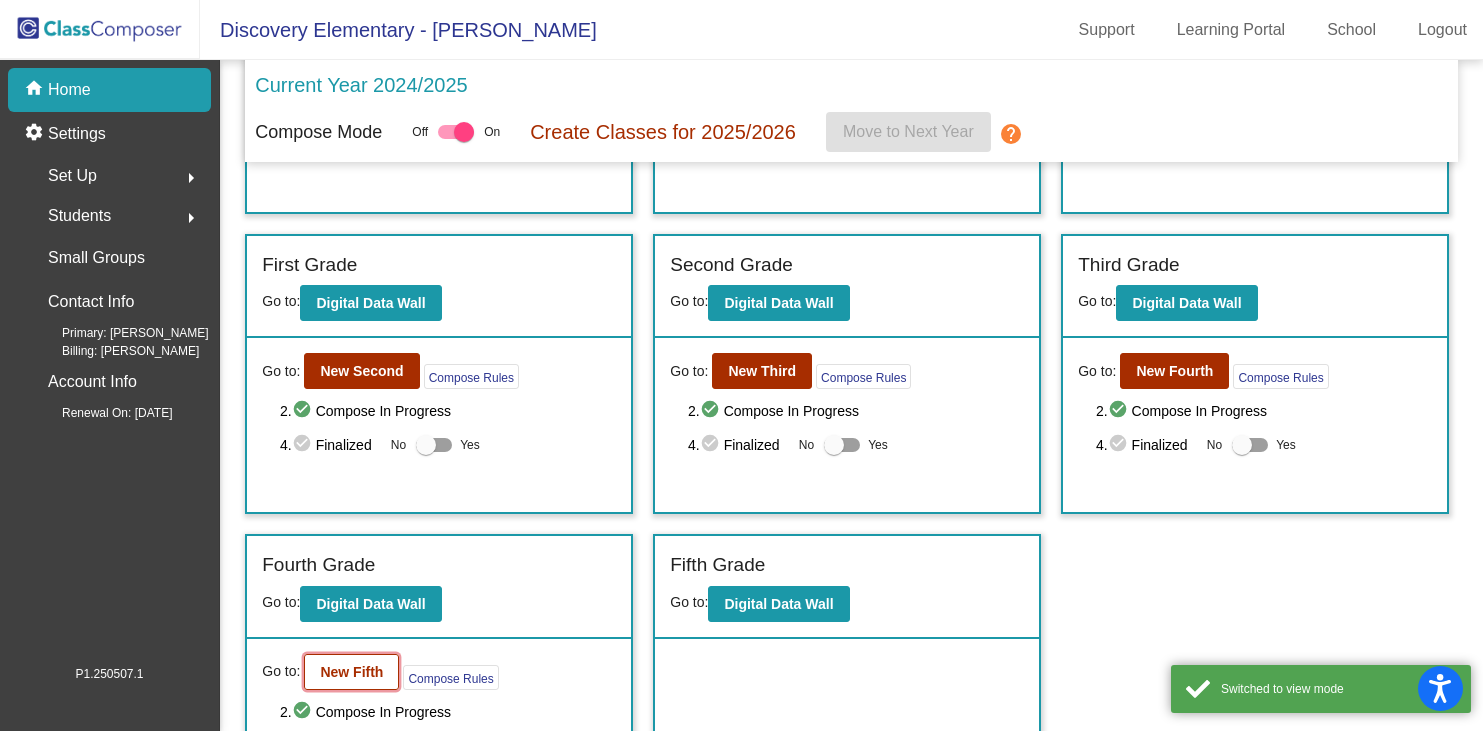 click on "New Fifth" 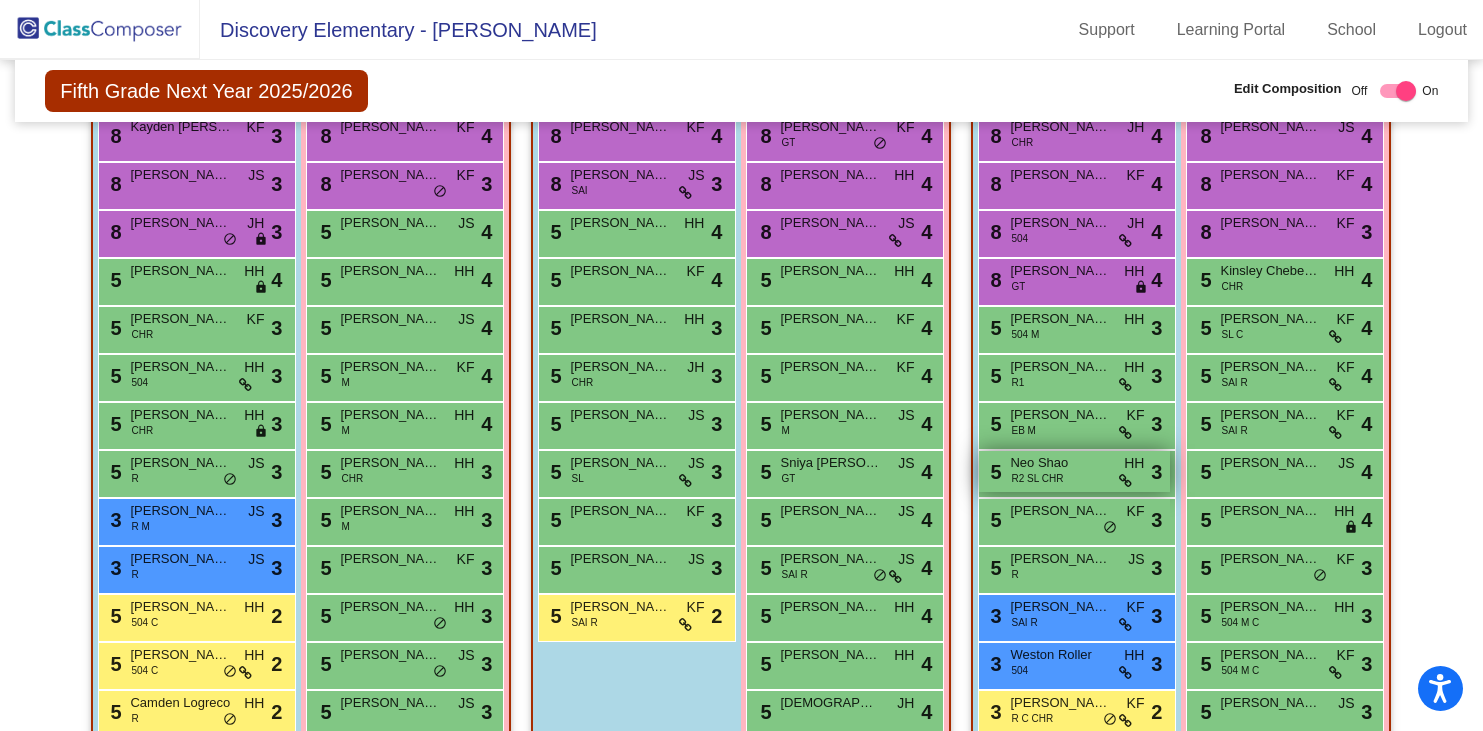 scroll, scrollTop: 553, scrollLeft: 0, axis: vertical 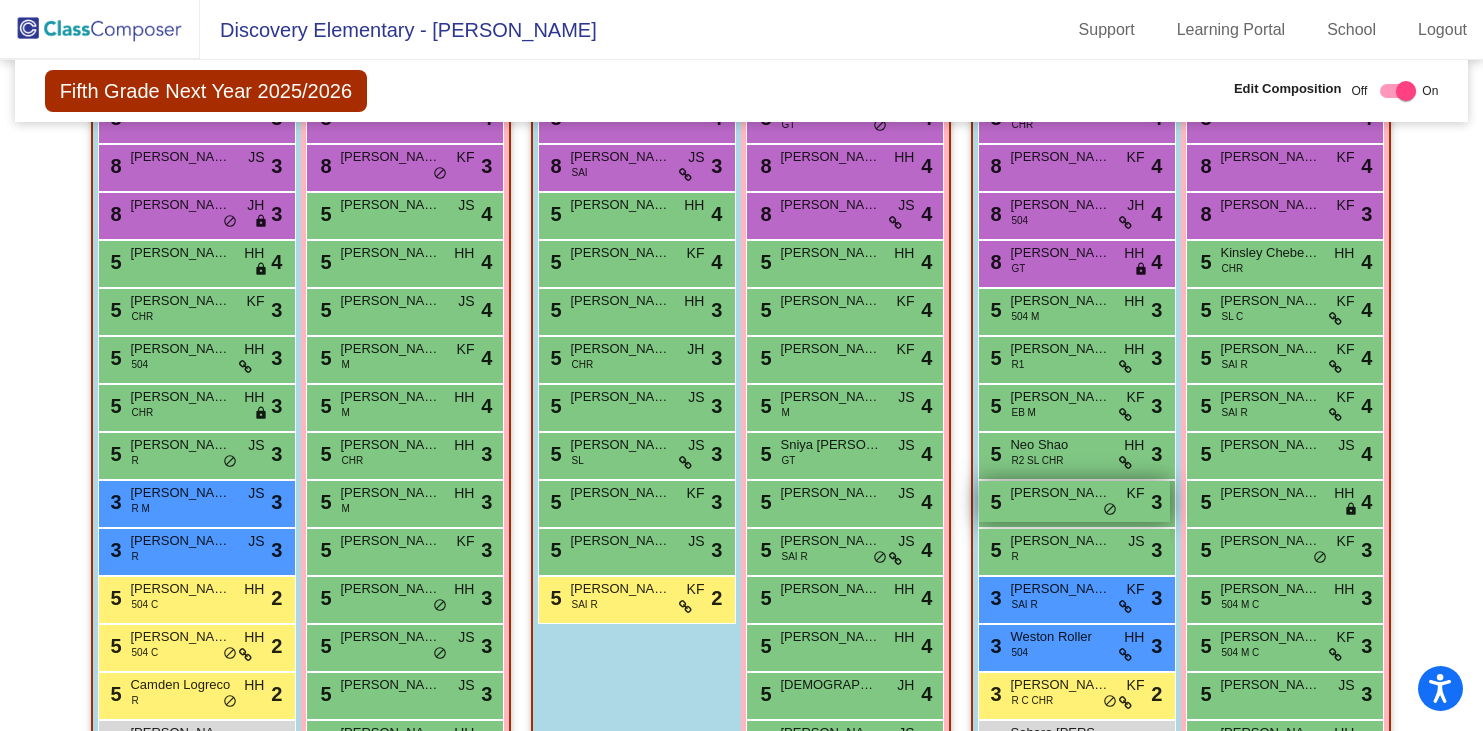 click on "5 [PERSON_NAME] KF lock do_not_disturb_alt 3" at bounding box center [1074, 501] 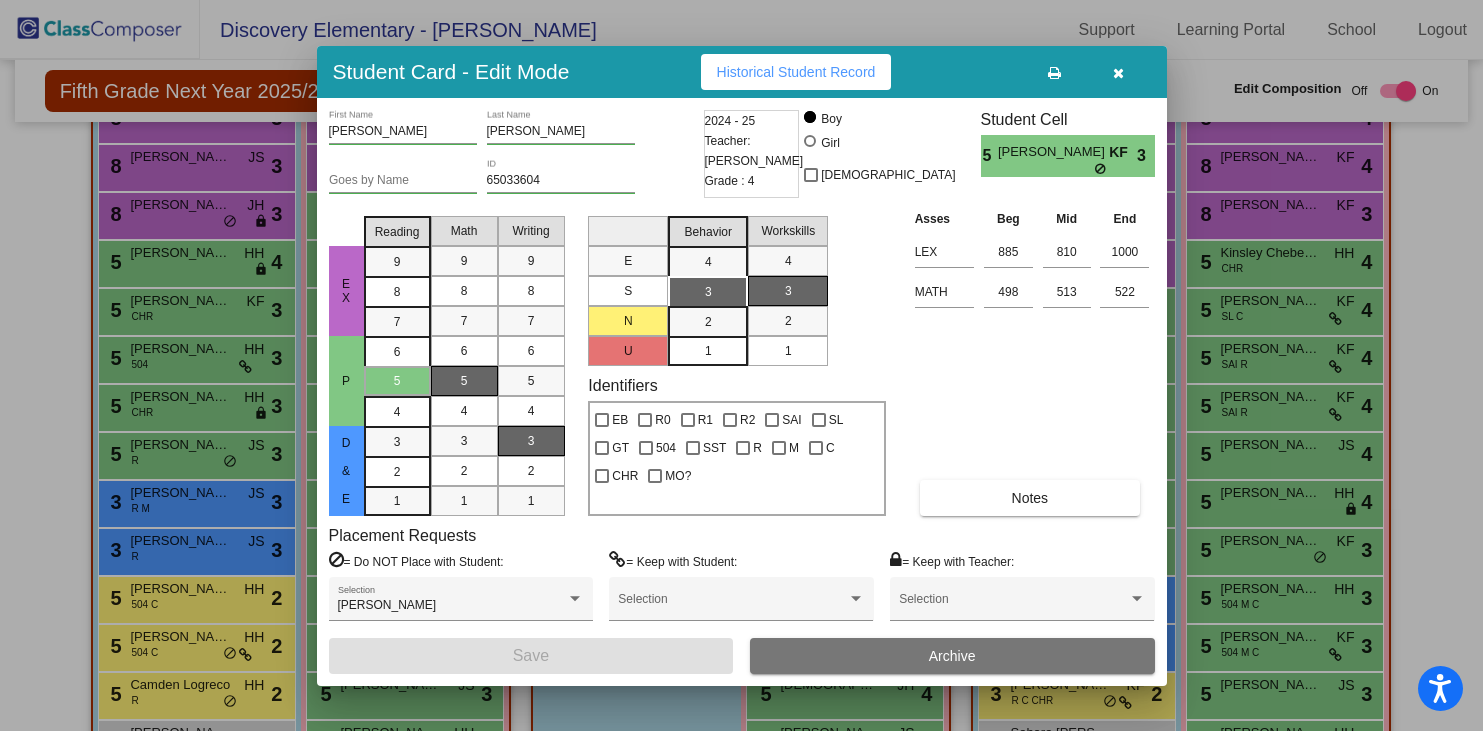 click at bounding box center (1118, 73) 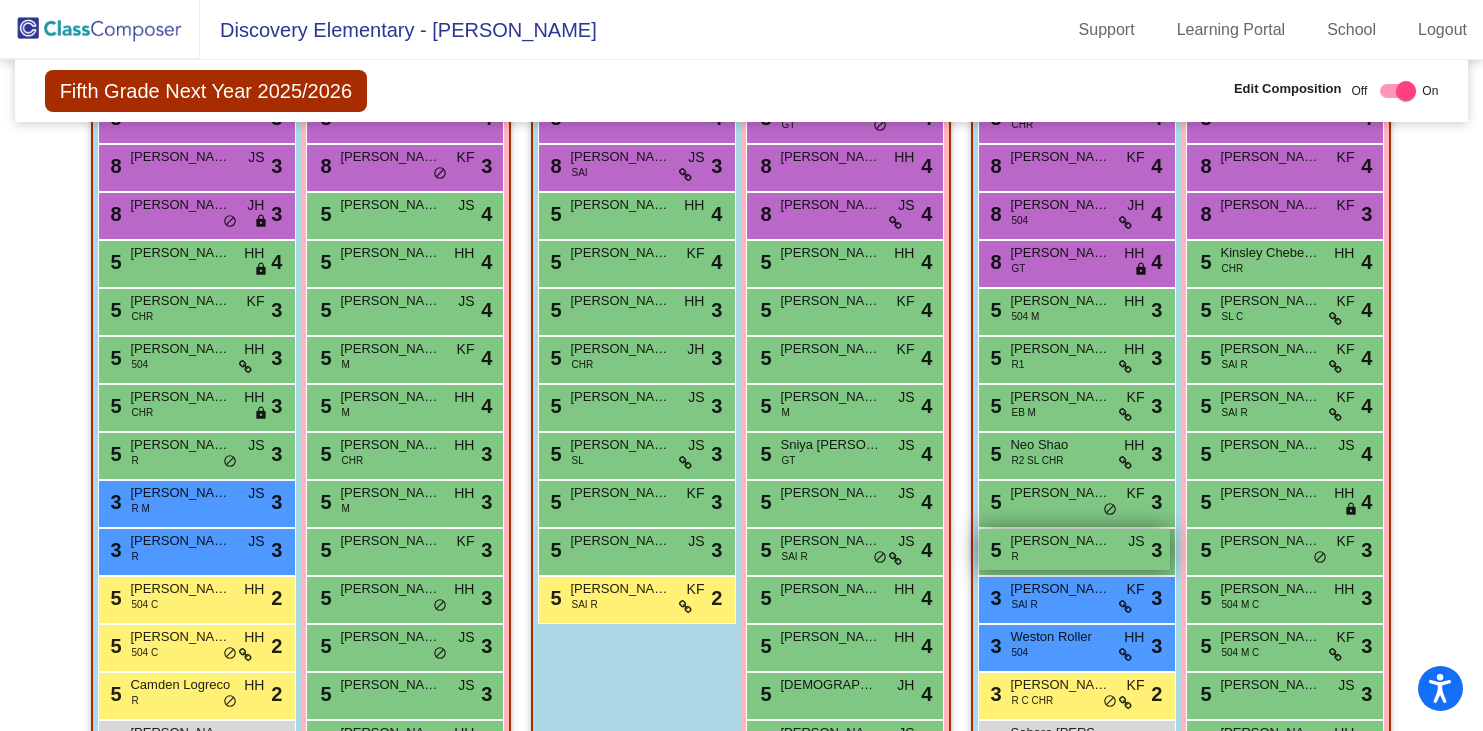 click on "[PERSON_NAME]" at bounding box center [1060, 541] 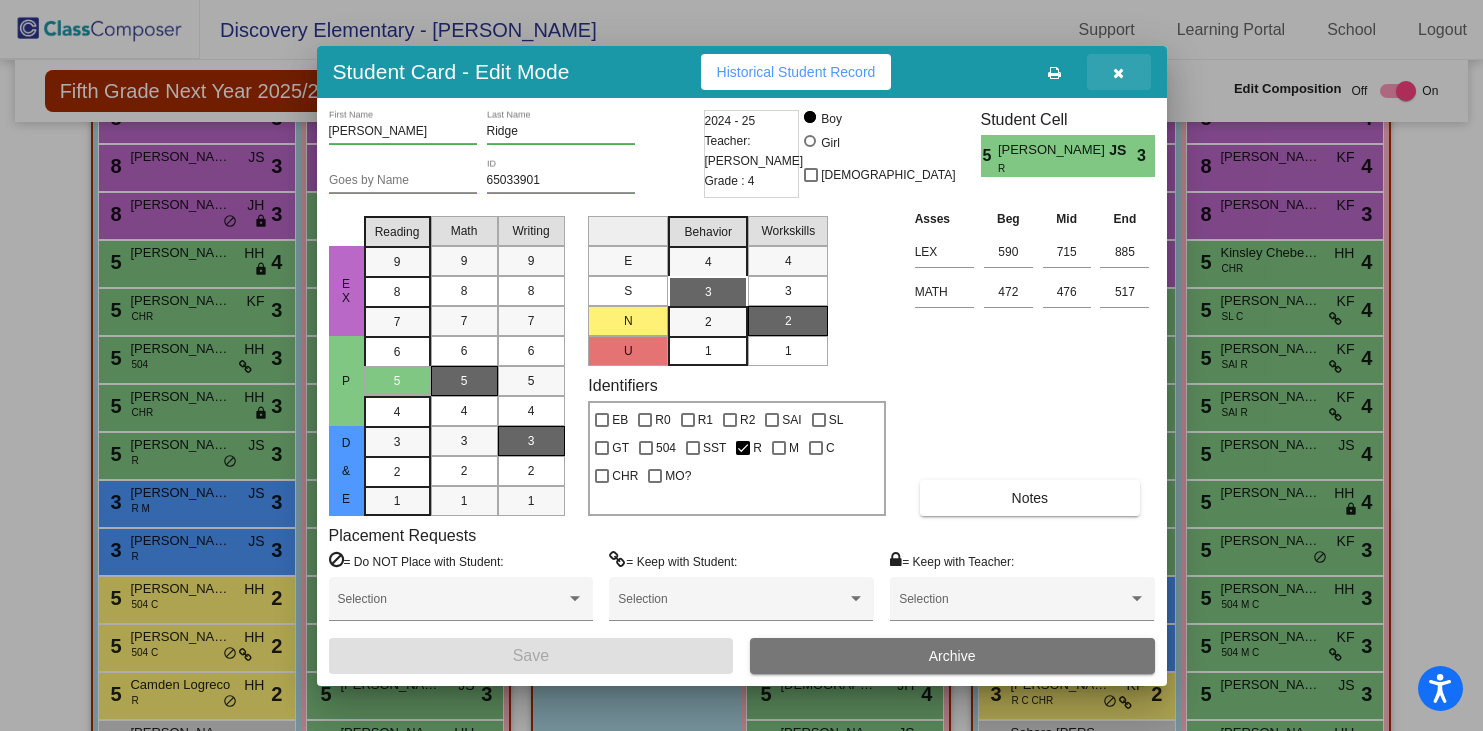 click at bounding box center (1118, 73) 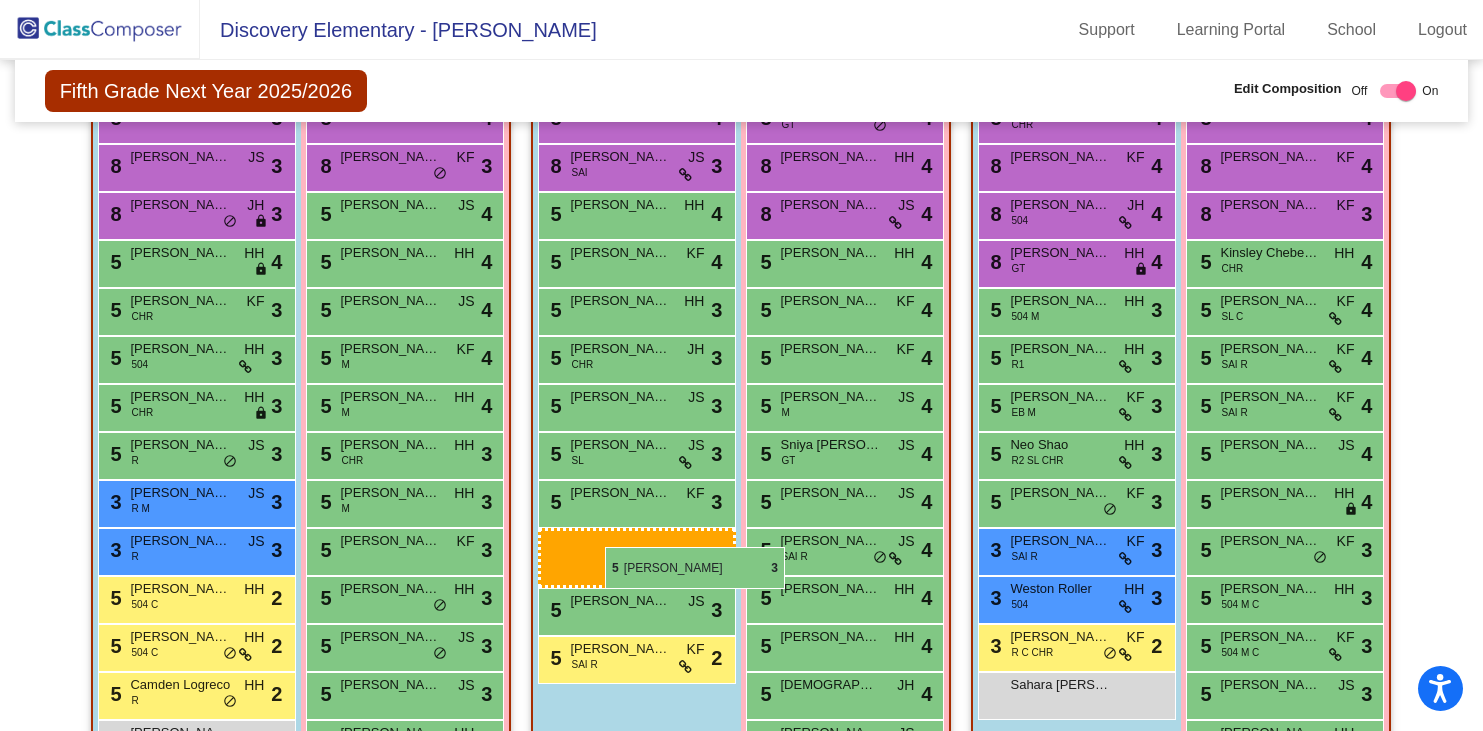 drag, startPoint x: 1079, startPoint y: 552, endPoint x: 604, endPoint y: 545, distance: 475.05157 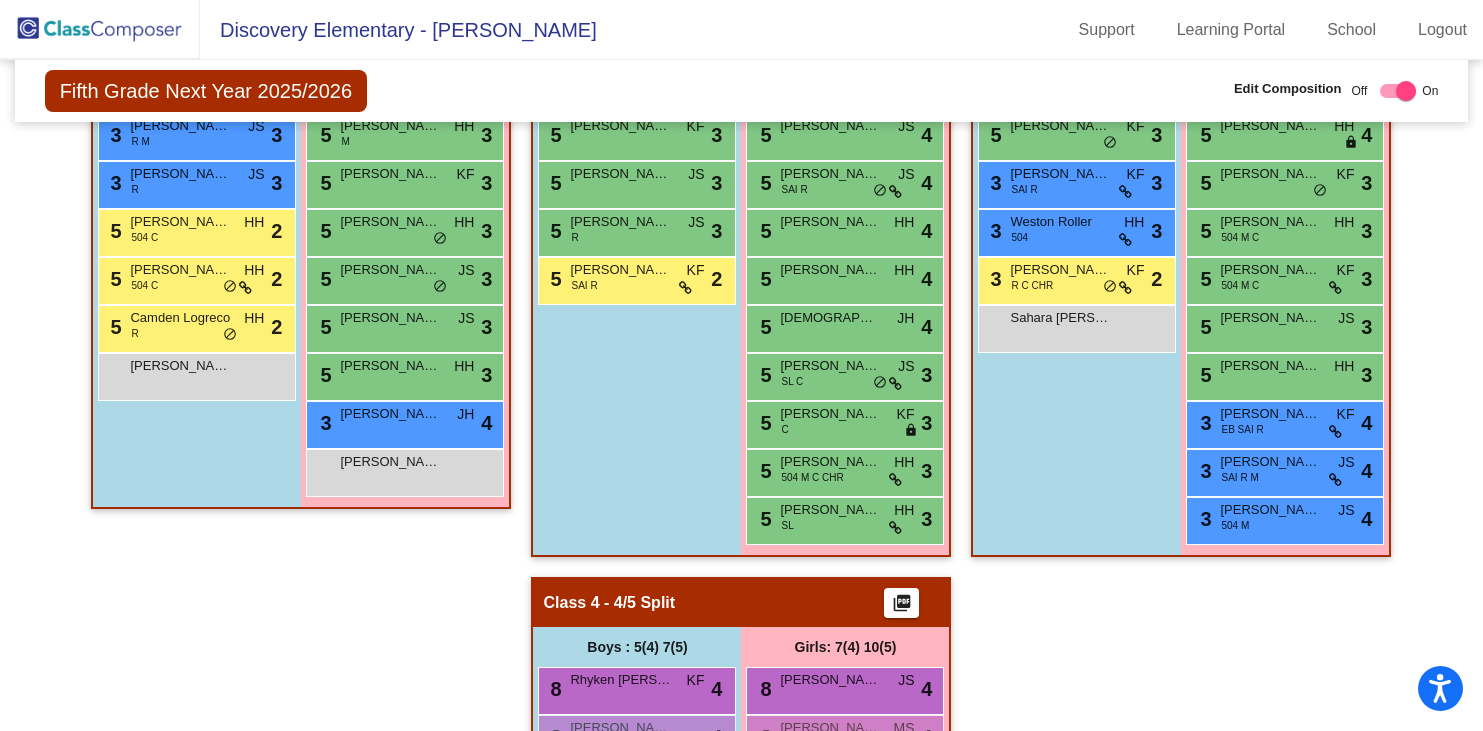 scroll, scrollTop: 900, scrollLeft: 0, axis: vertical 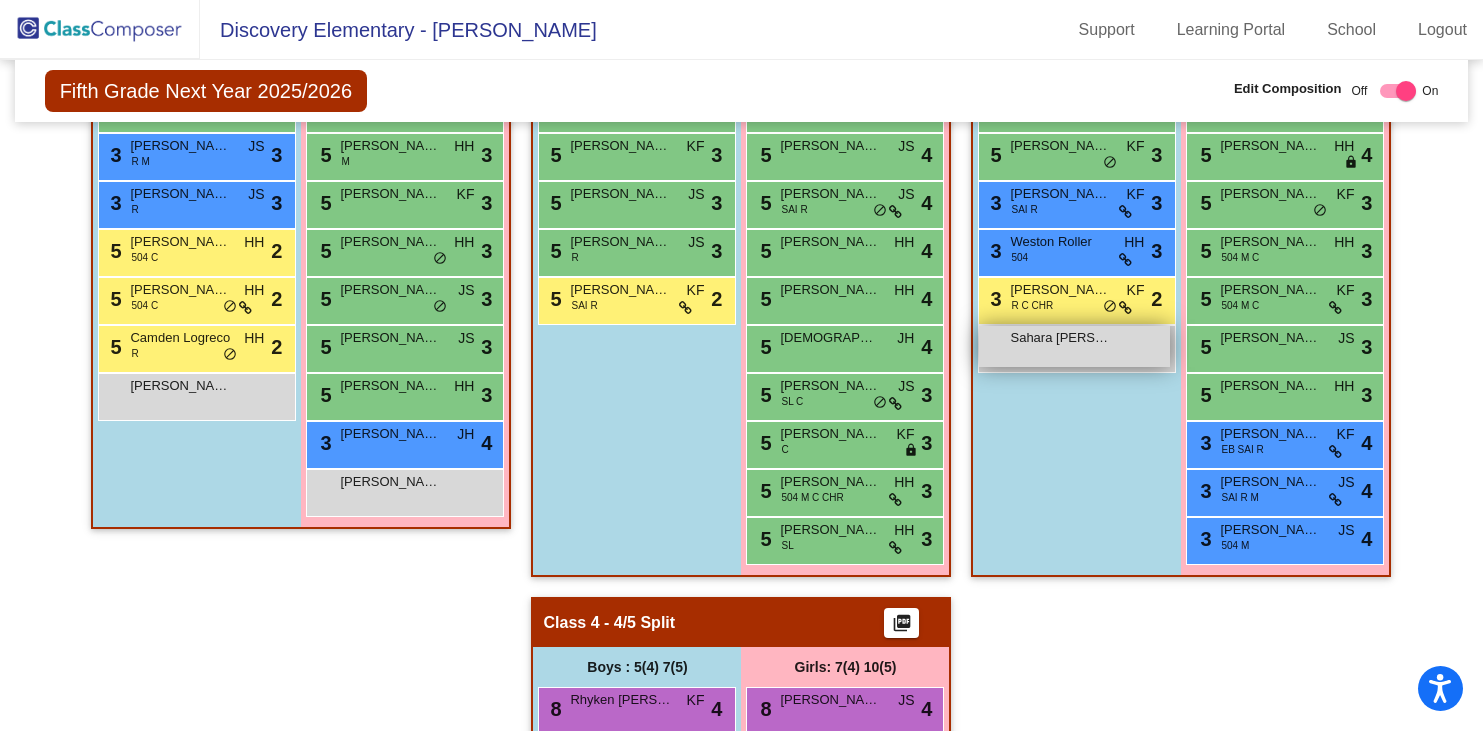 click on "Sahara [PERSON_NAME] [PERSON_NAME] lock do_not_disturb_alt" at bounding box center [1074, 346] 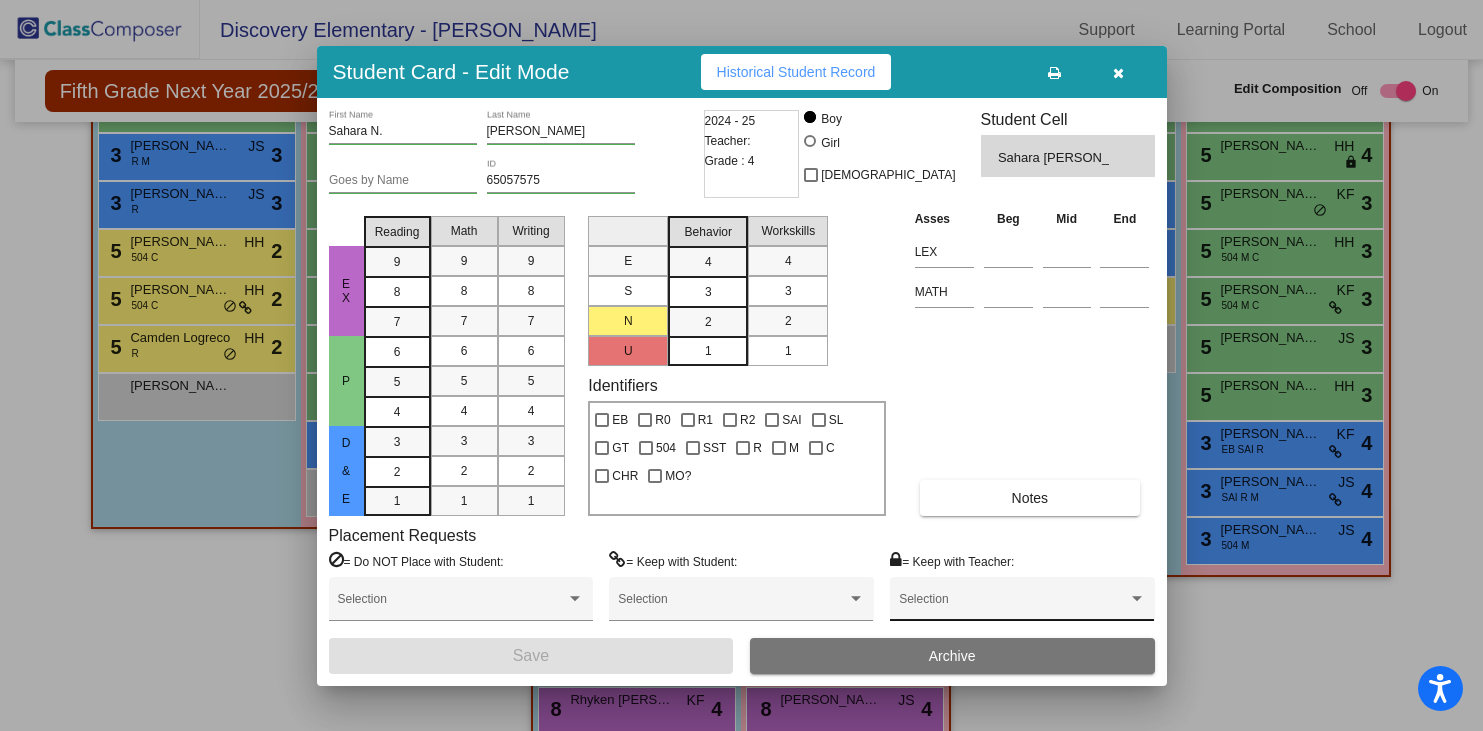 click on "Selection" at bounding box center (1022, 604) 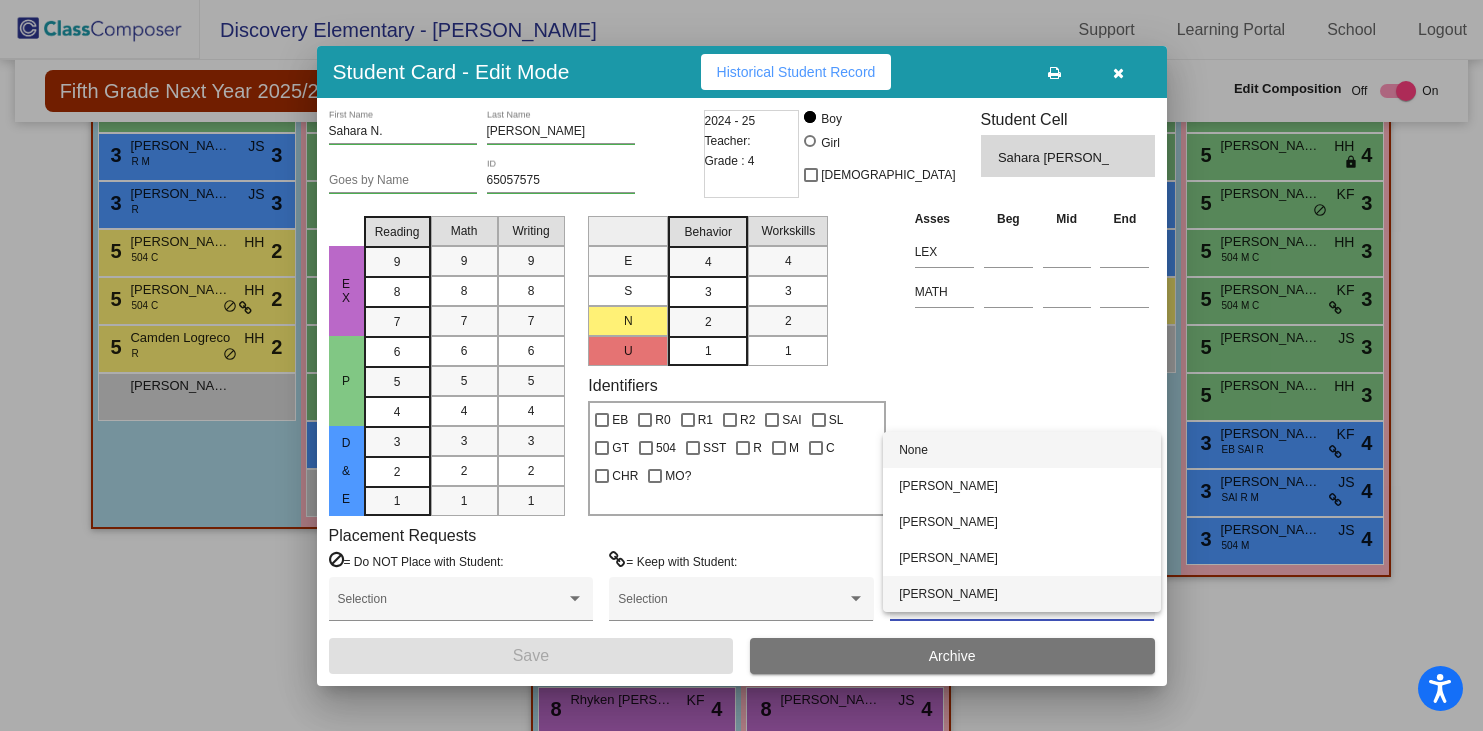 click on "[PERSON_NAME]" at bounding box center [1022, 594] 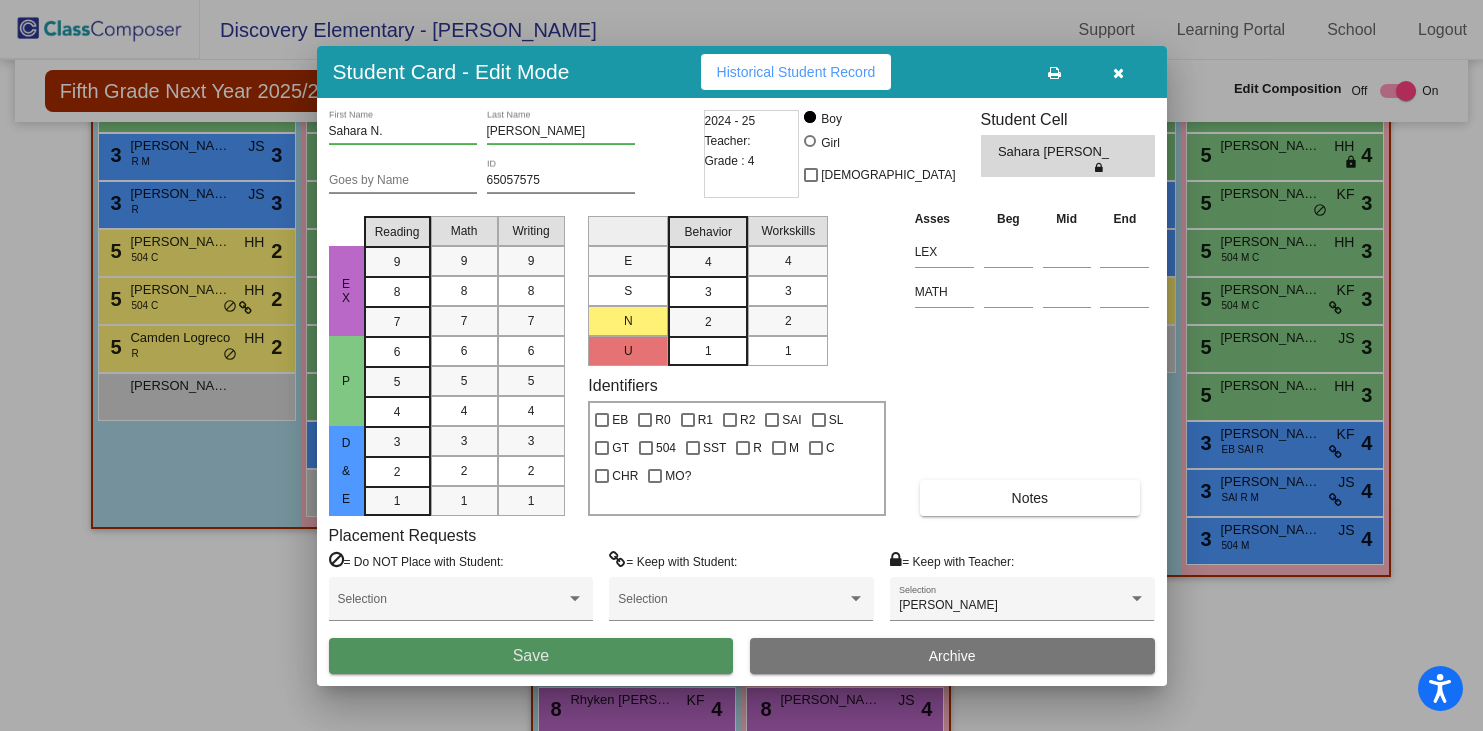 click on "Save" at bounding box center [531, 656] 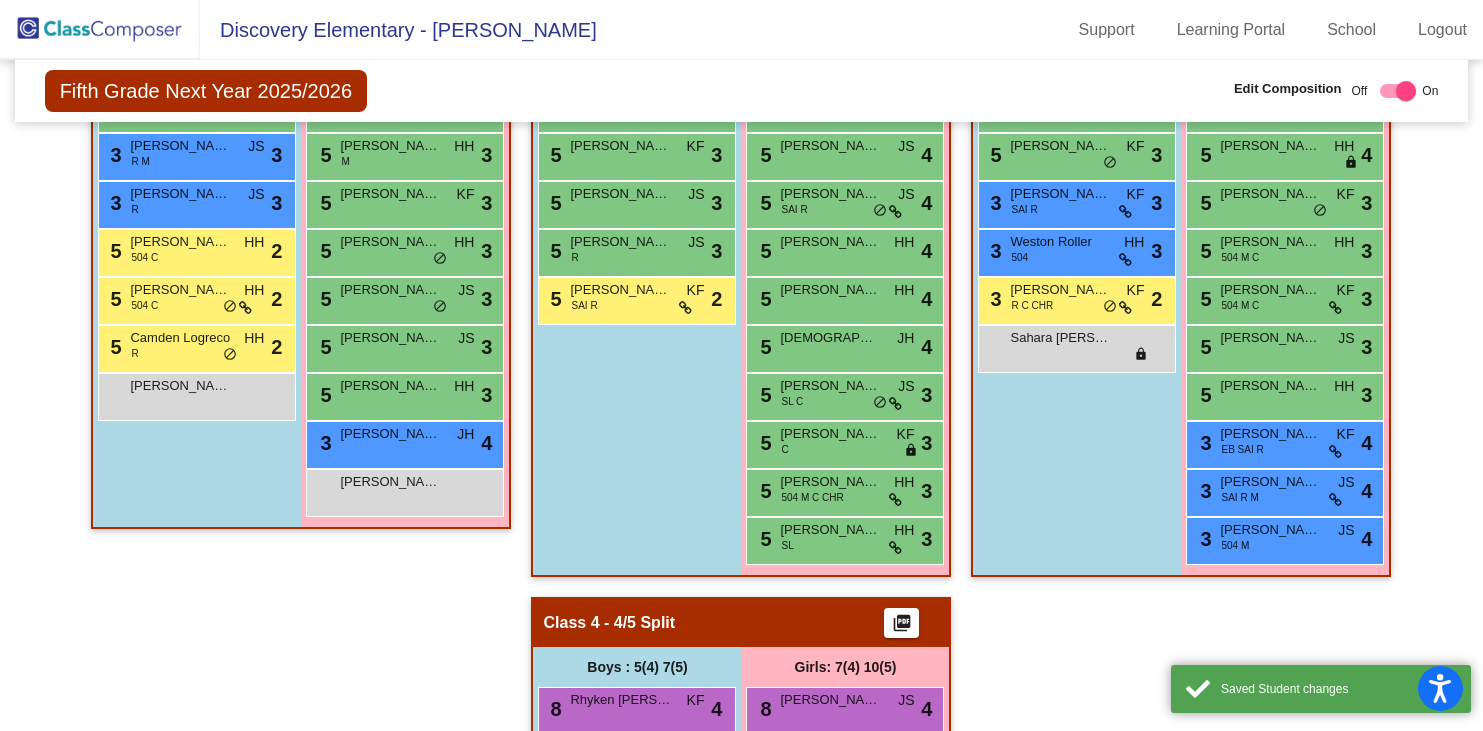 click 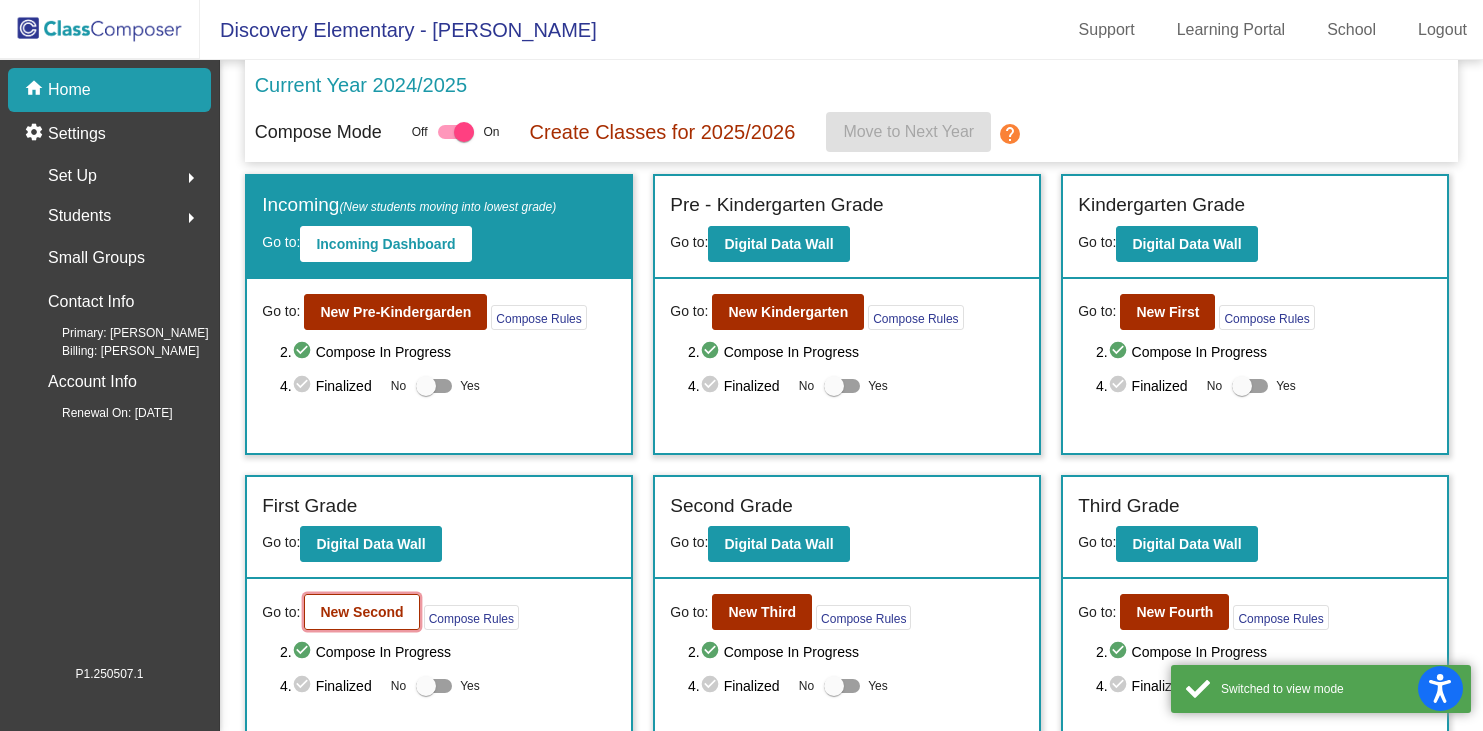 click on "New Second" 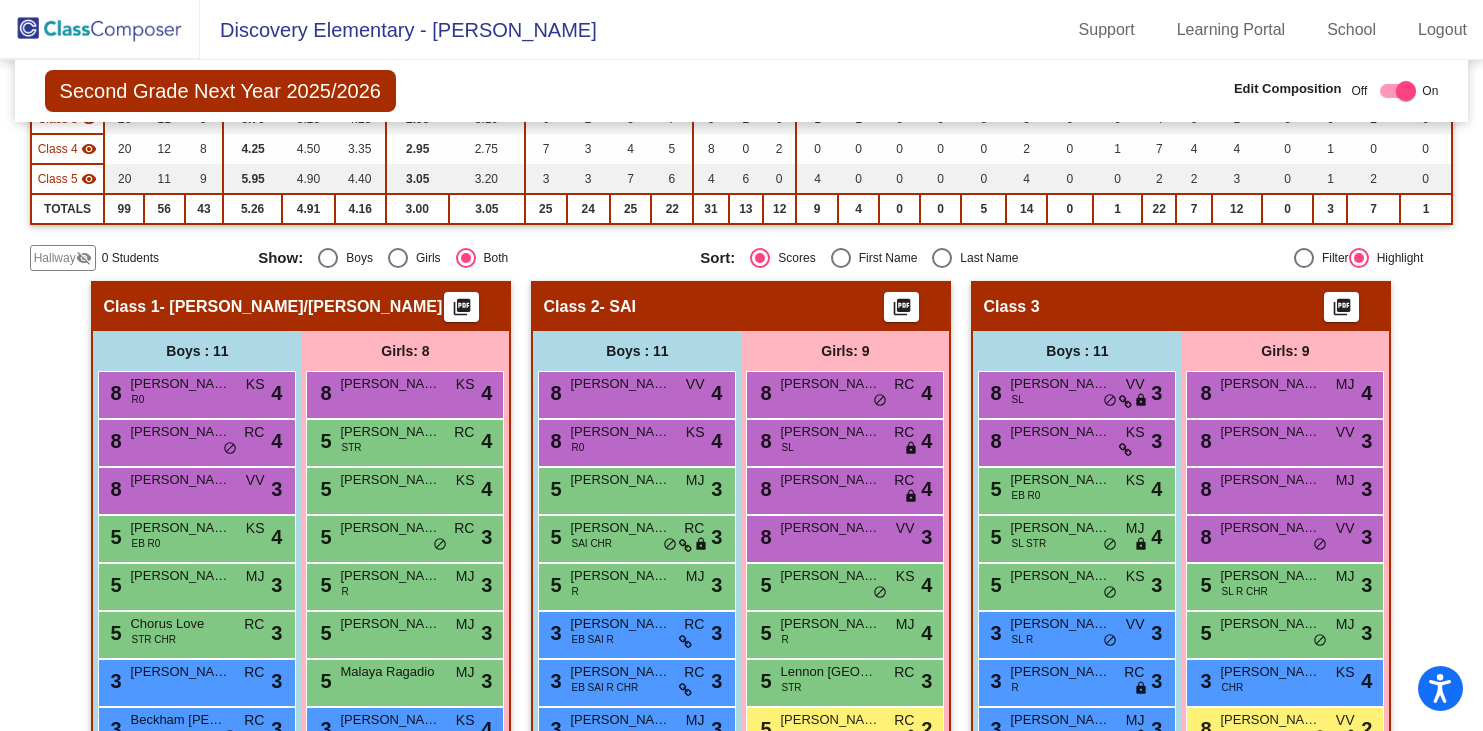 scroll, scrollTop: 0, scrollLeft: 0, axis: both 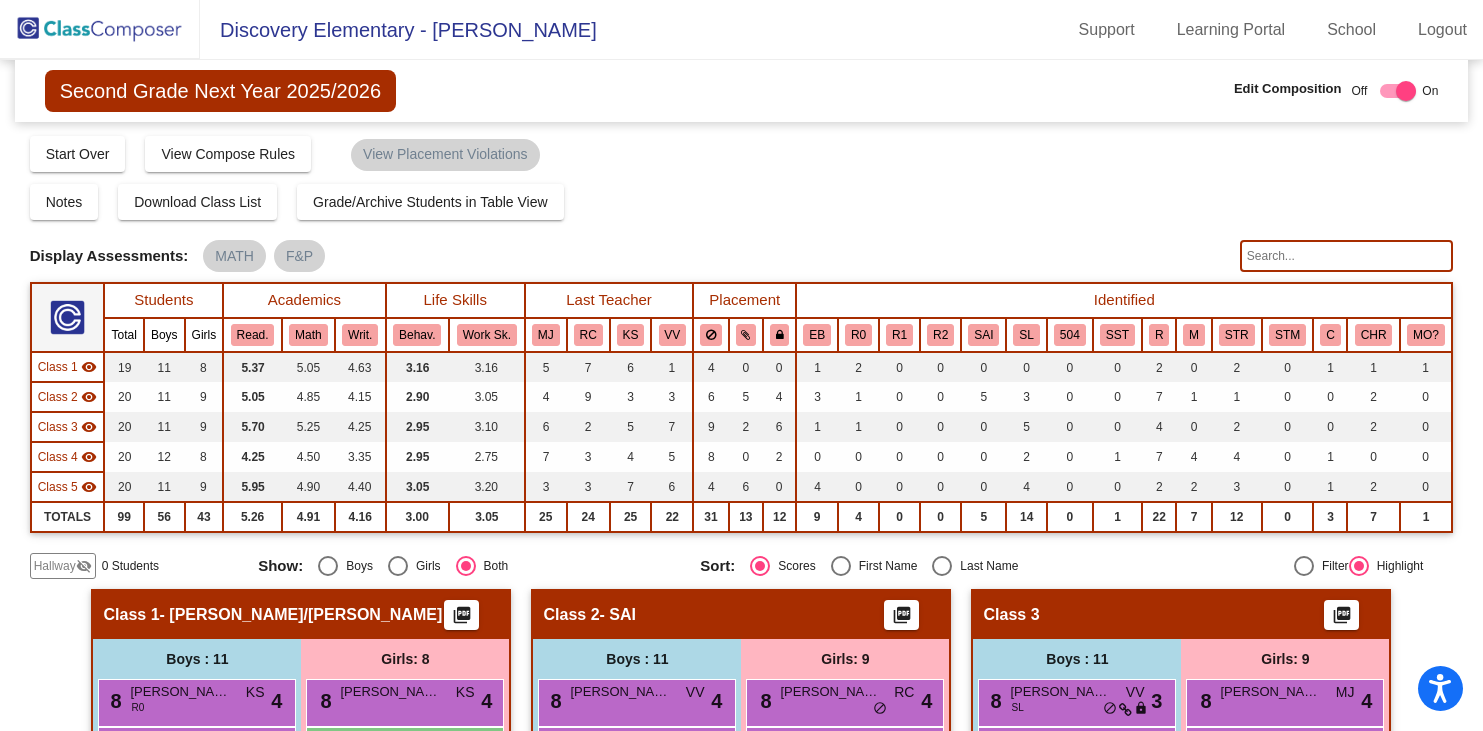 click 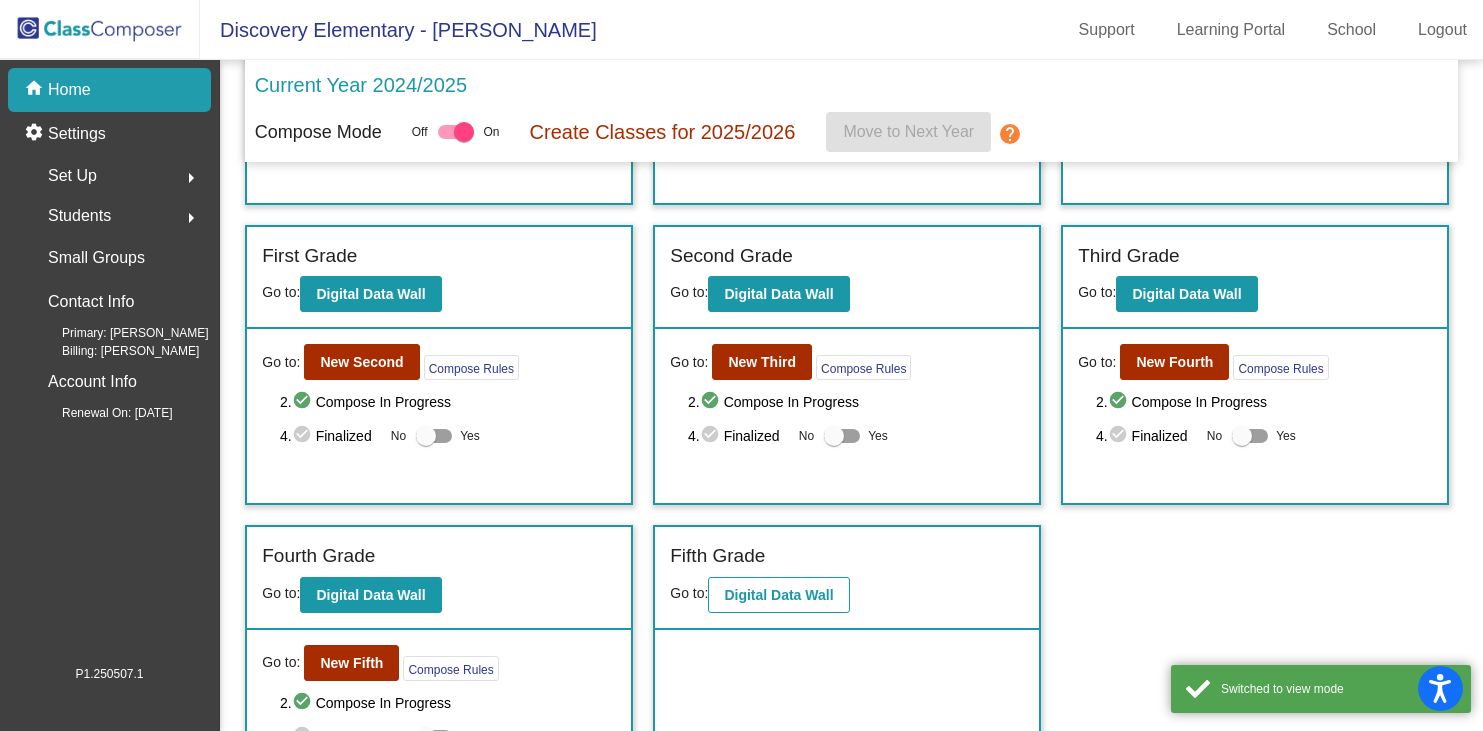 scroll, scrollTop: 325, scrollLeft: 0, axis: vertical 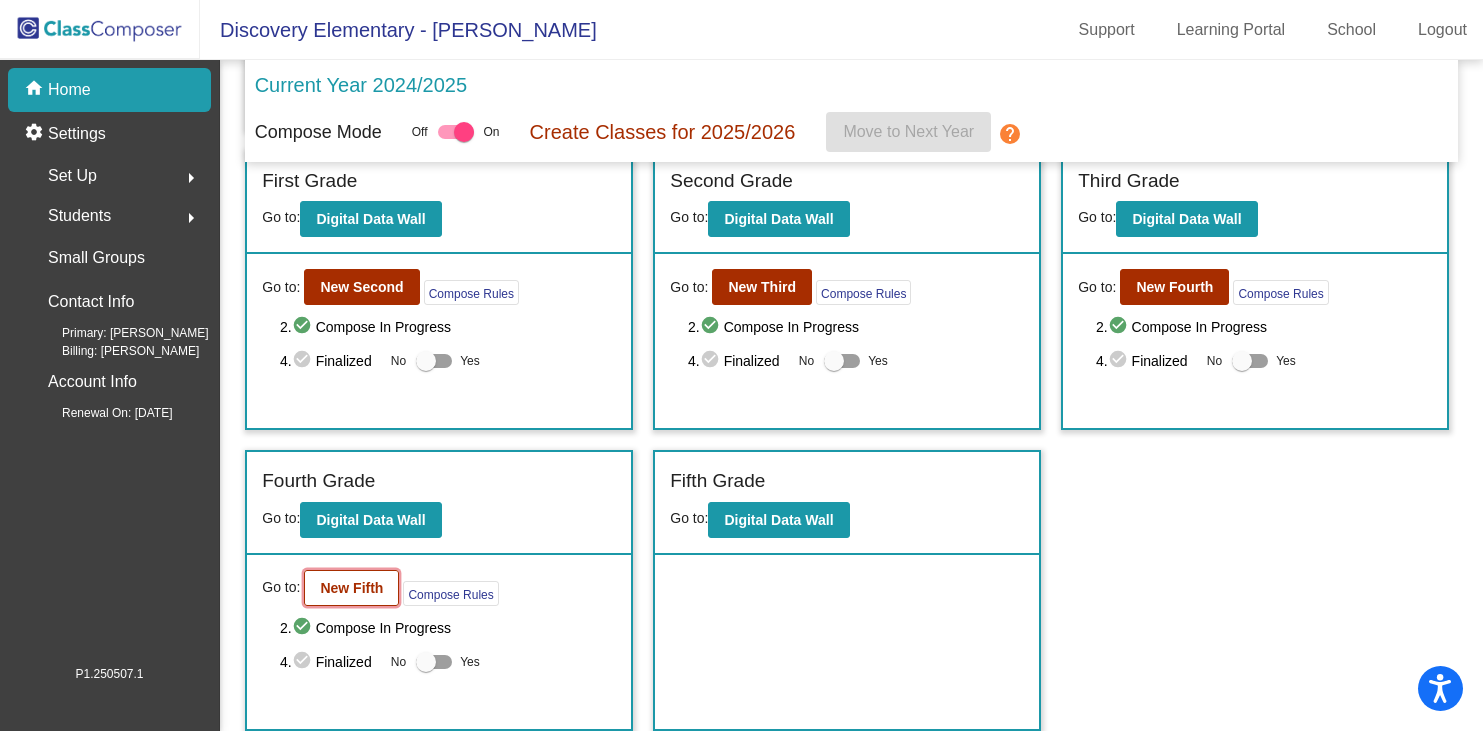 click on "New Fifth" 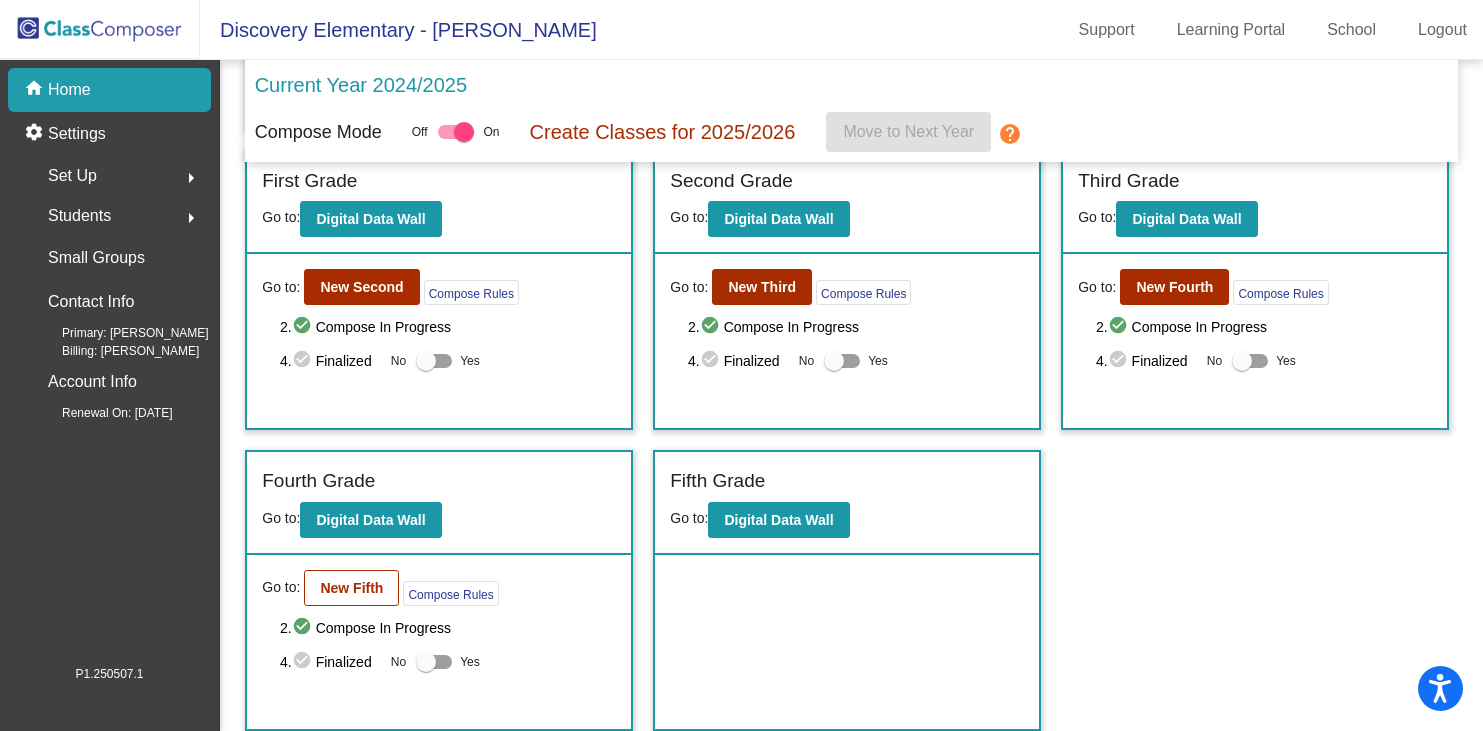 scroll, scrollTop: 0, scrollLeft: 0, axis: both 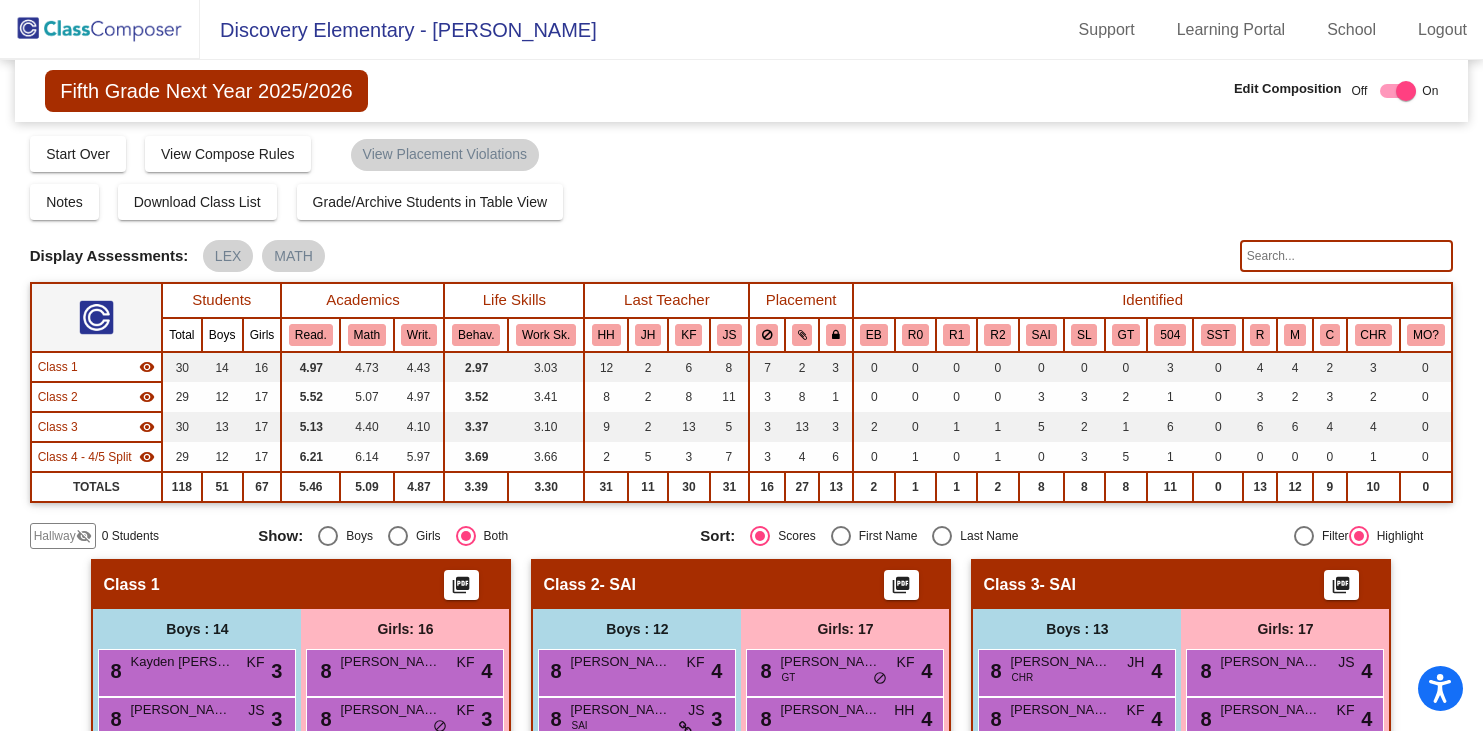 click 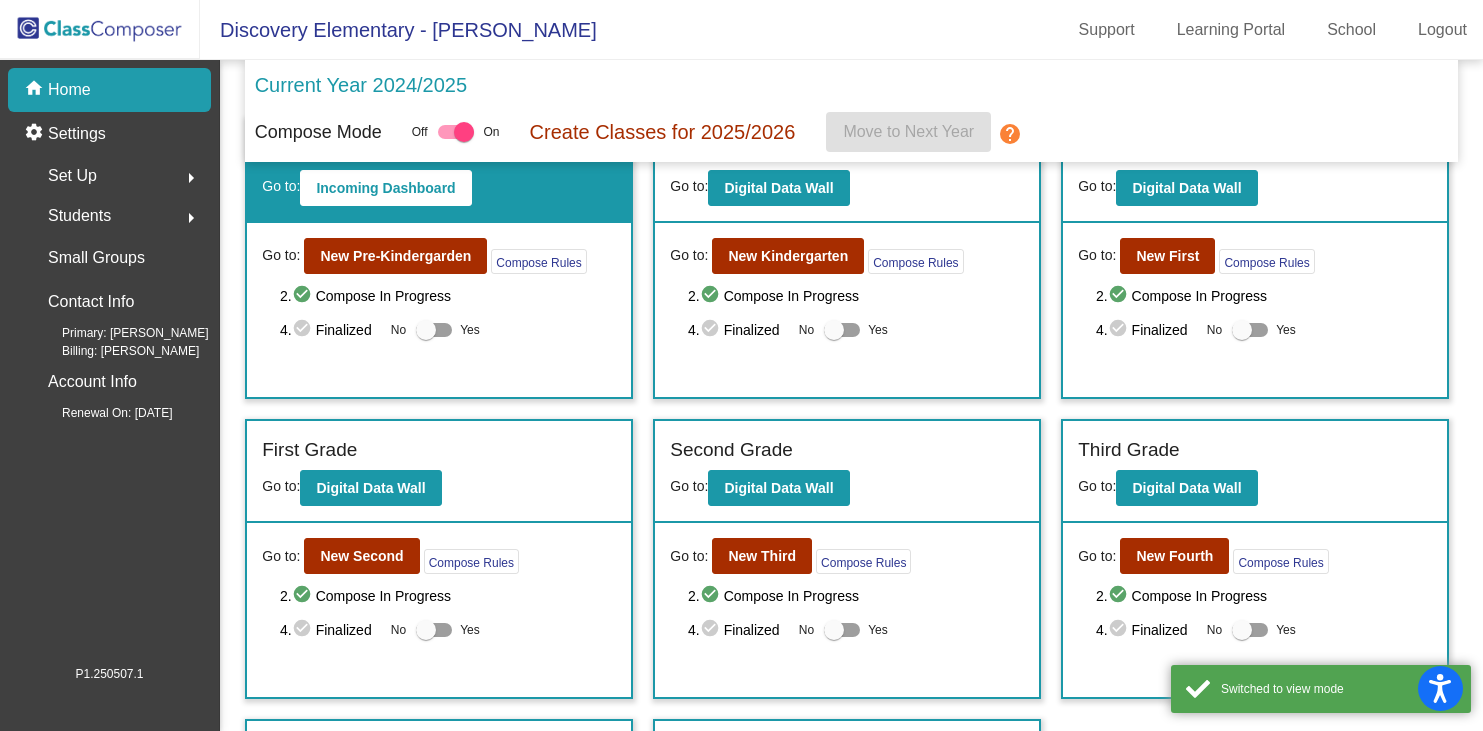 scroll, scrollTop: 61, scrollLeft: 0, axis: vertical 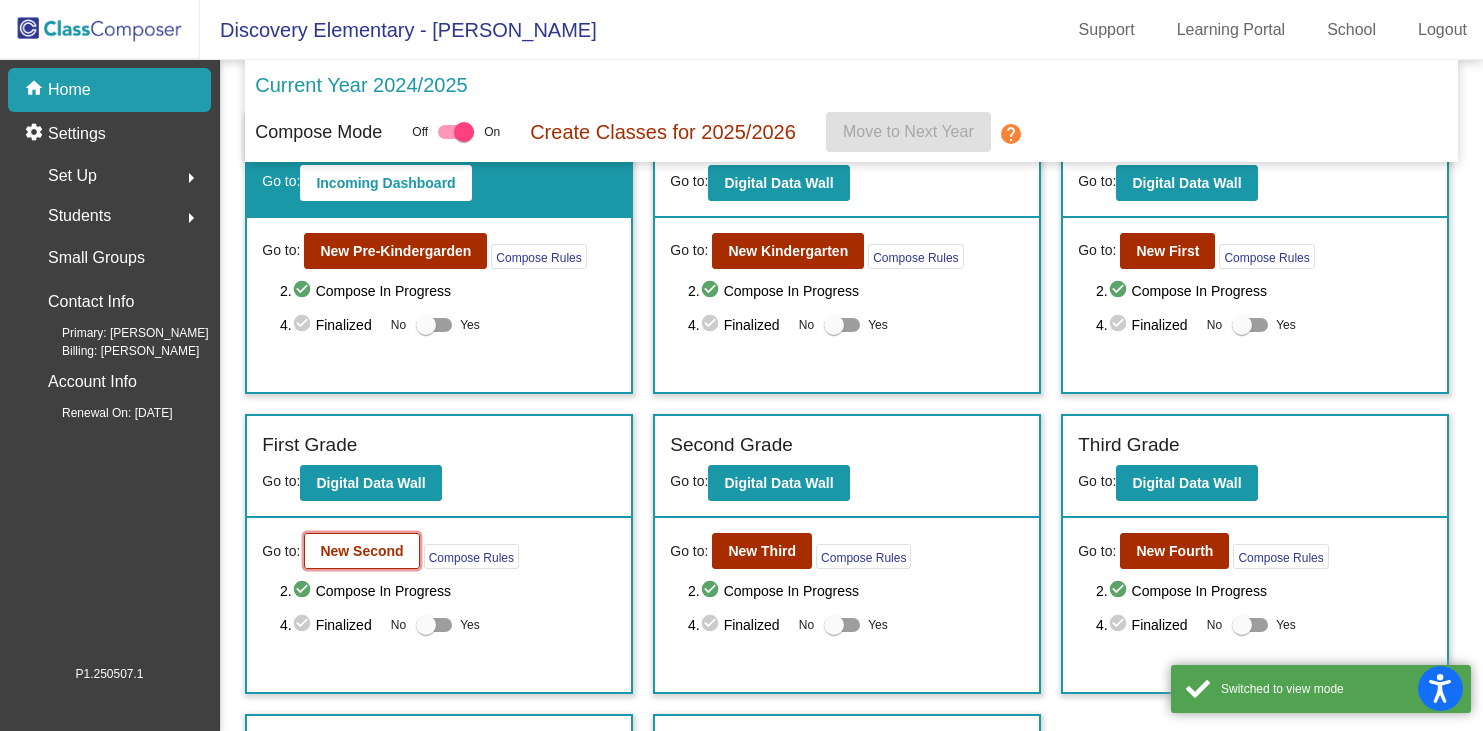 click on "New Second" 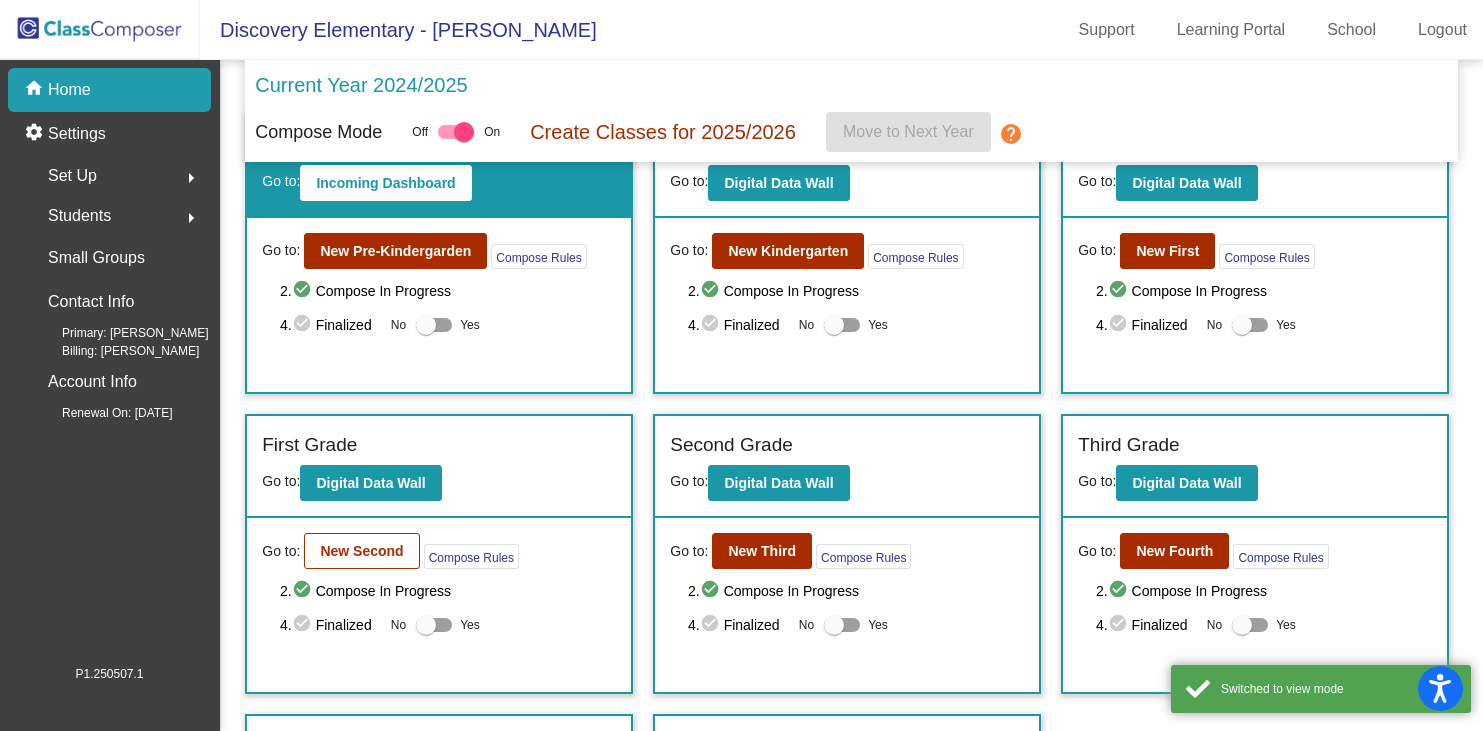 scroll, scrollTop: 0, scrollLeft: 0, axis: both 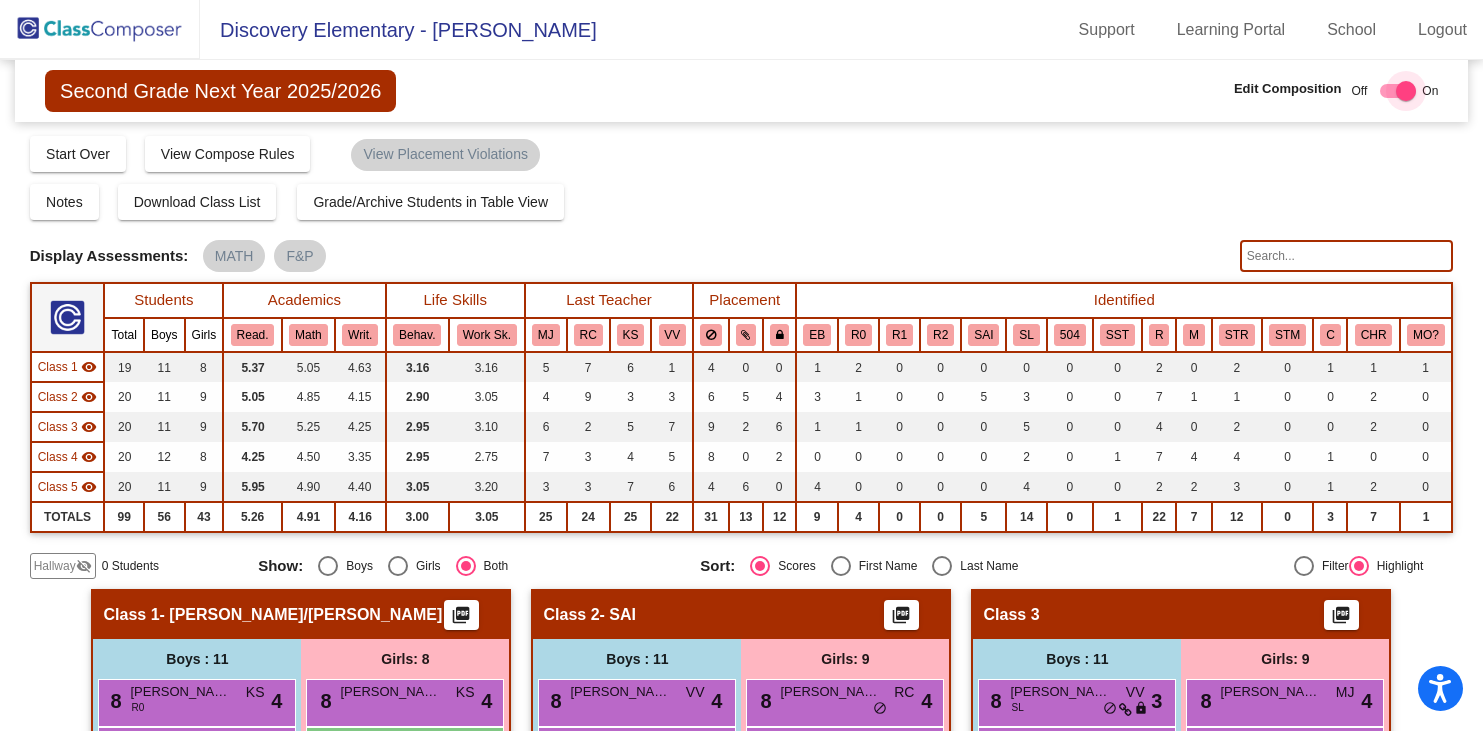 click at bounding box center (1406, 91) 